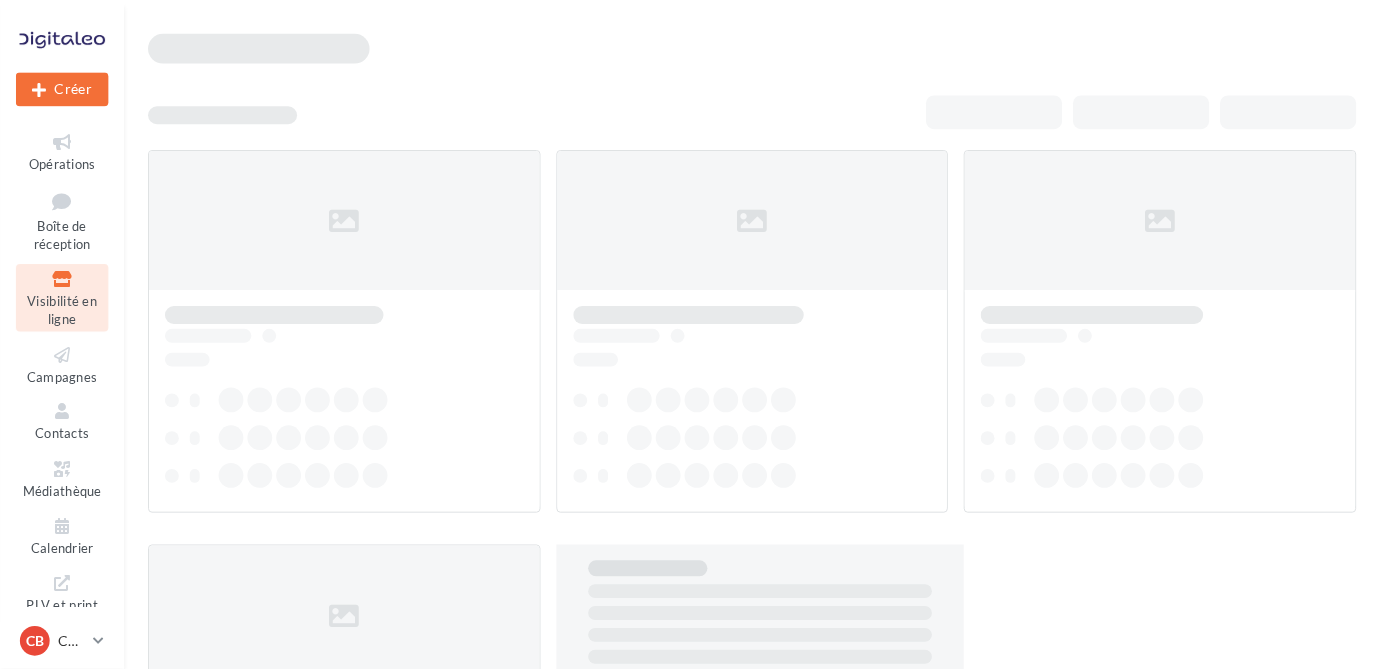scroll, scrollTop: 0, scrollLeft: 0, axis: both 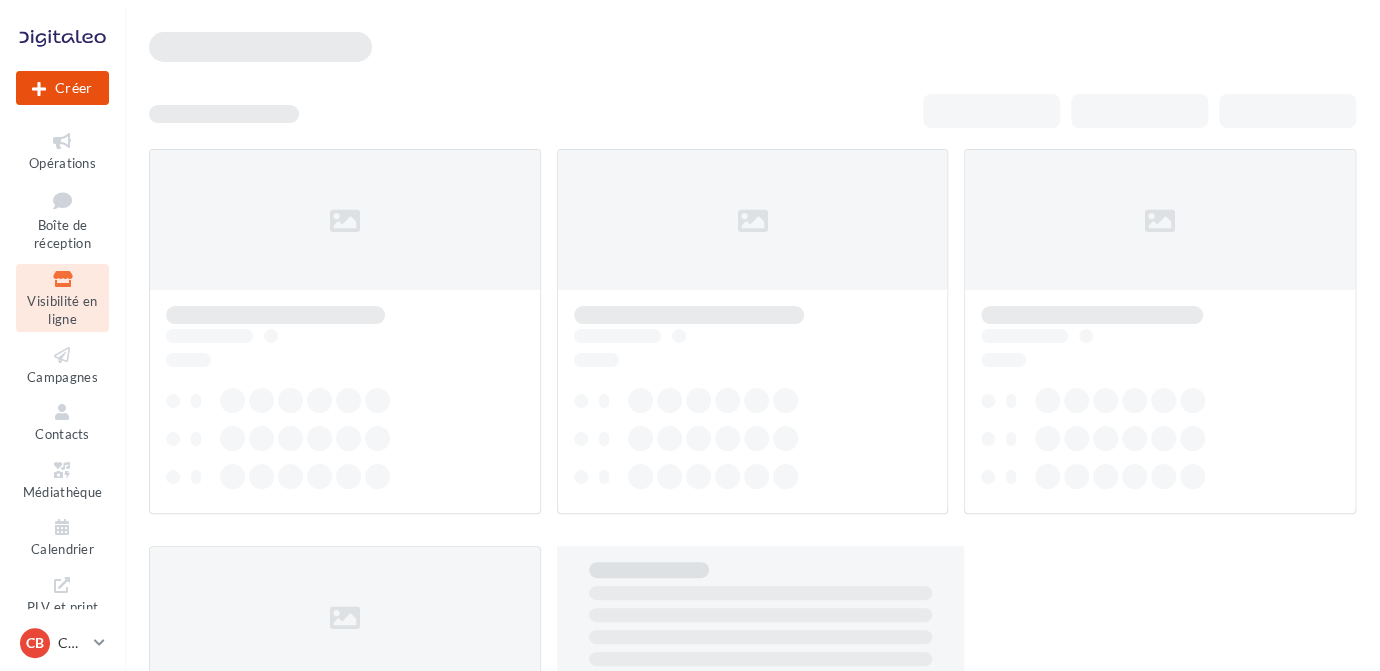 click on "Créer" at bounding box center (62, 88) 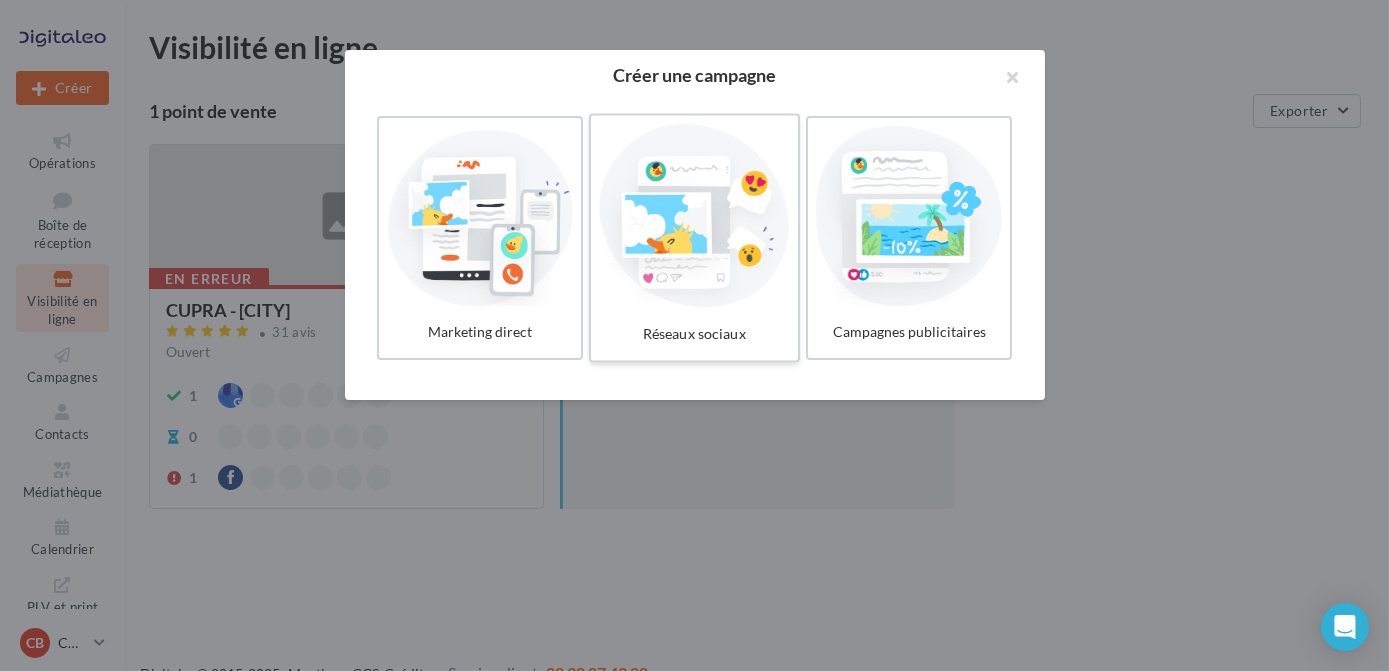 click at bounding box center [694, 216] 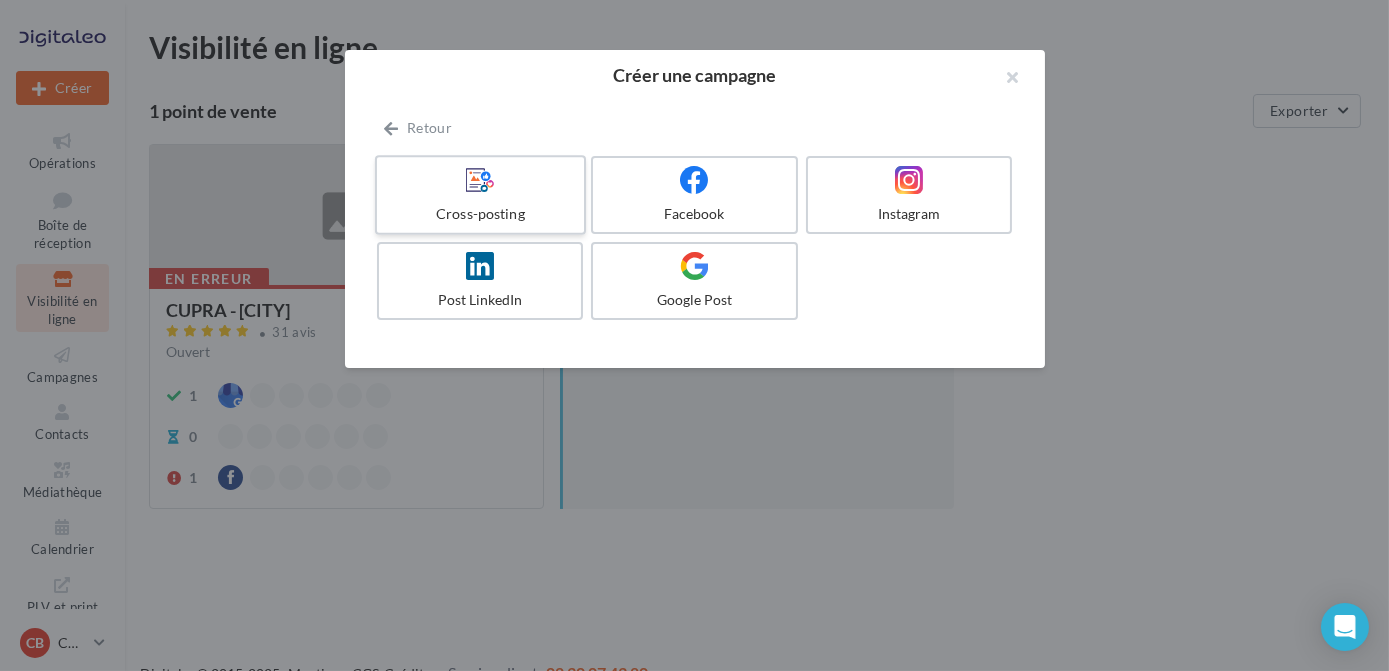 click at bounding box center (480, 180) 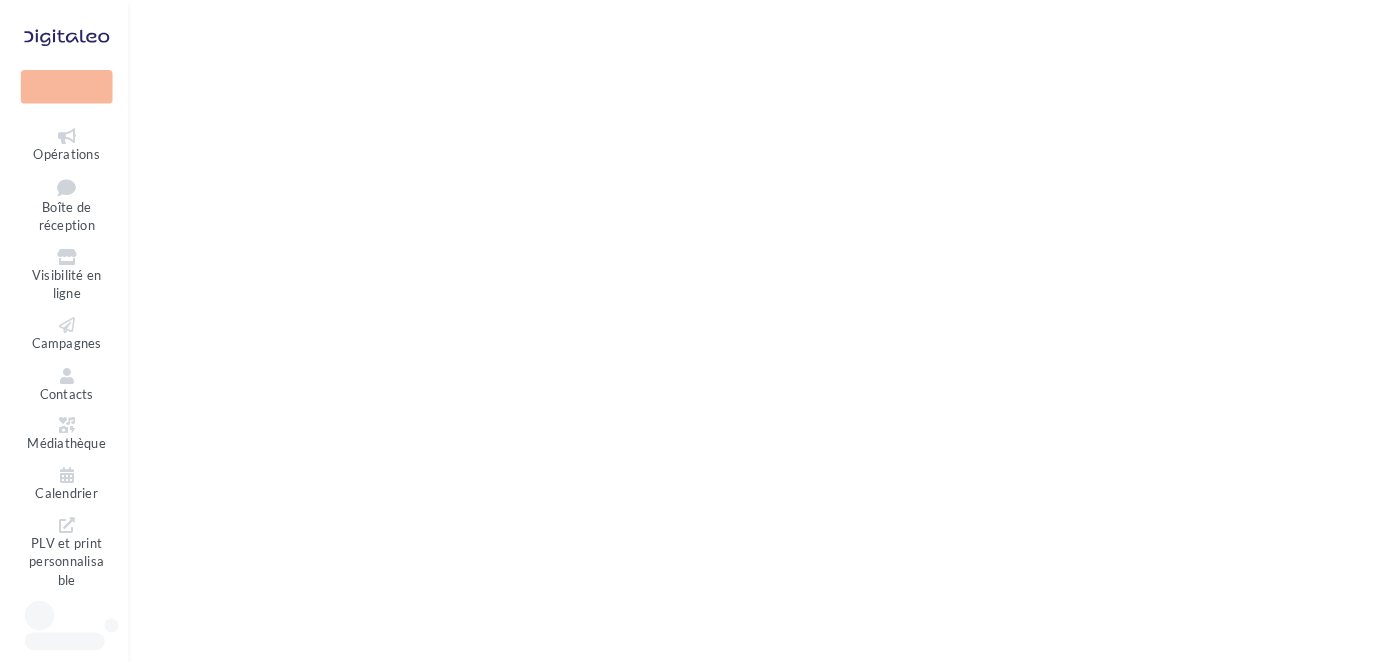 scroll, scrollTop: 0, scrollLeft: 0, axis: both 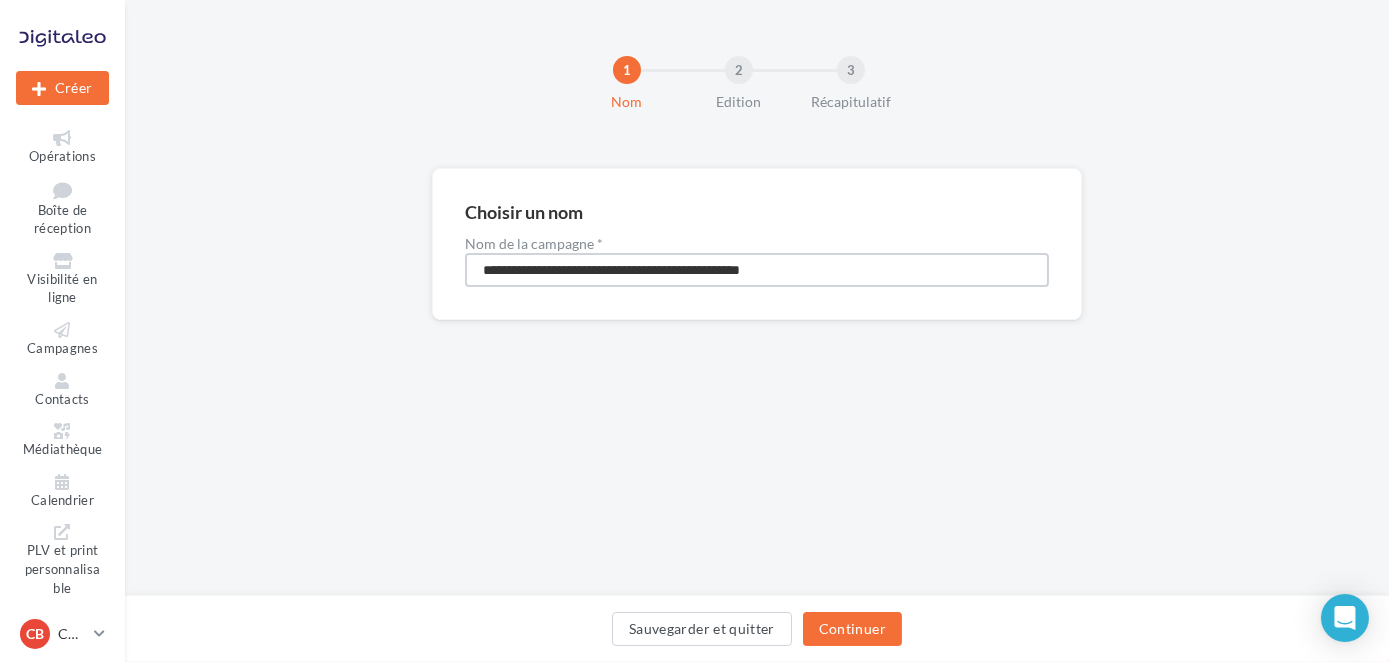 click on "**********" at bounding box center (757, 270) 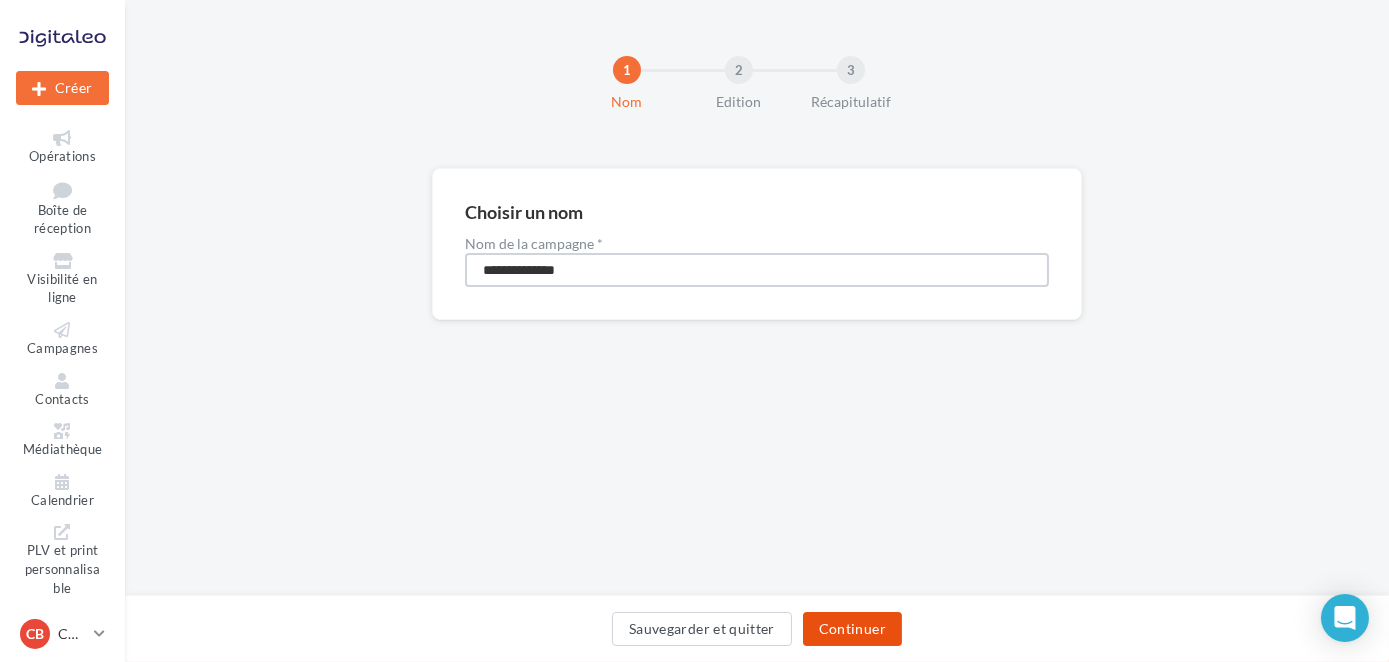 type on "**********" 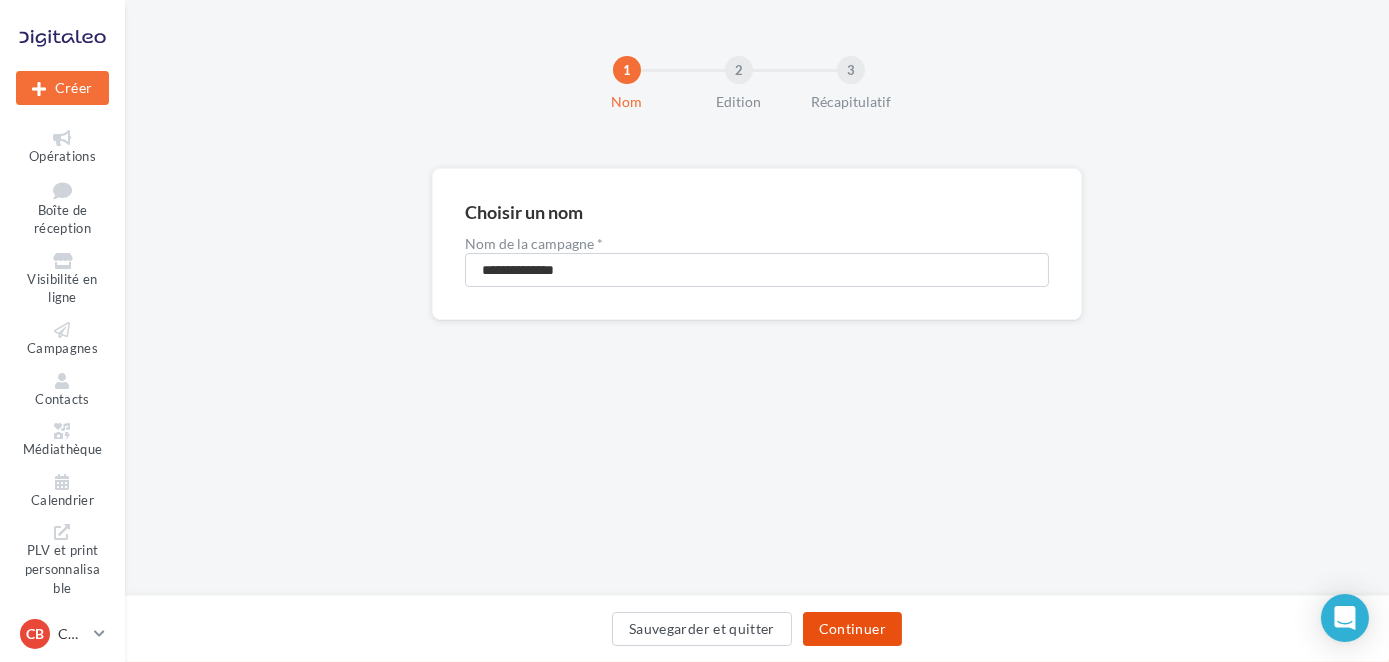 click on "Continuer" at bounding box center [852, 629] 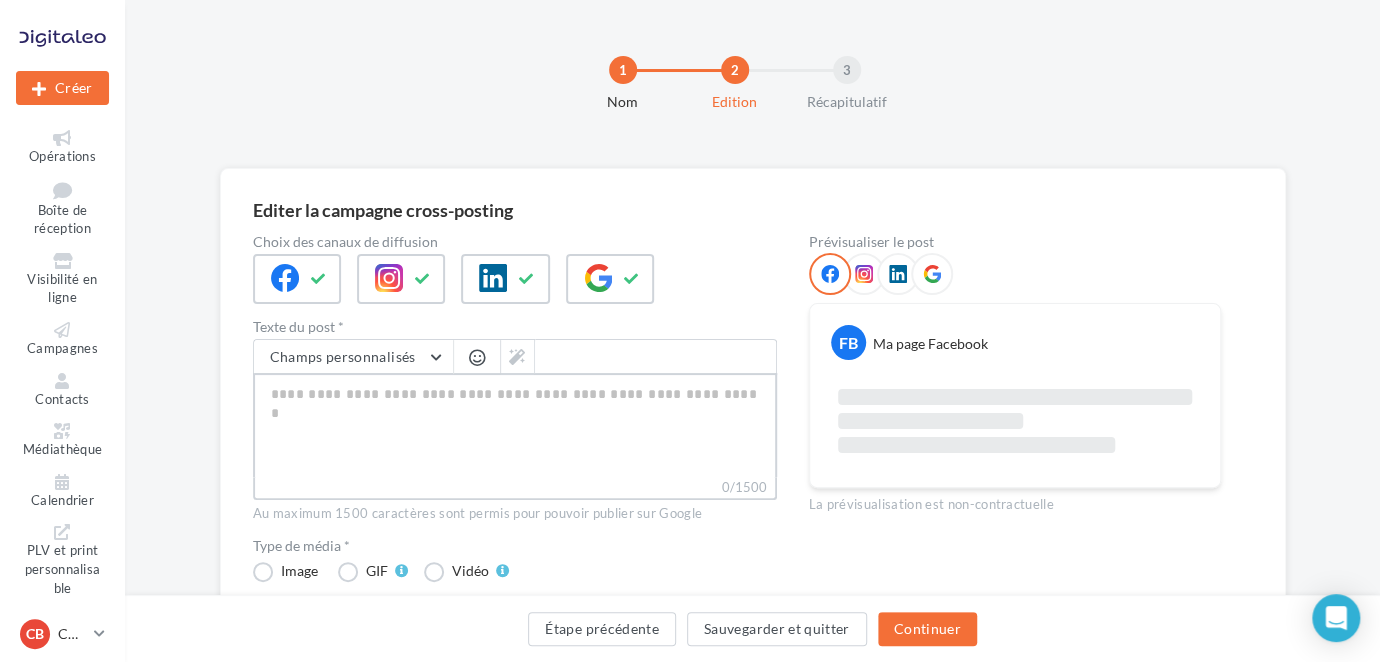 click on "0/1500" at bounding box center (515, 425) 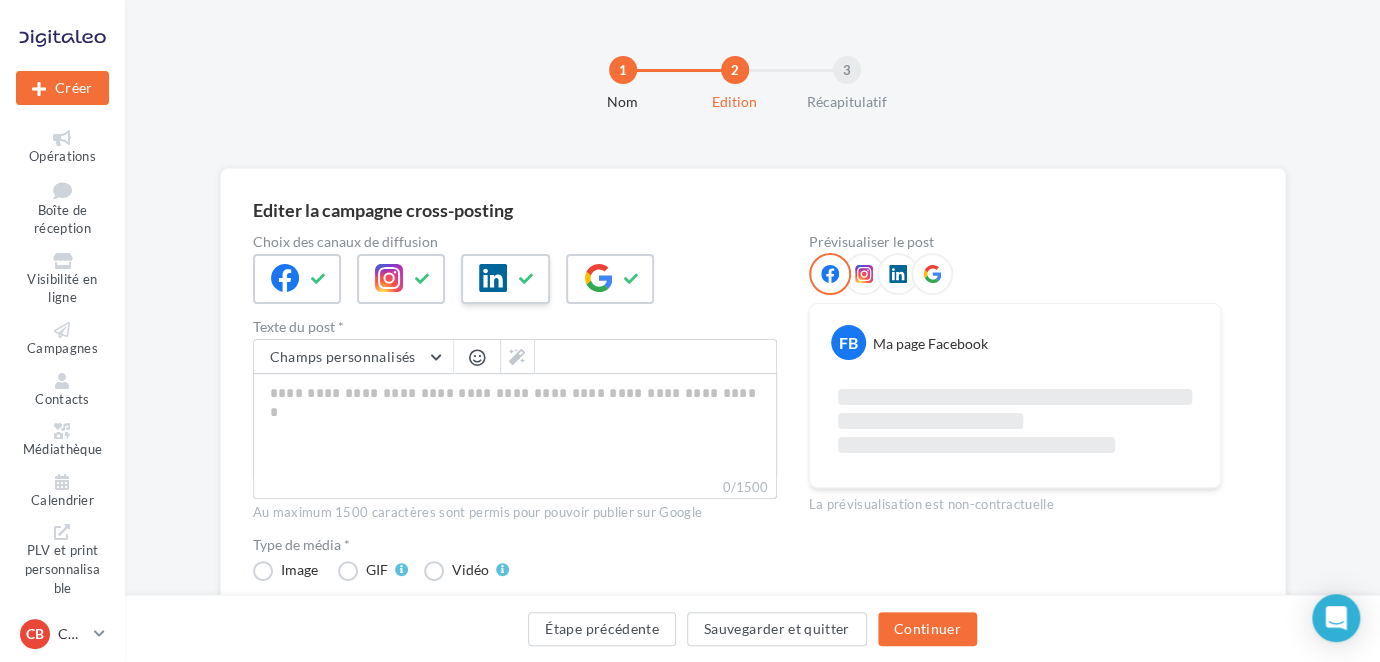 click at bounding box center [527, 279] 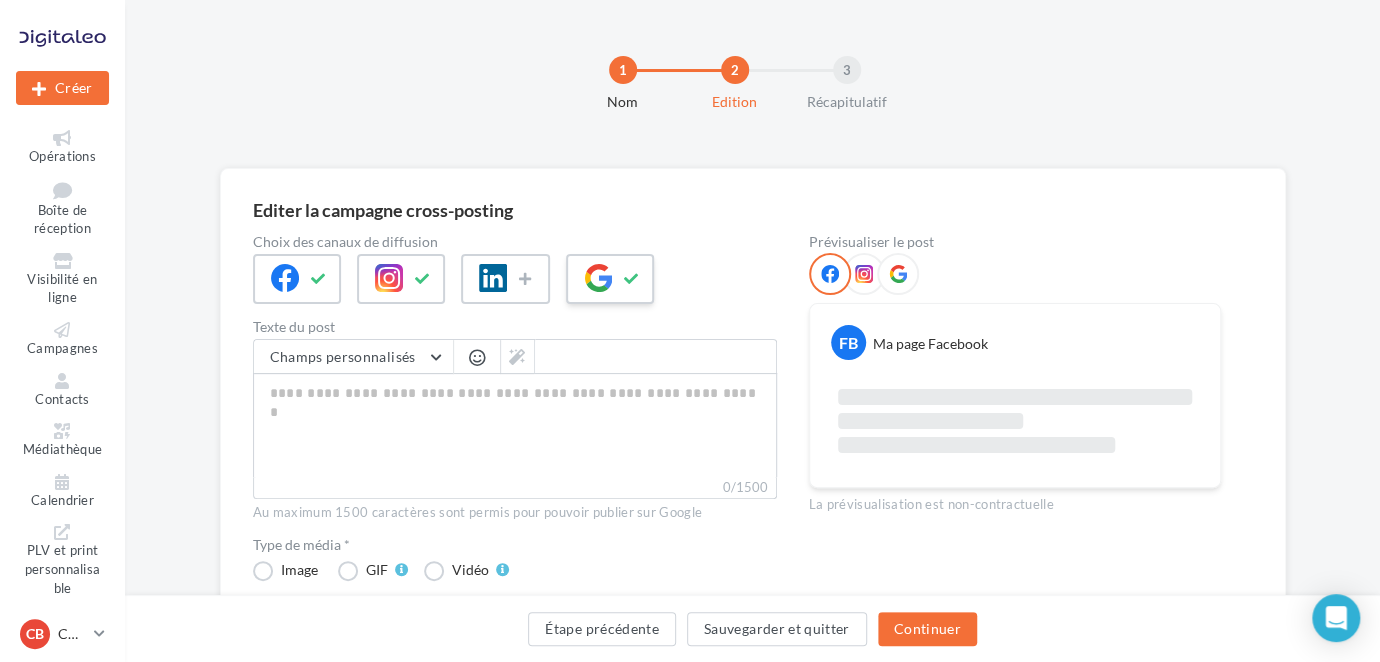 click at bounding box center (598, 278) 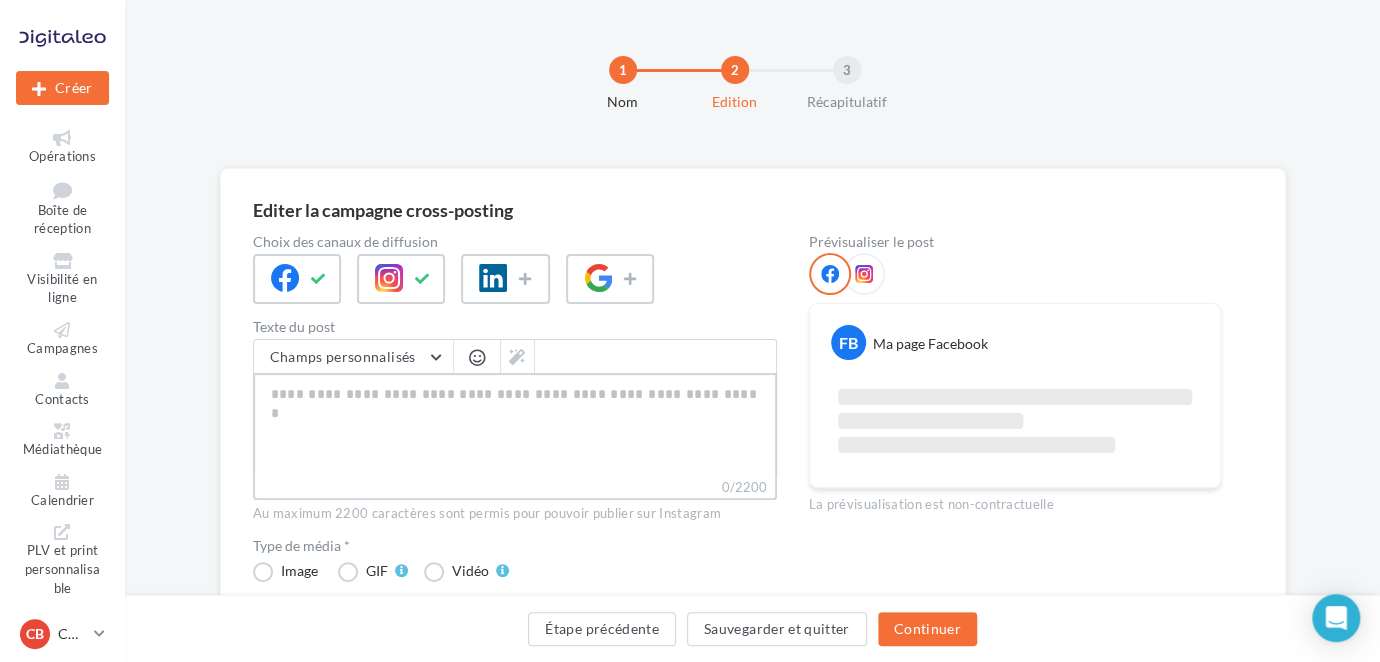 click on "0/2200" at bounding box center (515, 425) 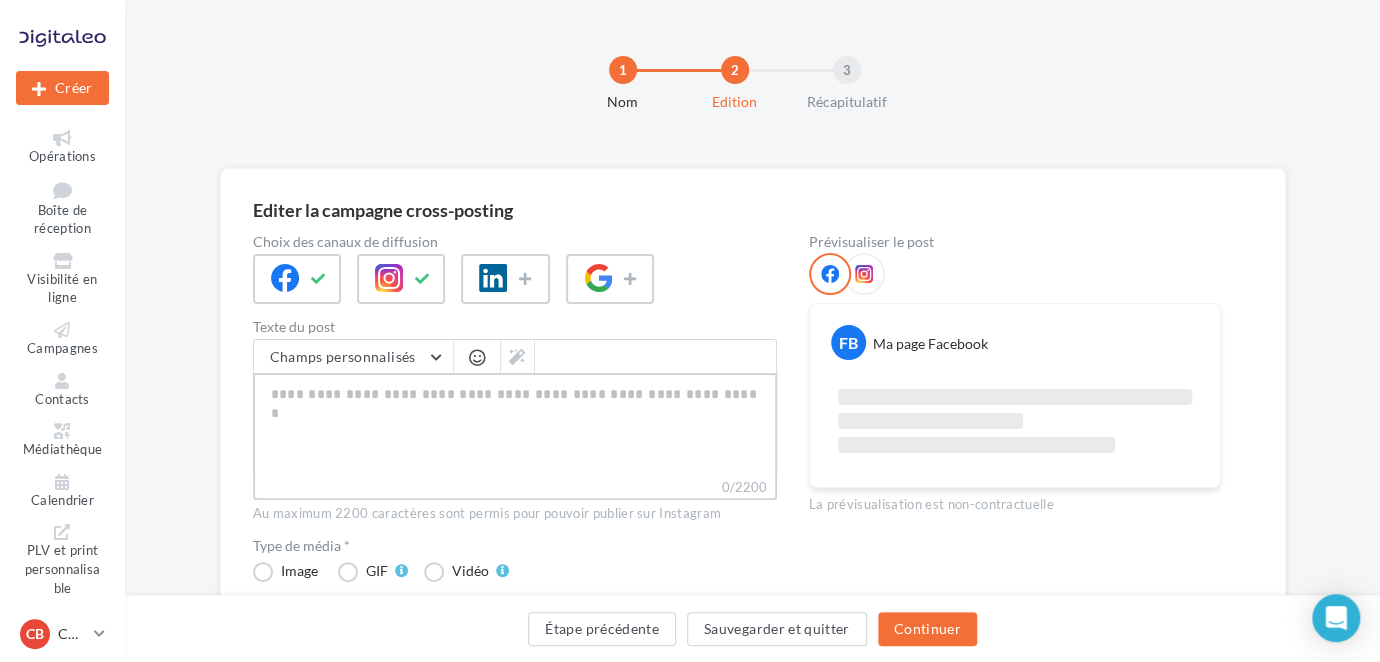 paste on "**********" 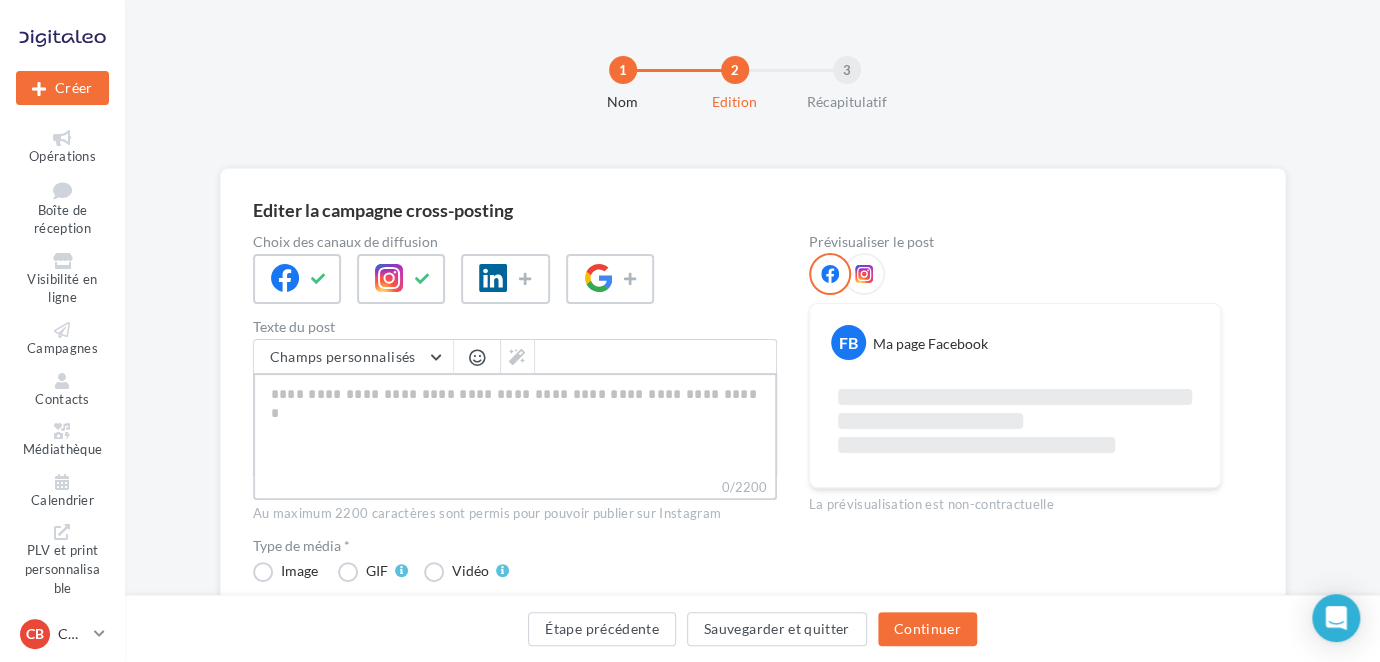 type on "**********" 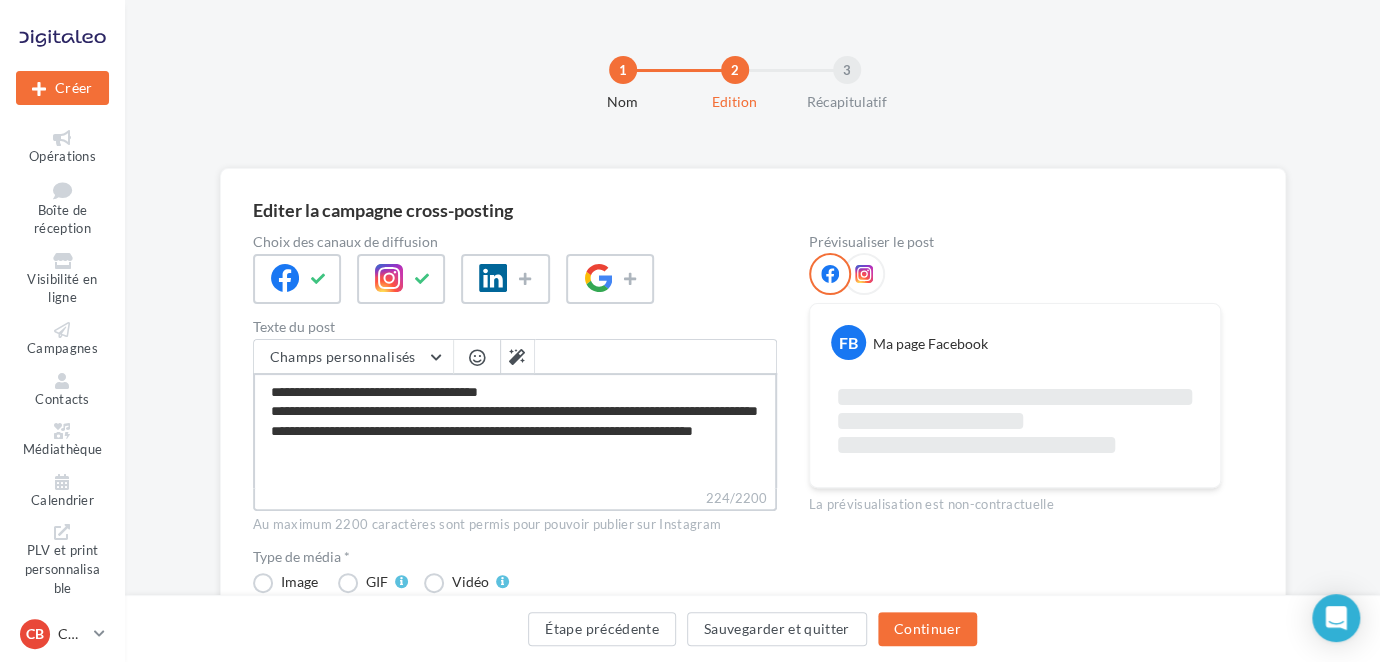 click on "**********" at bounding box center (515, 430) 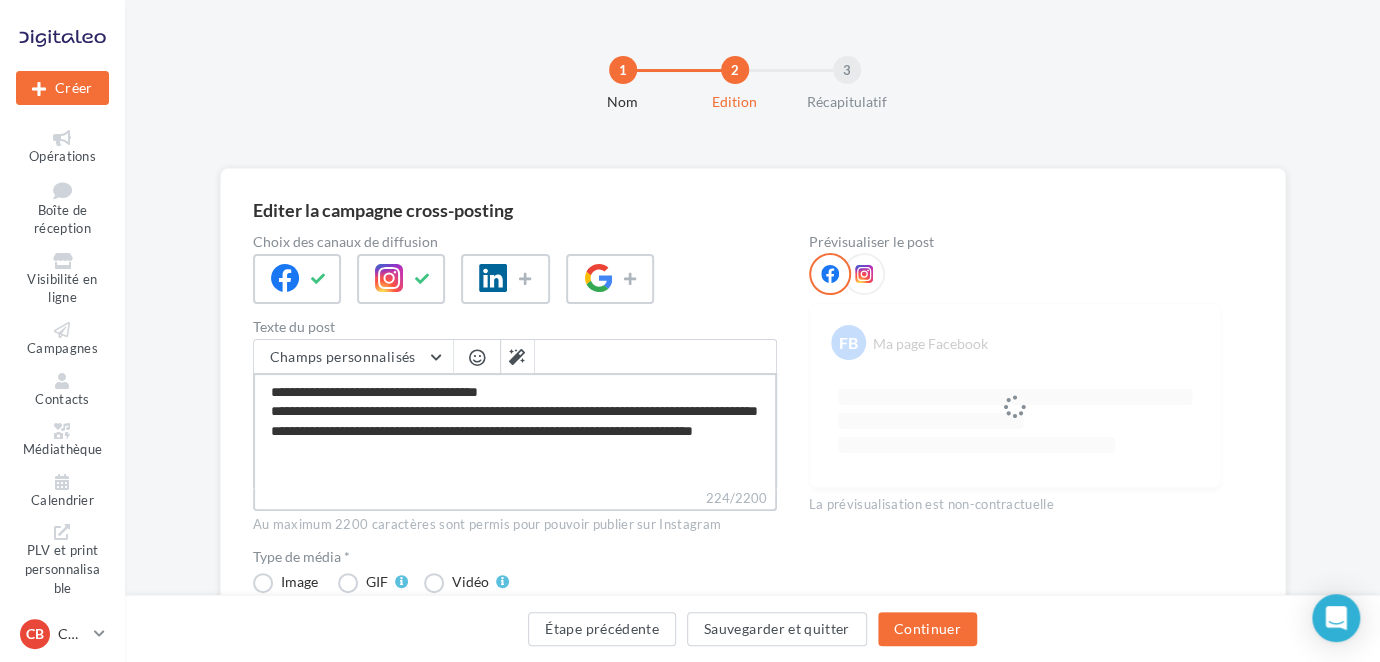 type on "**********" 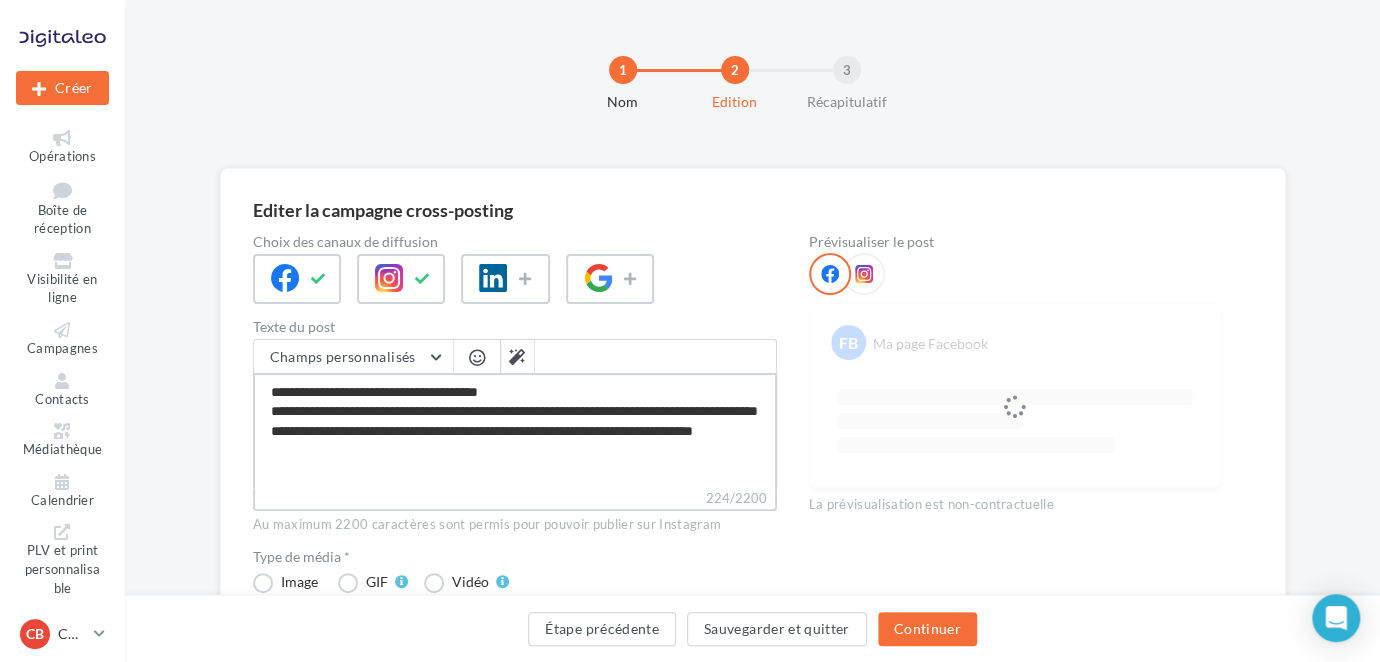 type on "**********" 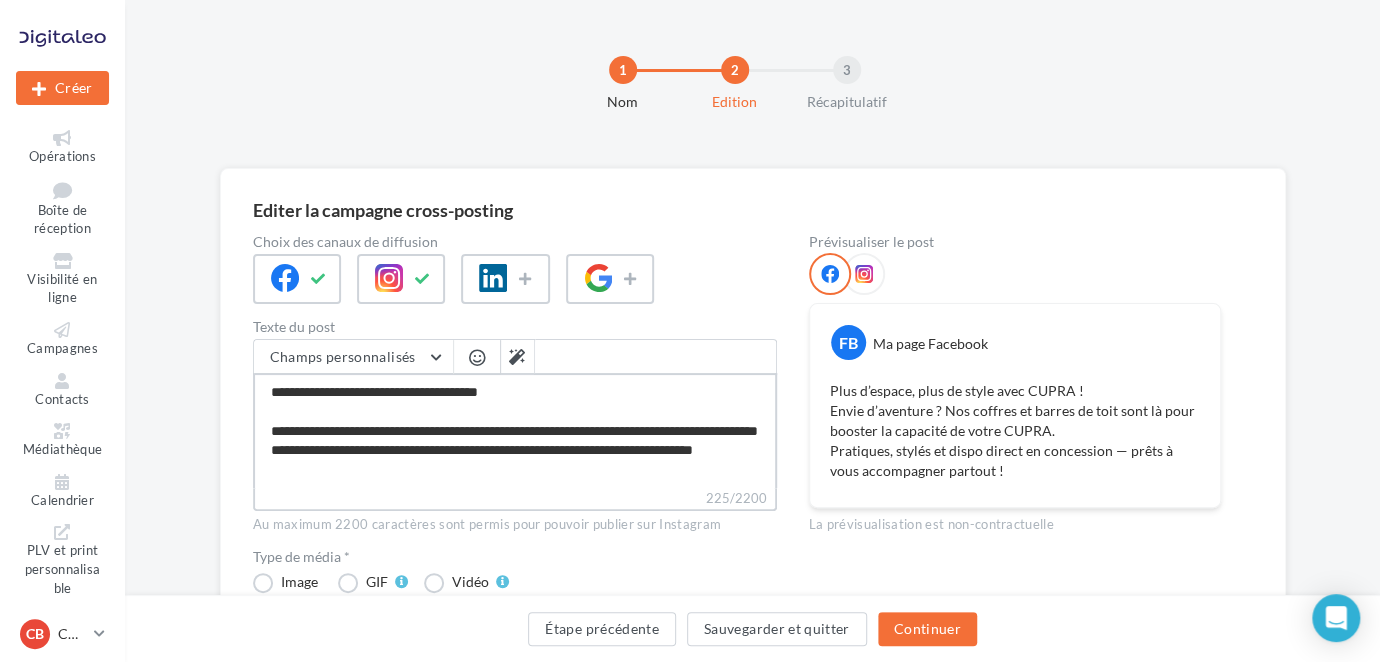 click on "**********" at bounding box center [515, 430] 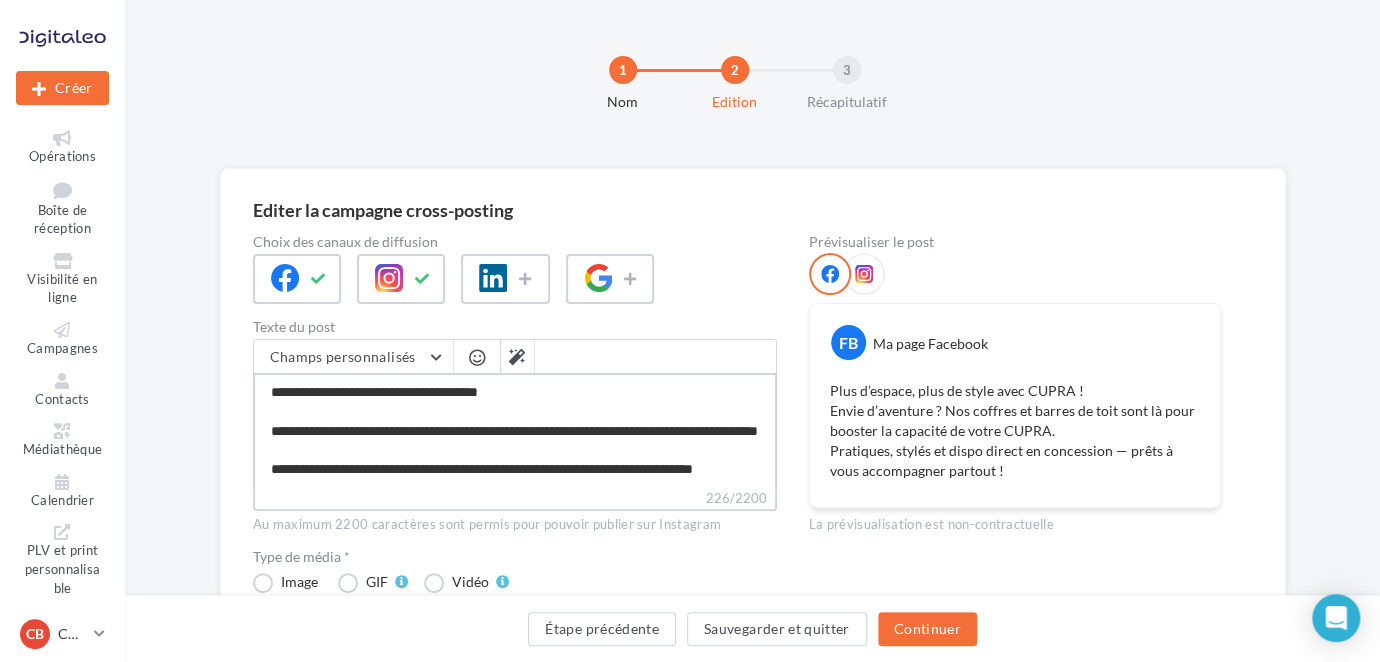 scroll, scrollTop: 37, scrollLeft: 0, axis: vertical 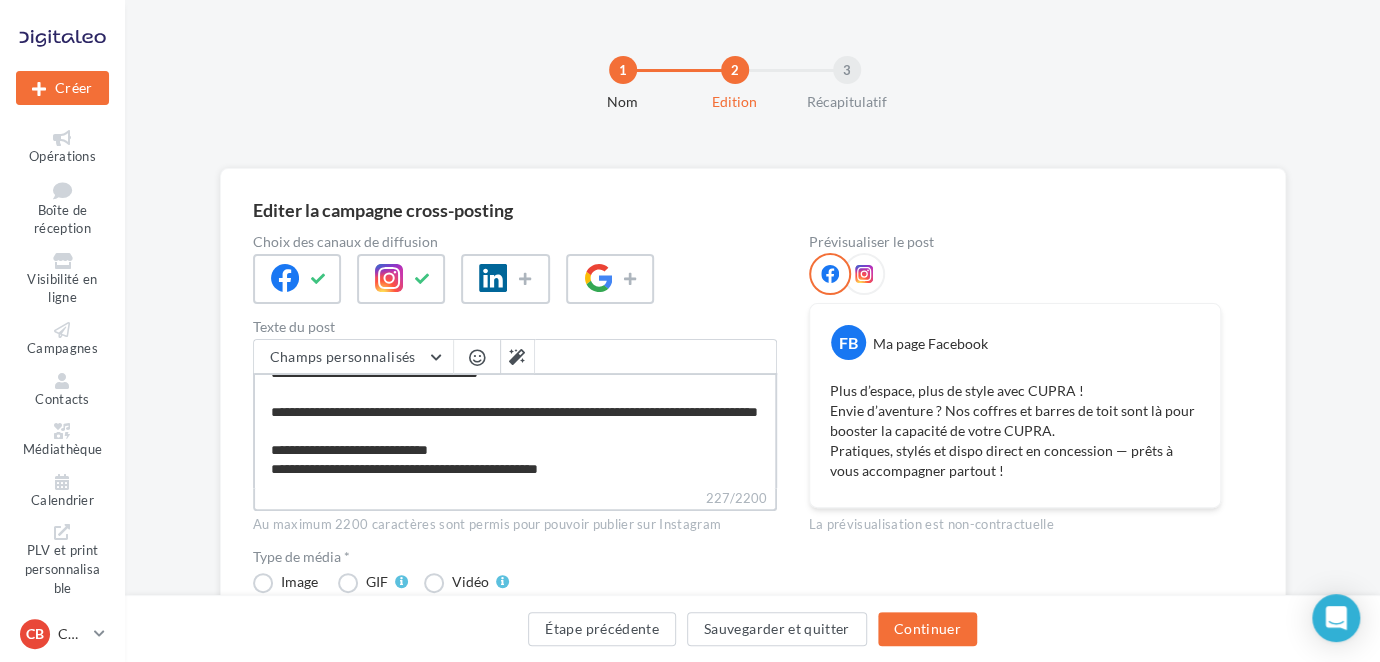type on "**********" 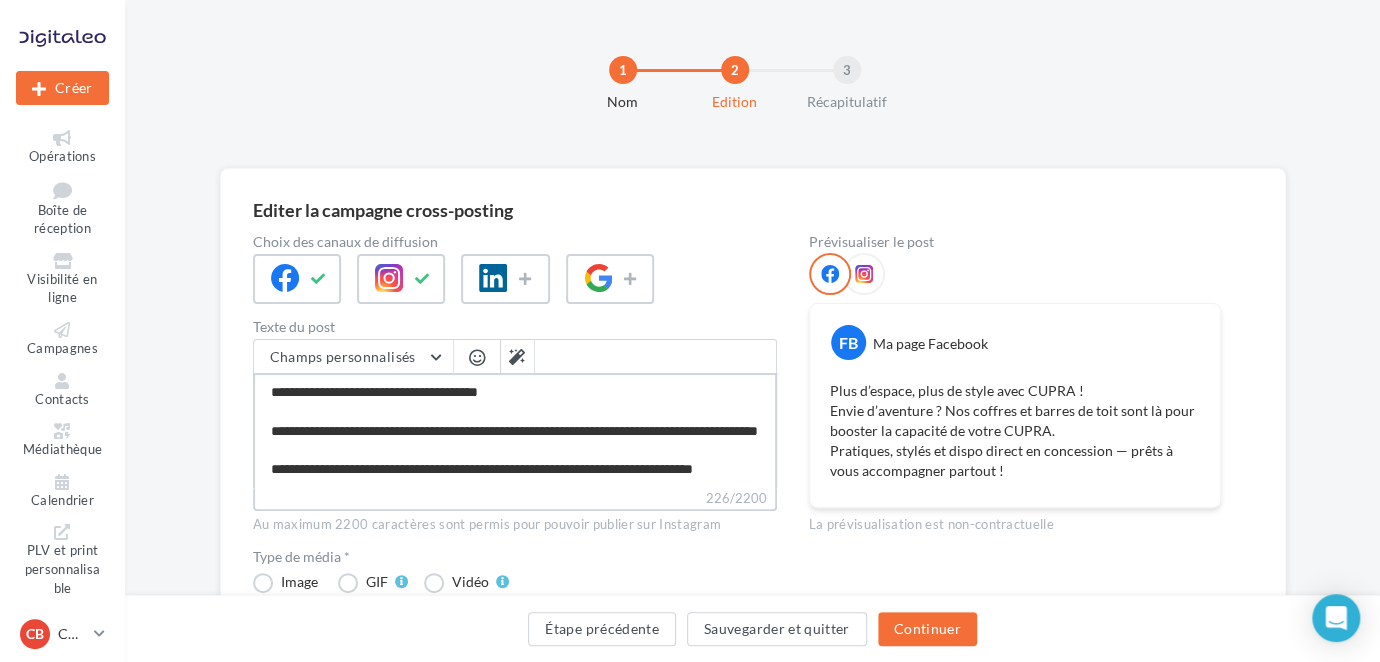 click on "**********" at bounding box center [515, 430] 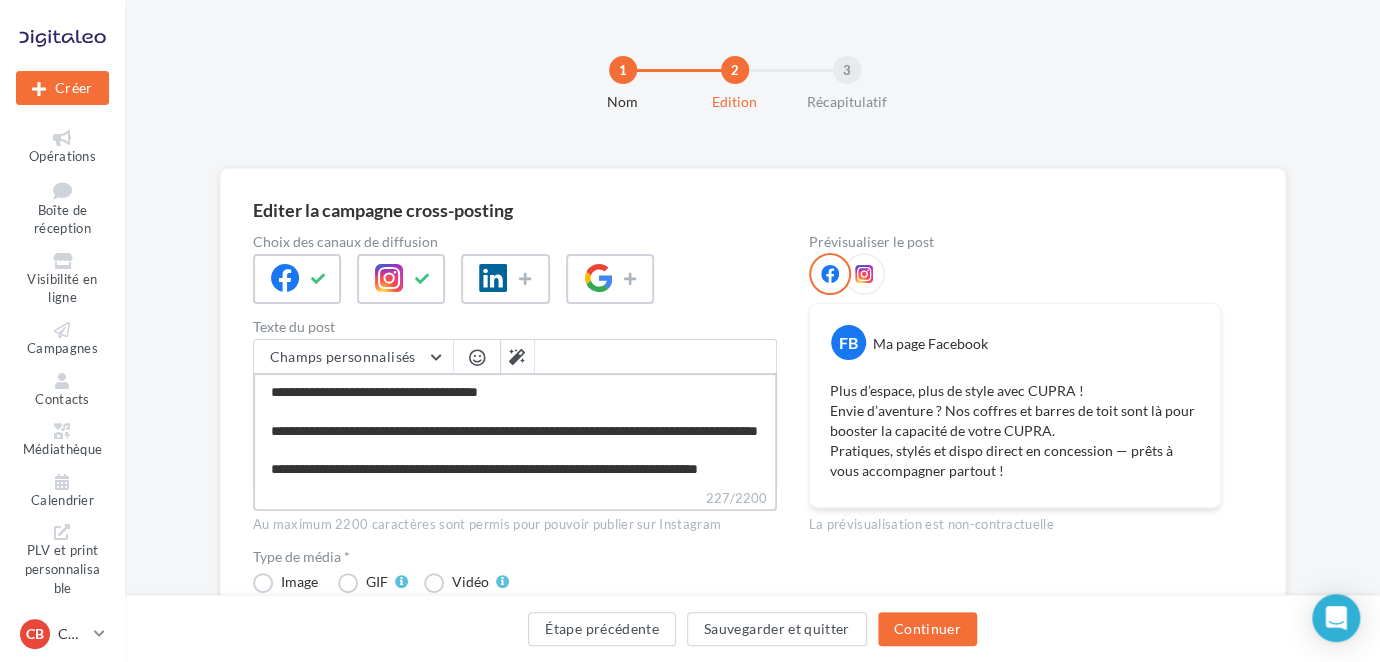 type on "**********" 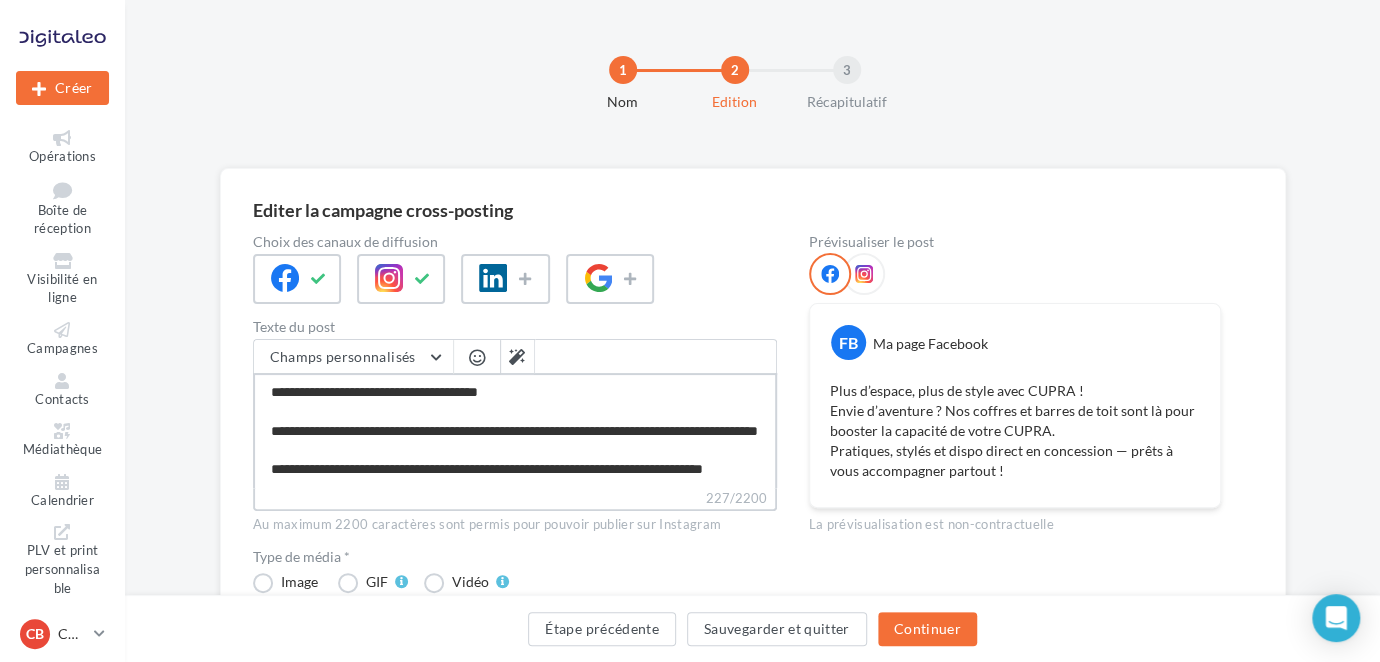 scroll, scrollTop: 66, scrollLeft: 0, axis: vertical 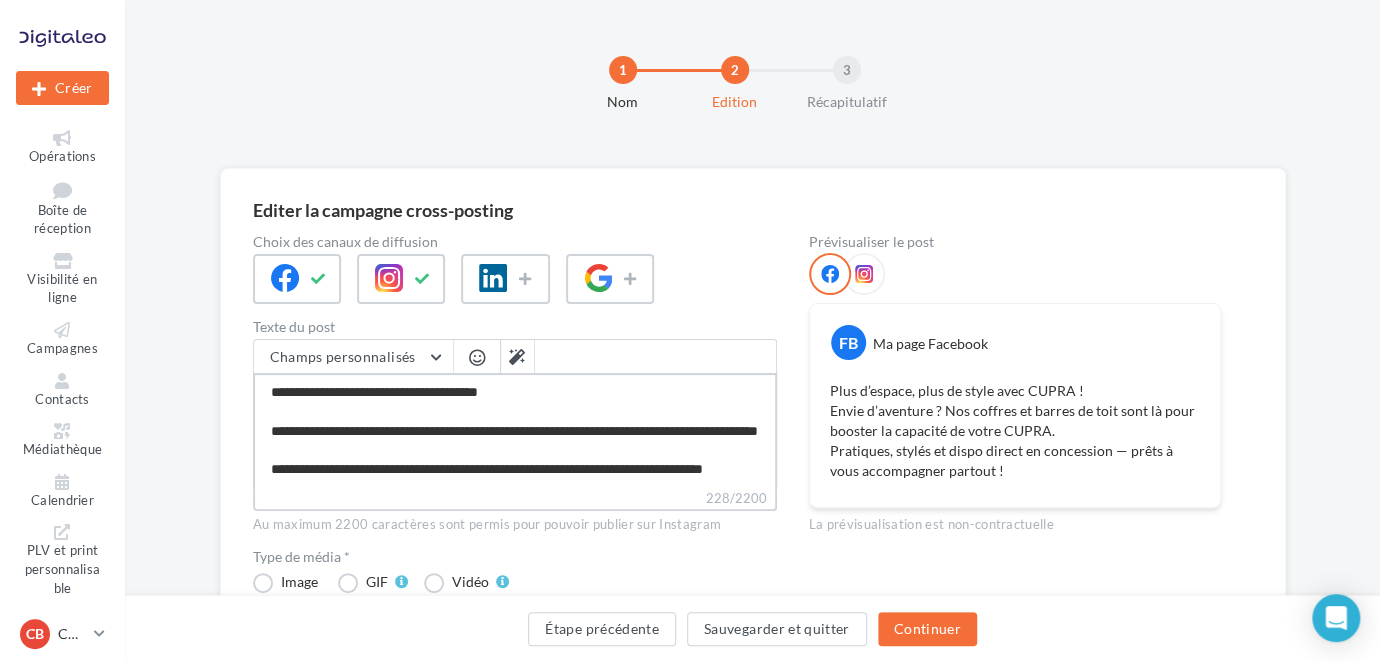 type on "**********" 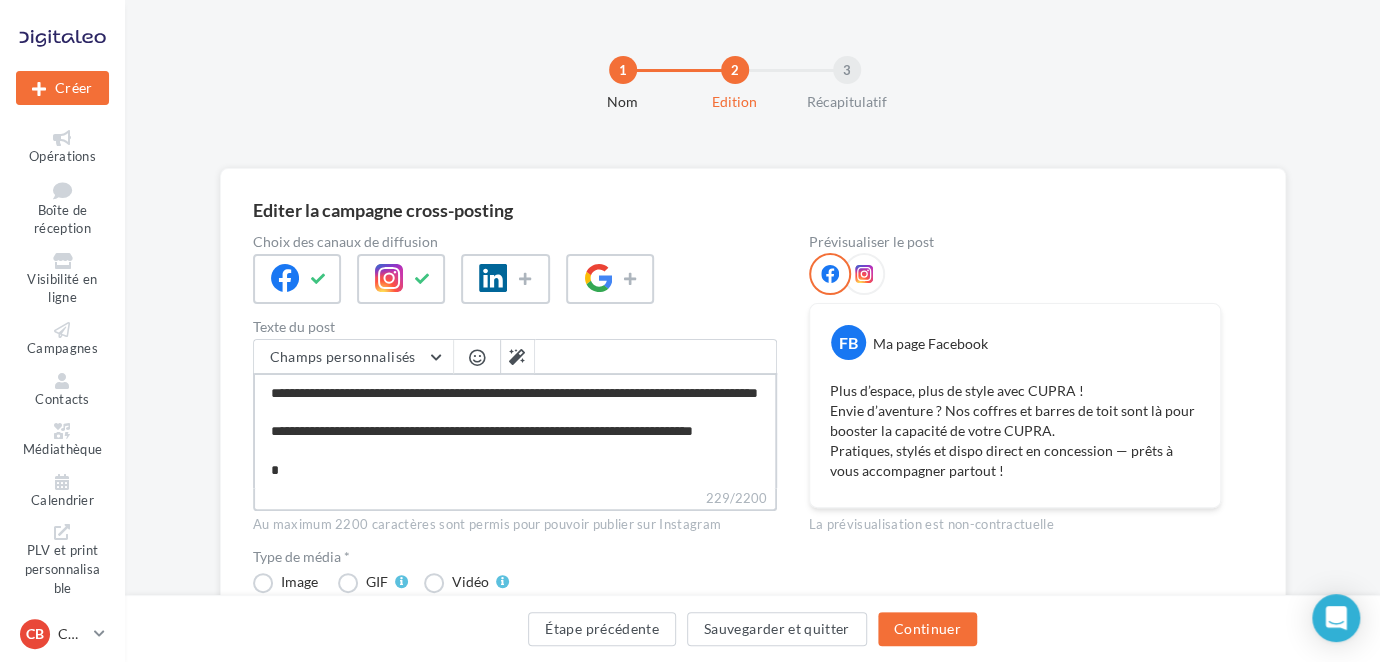 type on "**********" 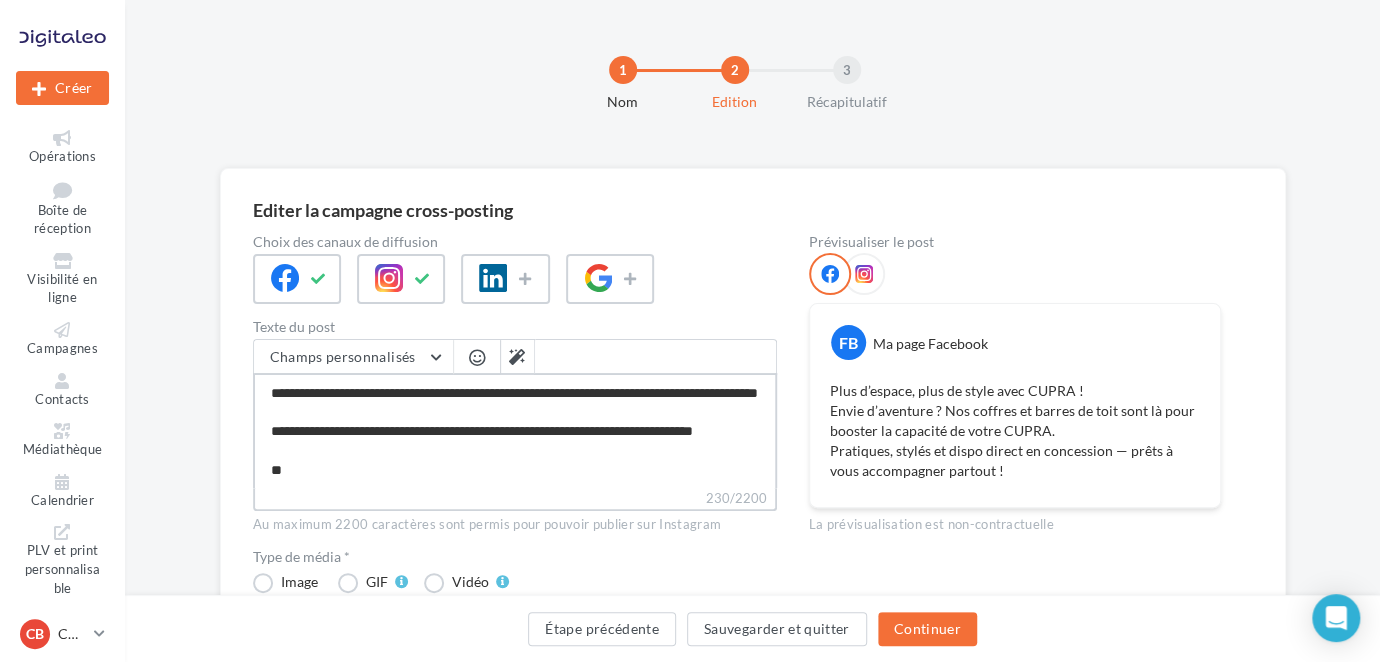 type on "**********" 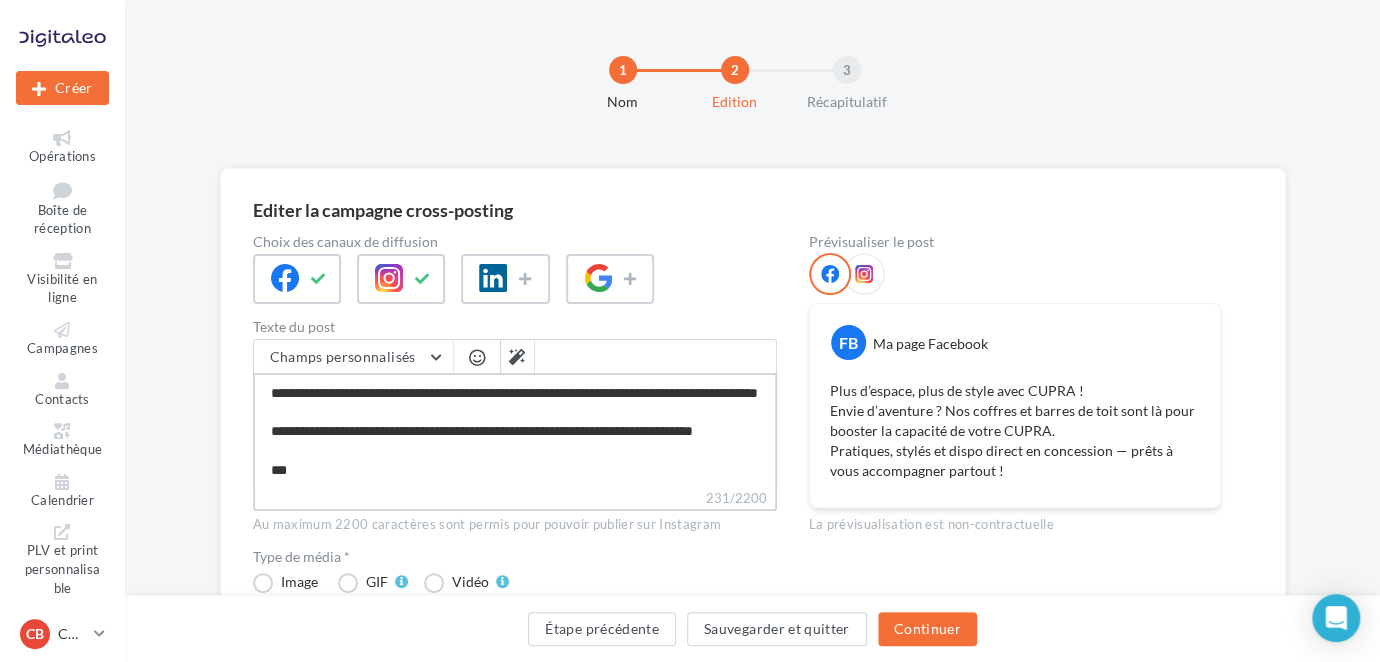 type on "**********" 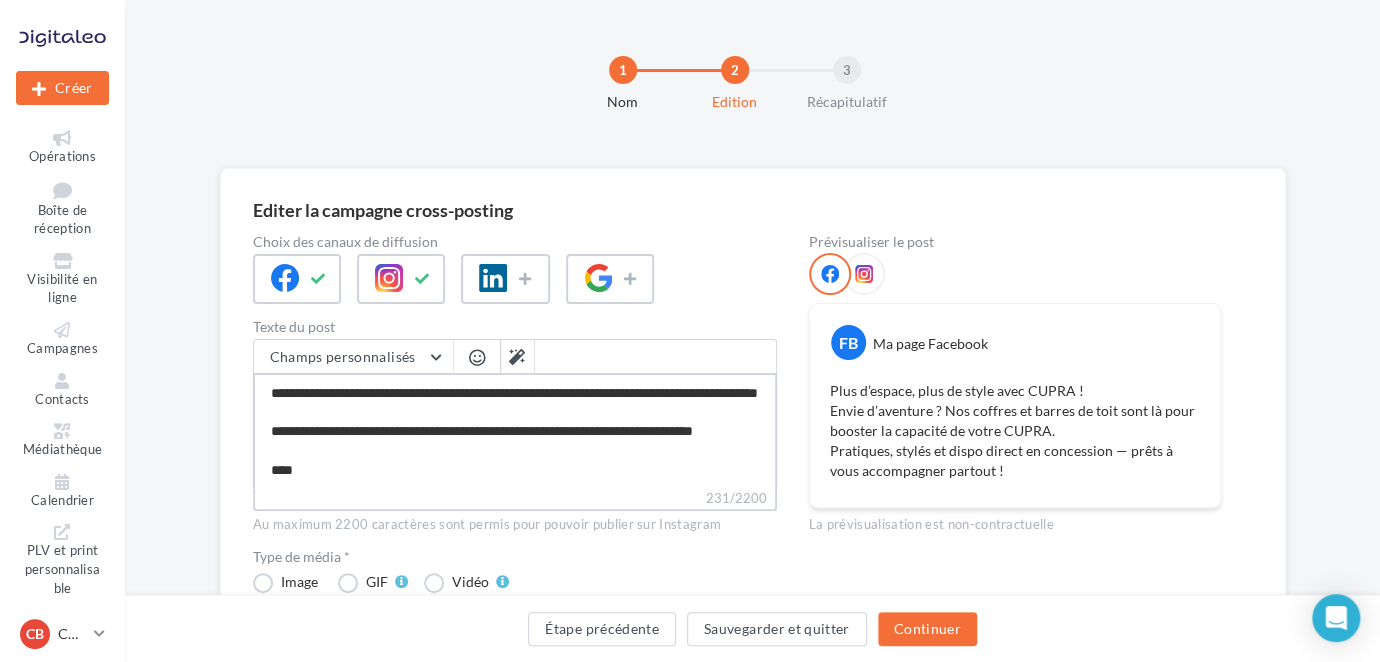 type on "**********" 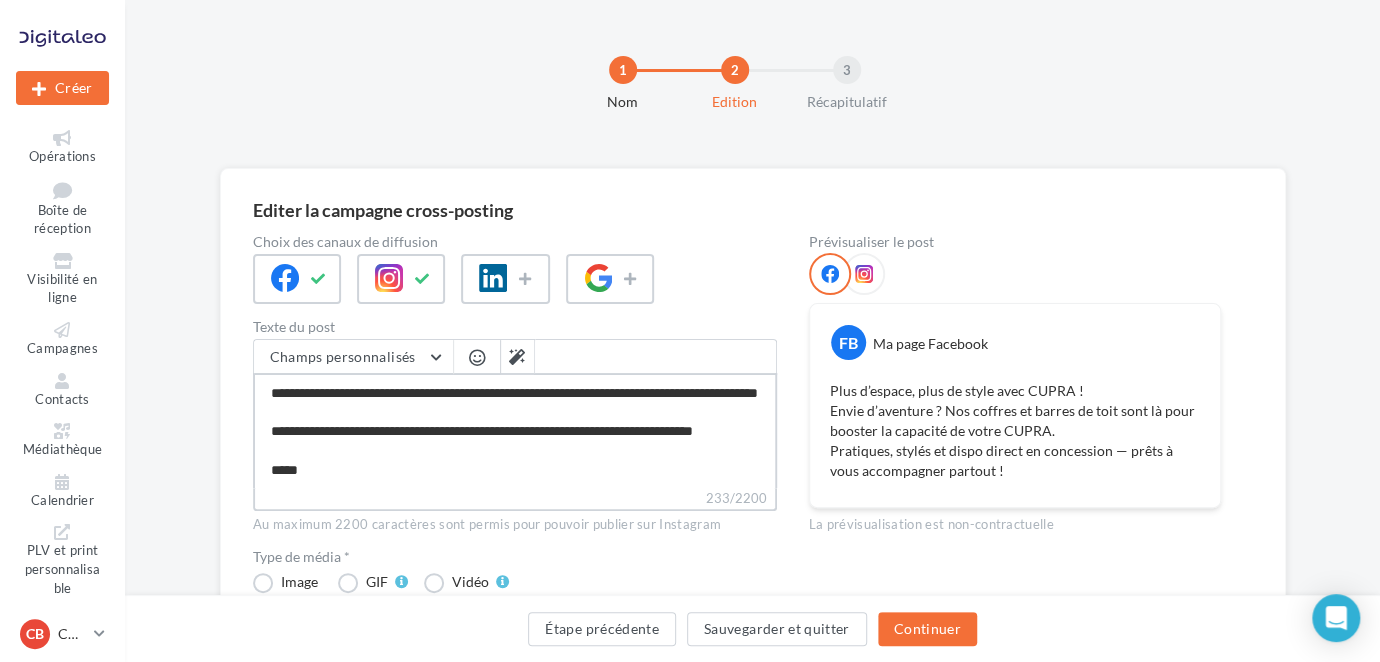 type on "**********" 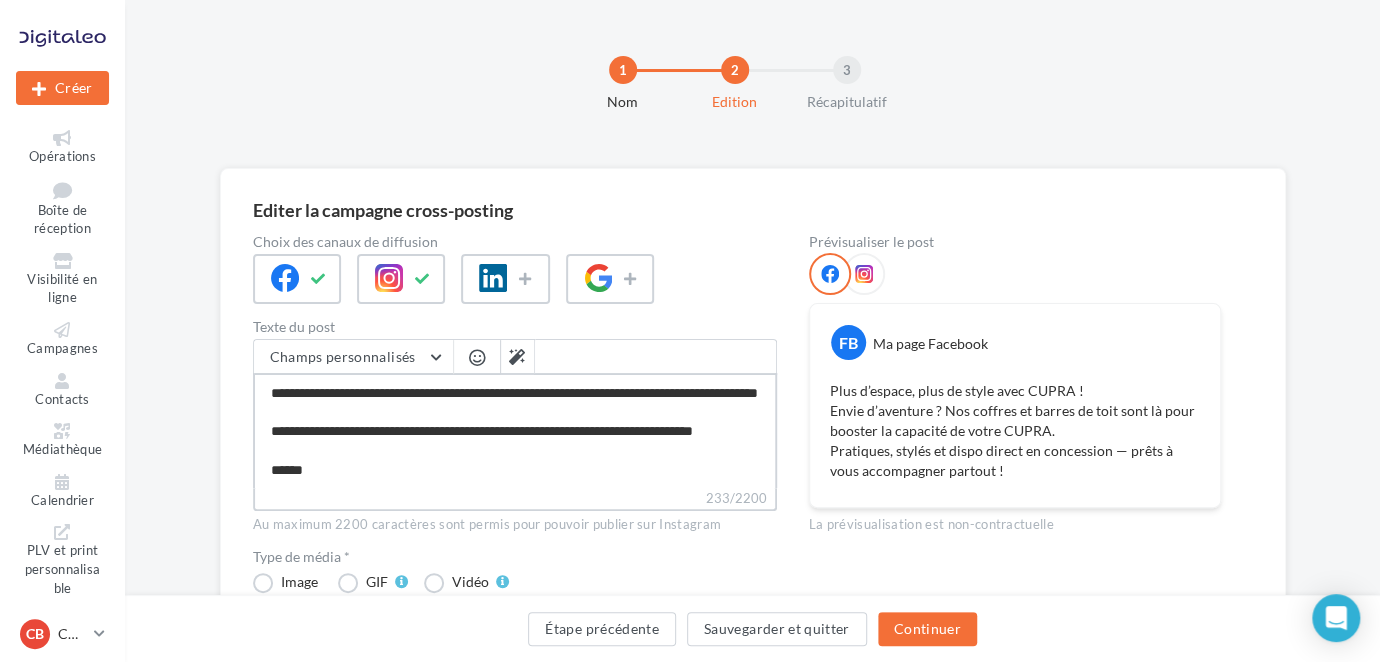 type on "**********" 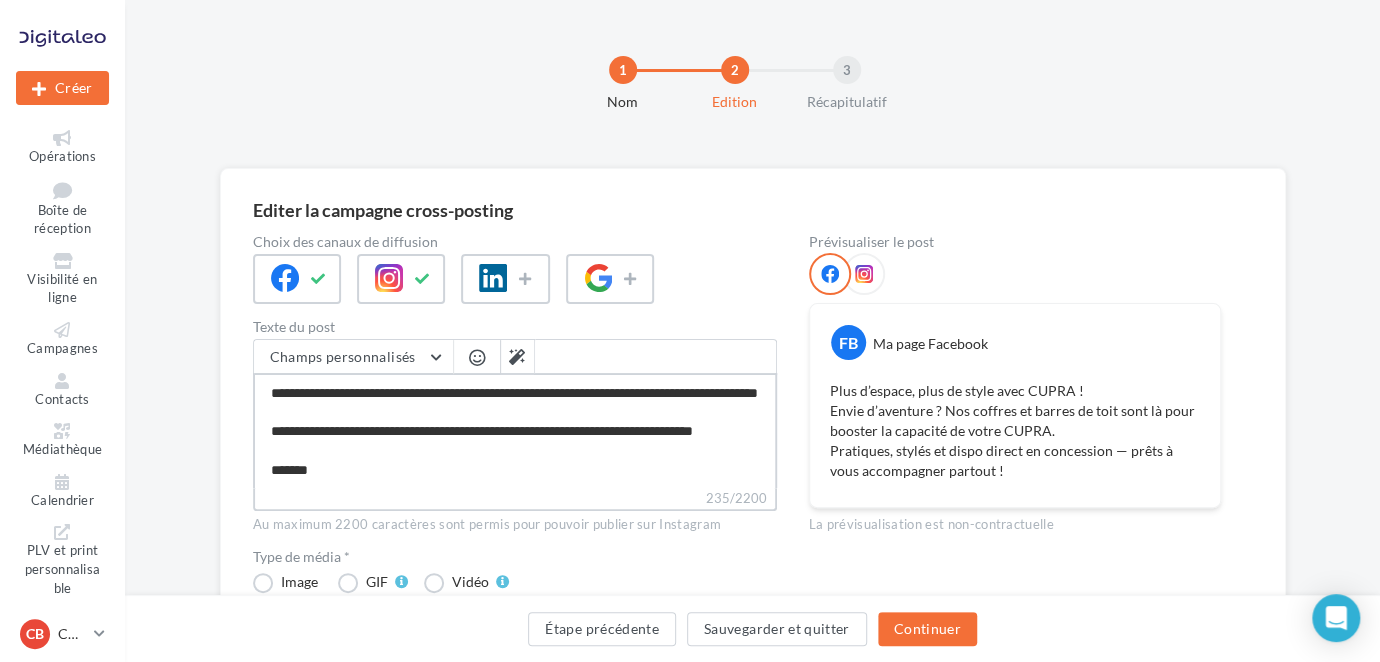type on "**********" 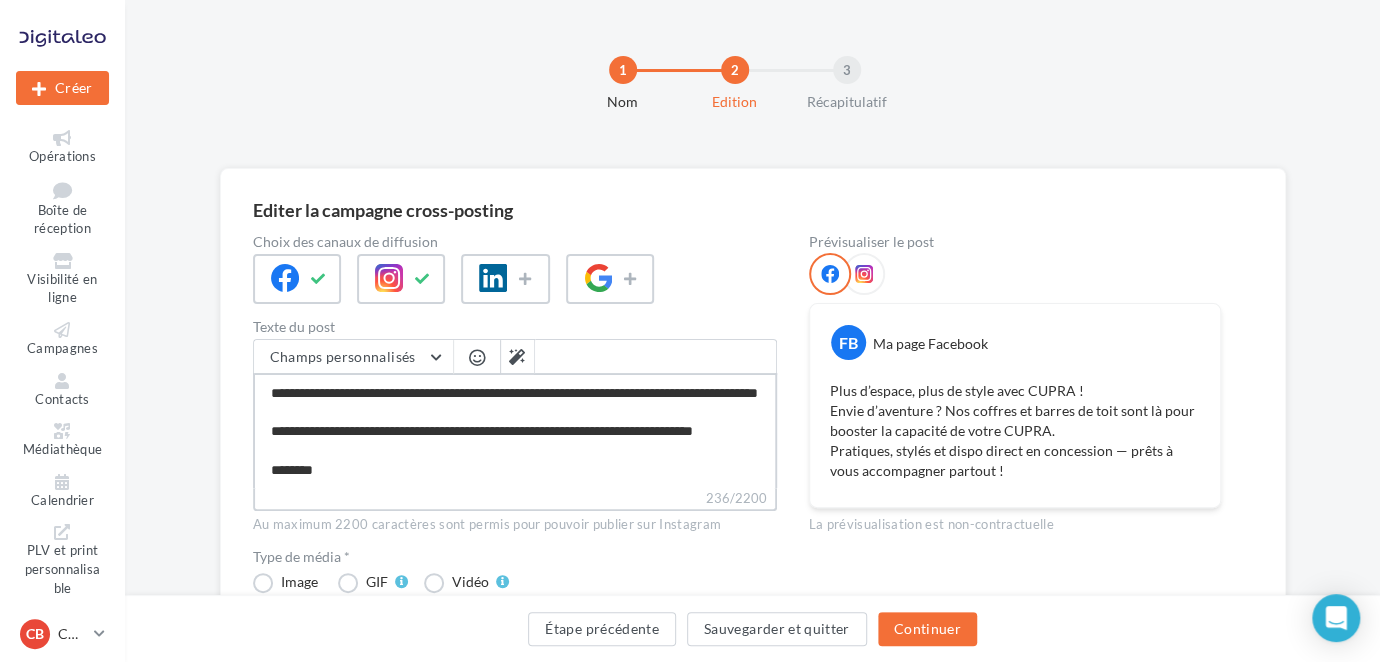 type on "**********" 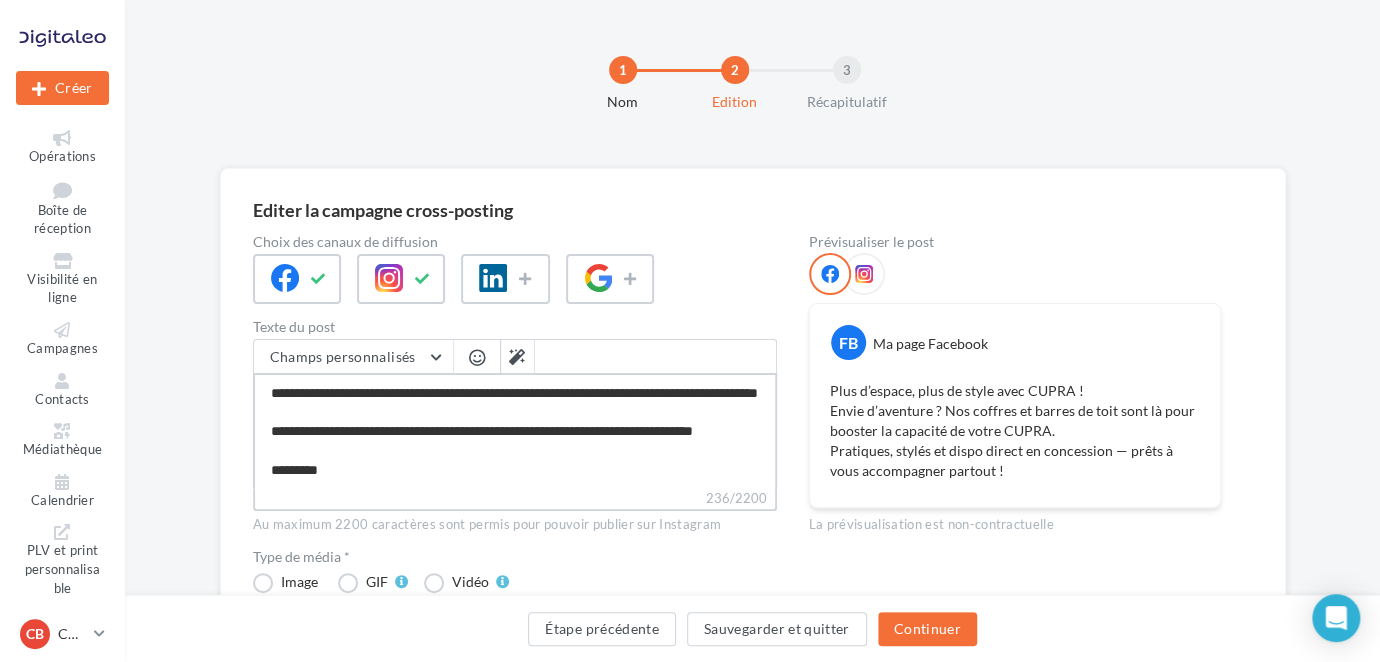 type on "**********" 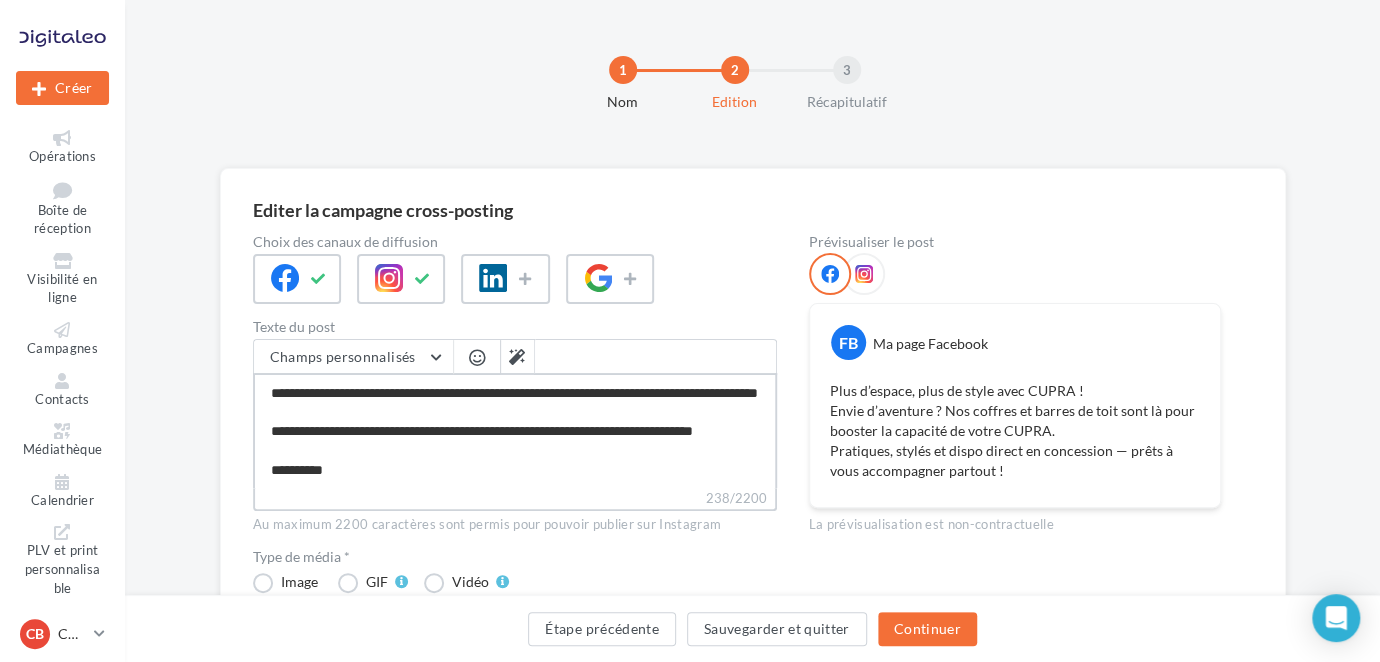 type on "**********" 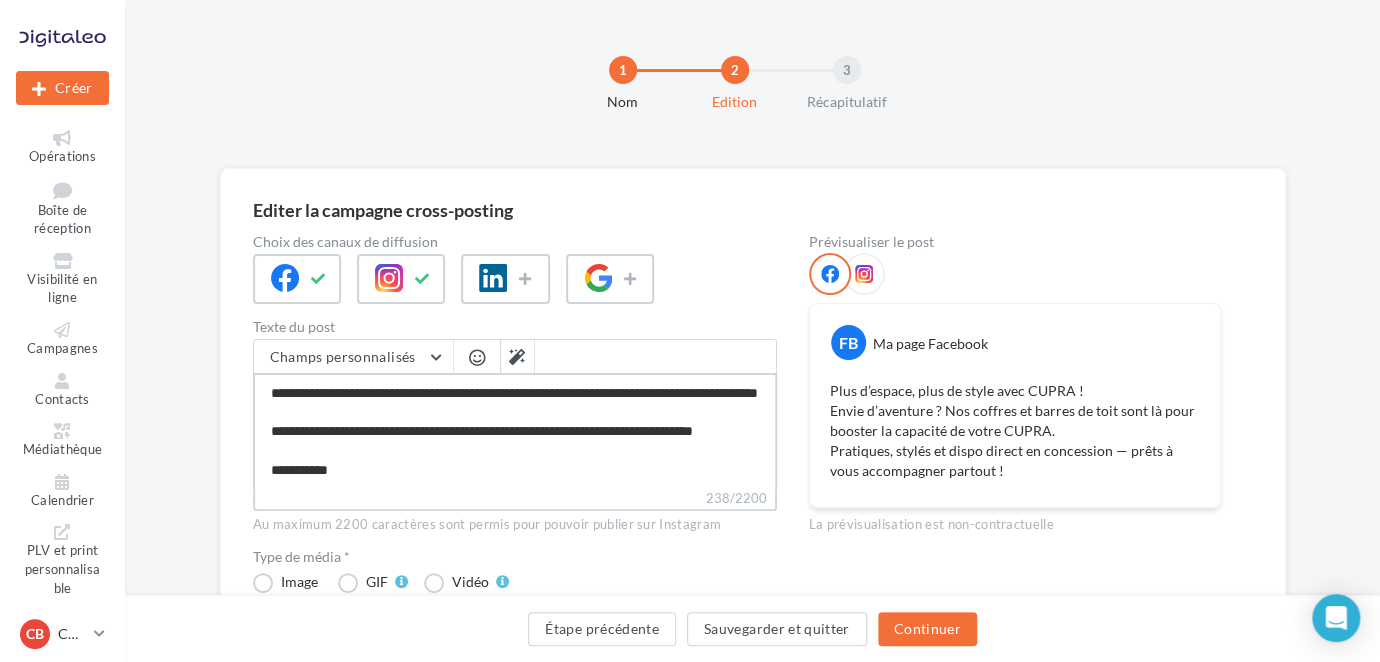 type on "**********" 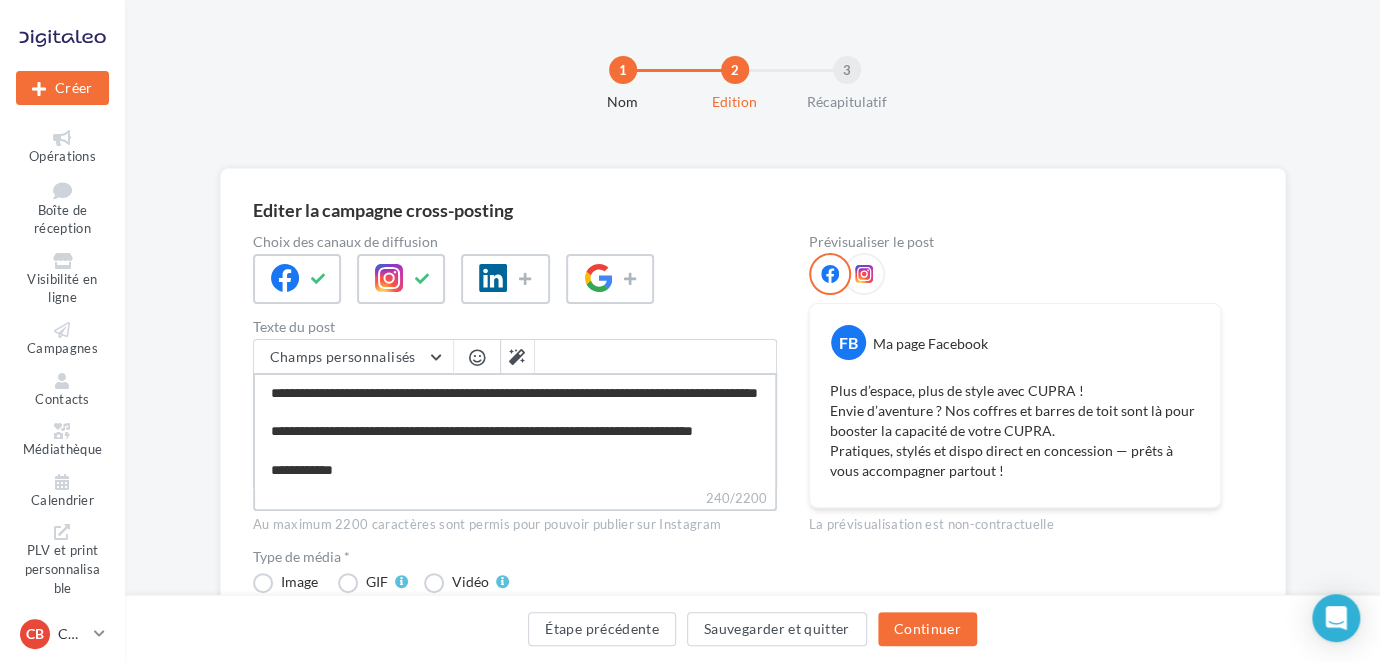 type on "**********" 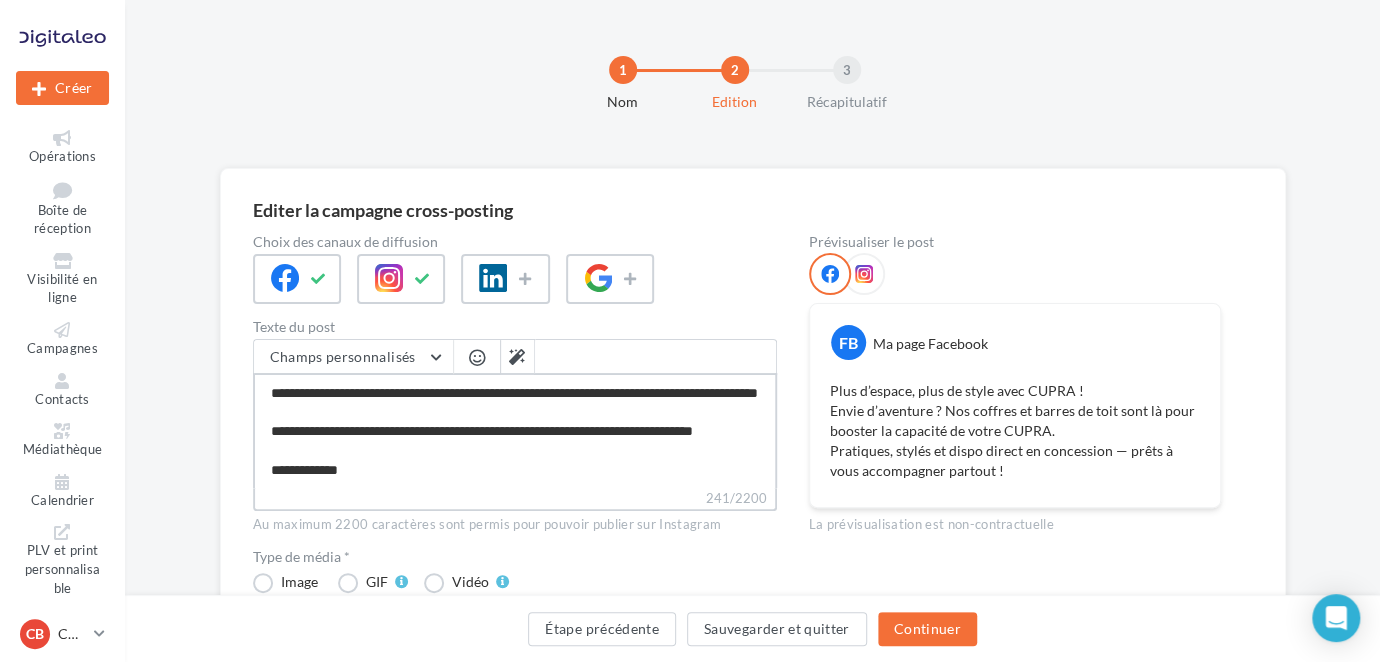 type on "**********" 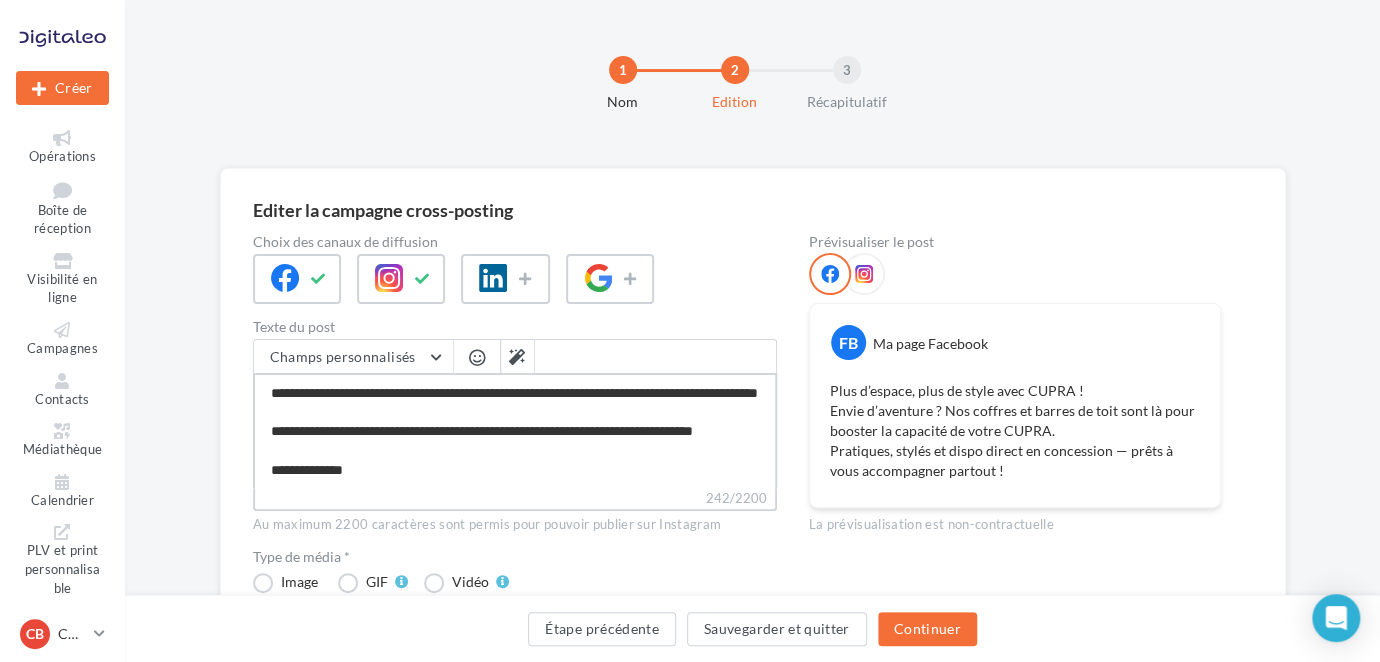 type on "**********" 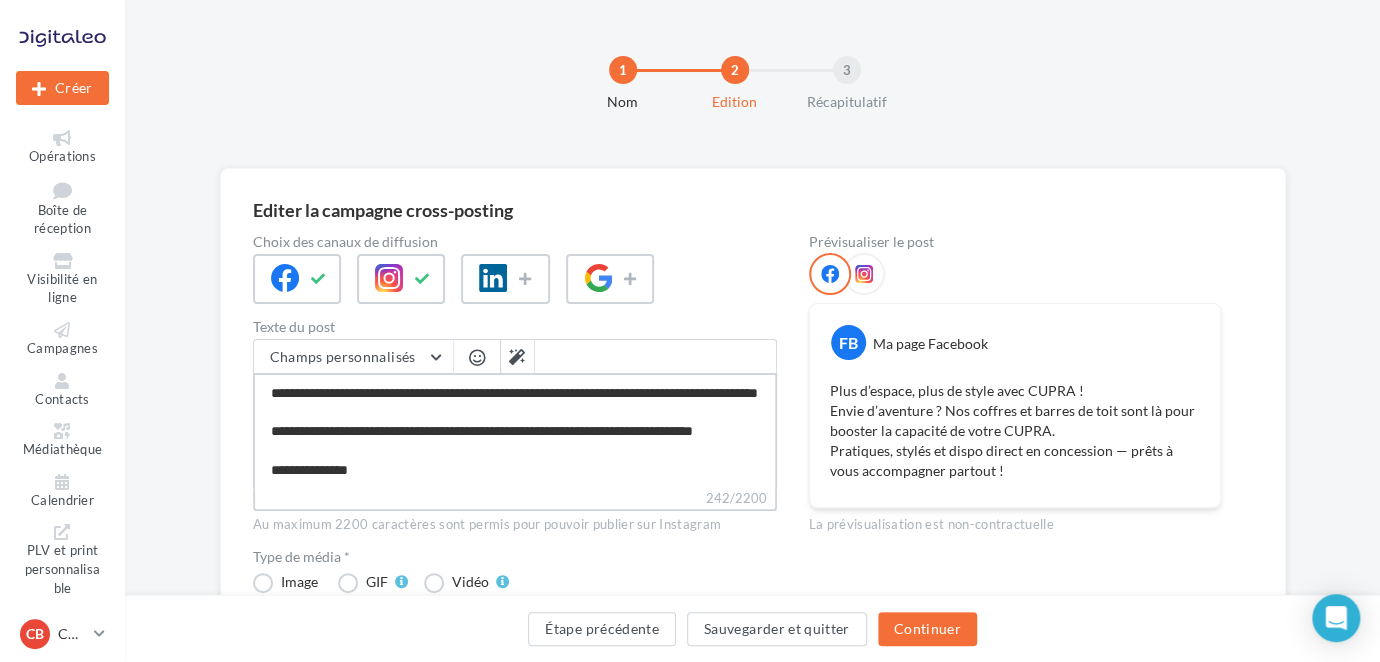 type on "**********" 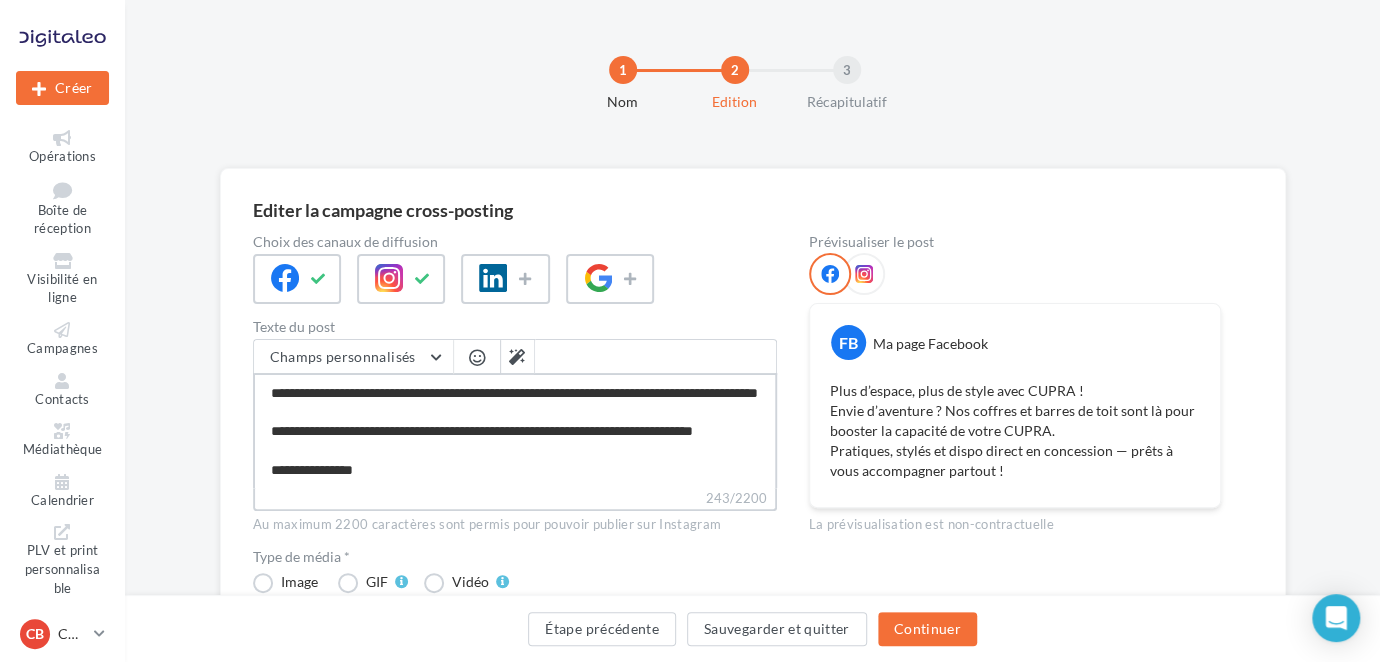 type on "**********" 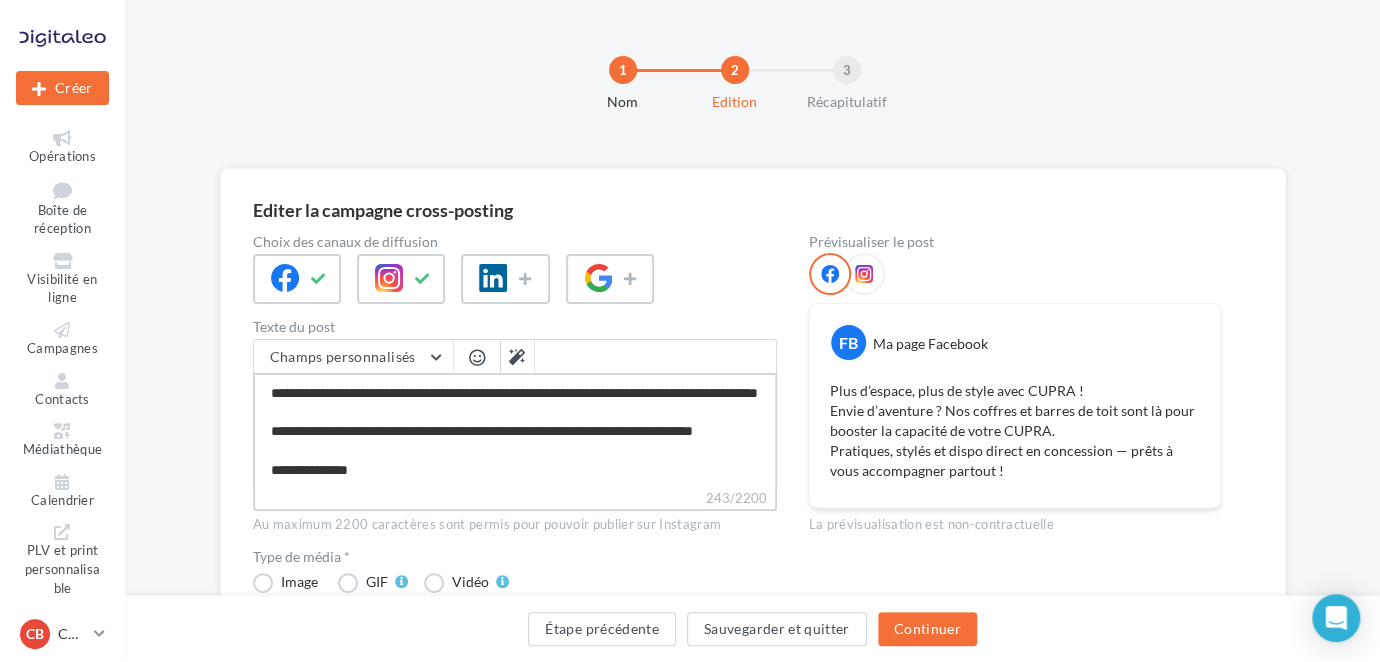 type on "**********" 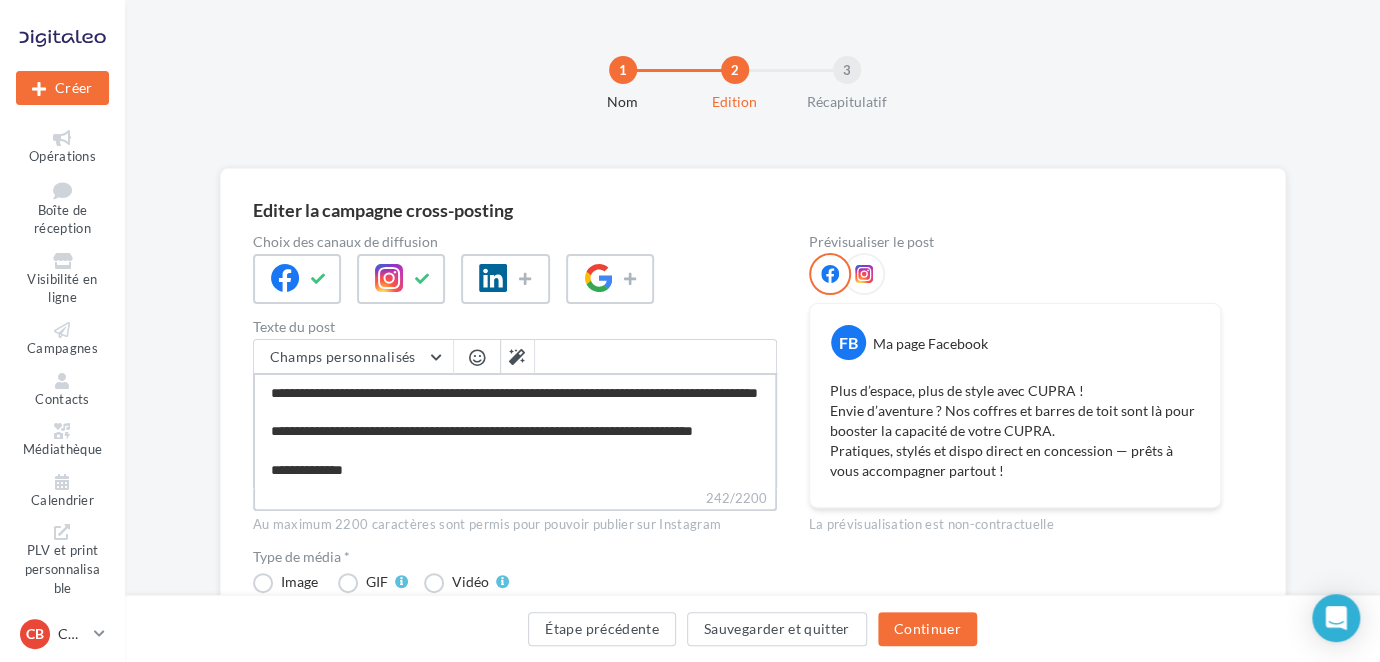 type on "**********" 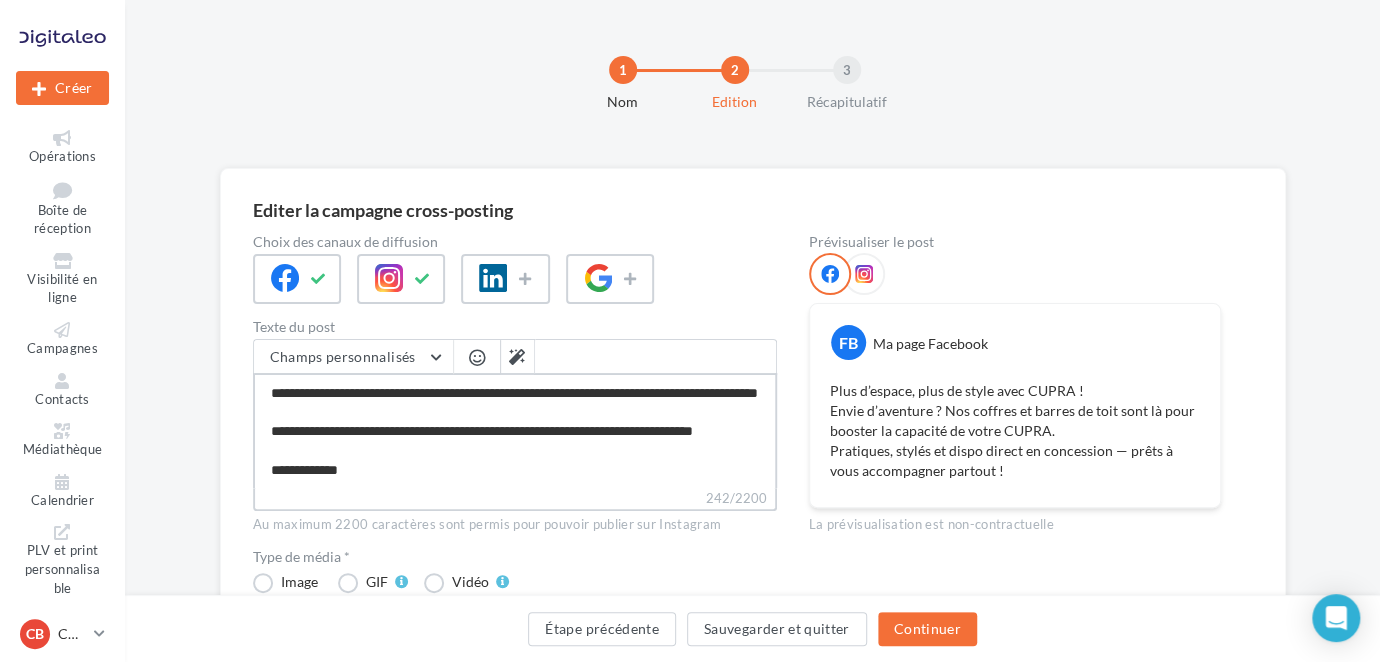 type on "**********" 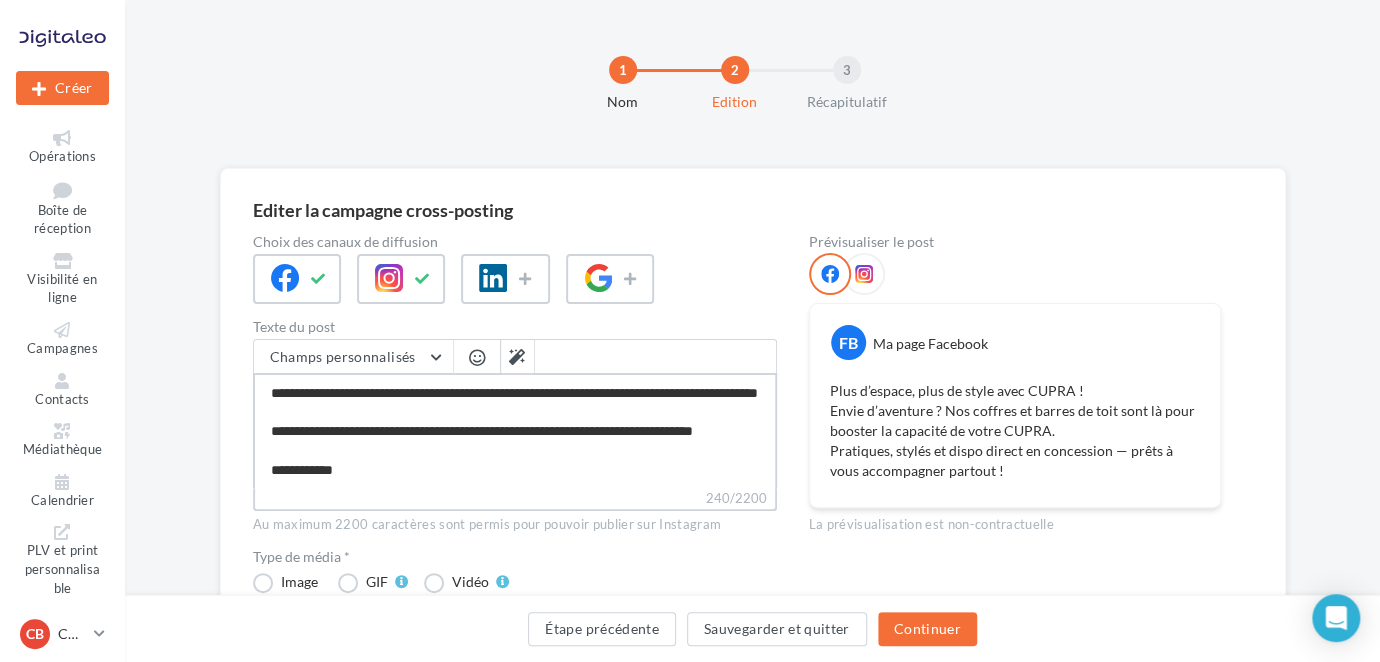 type on "**********" 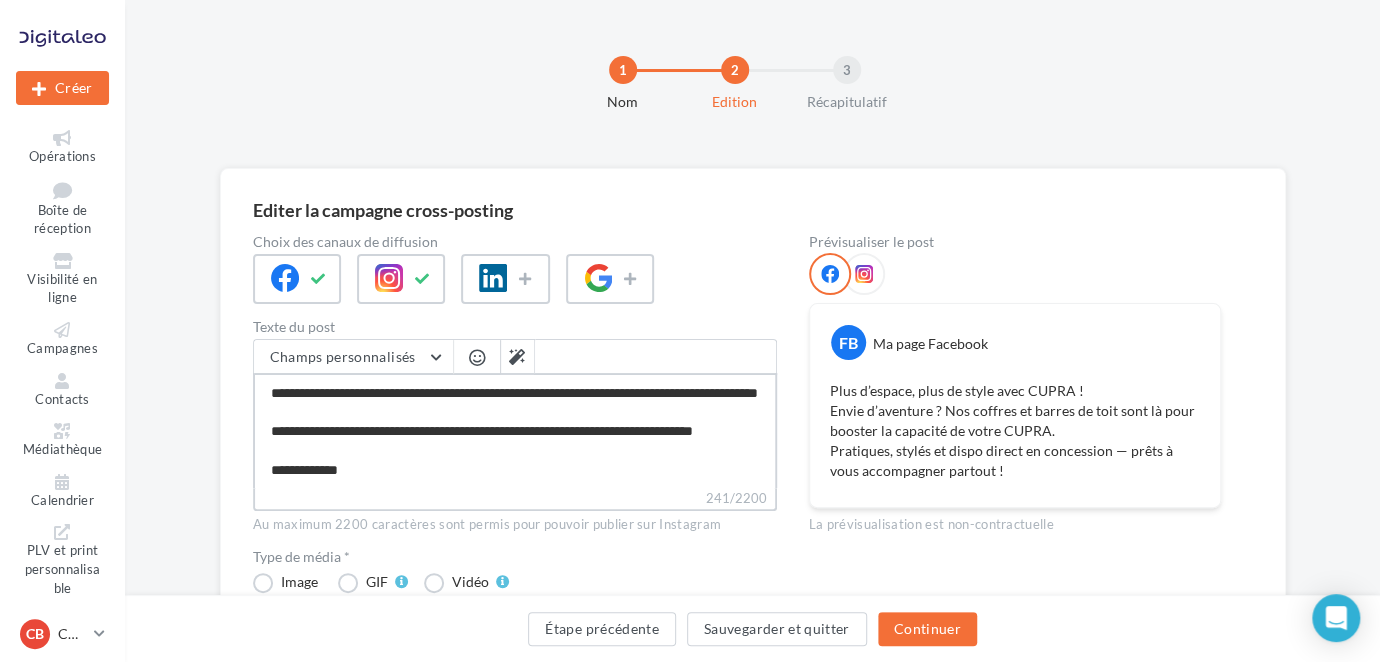 type on "**********" 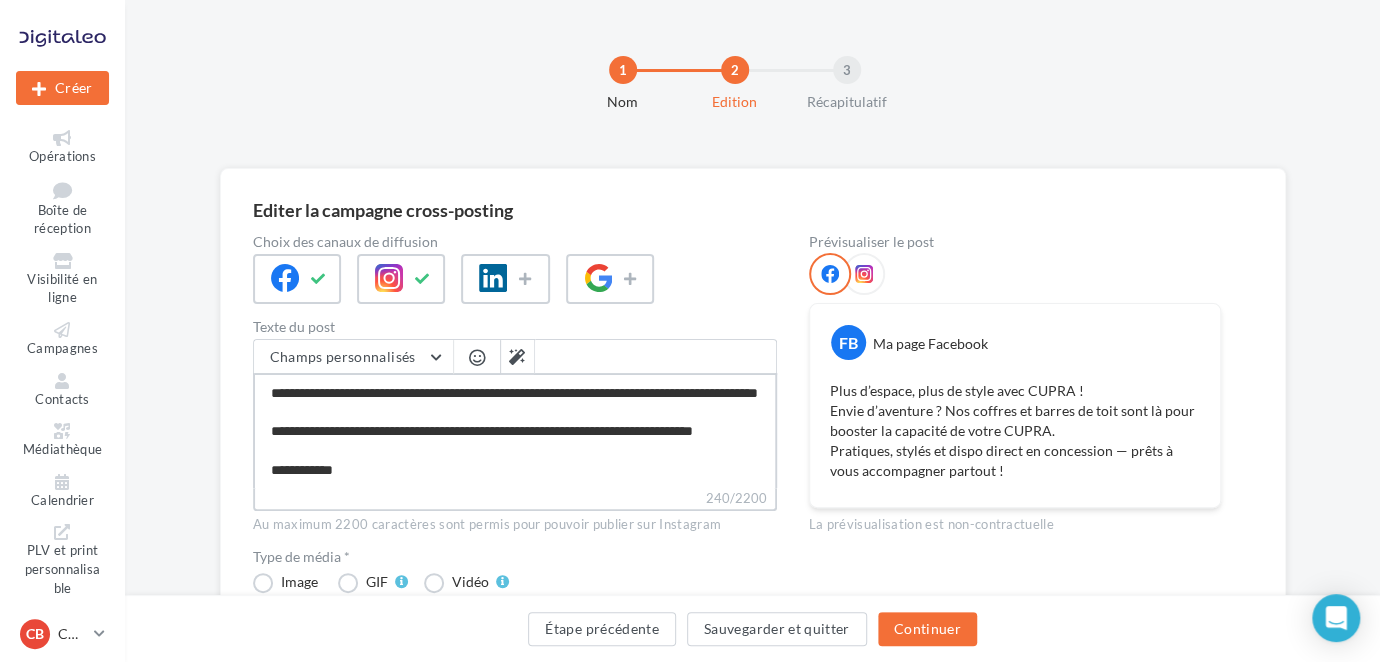 type on "**********" 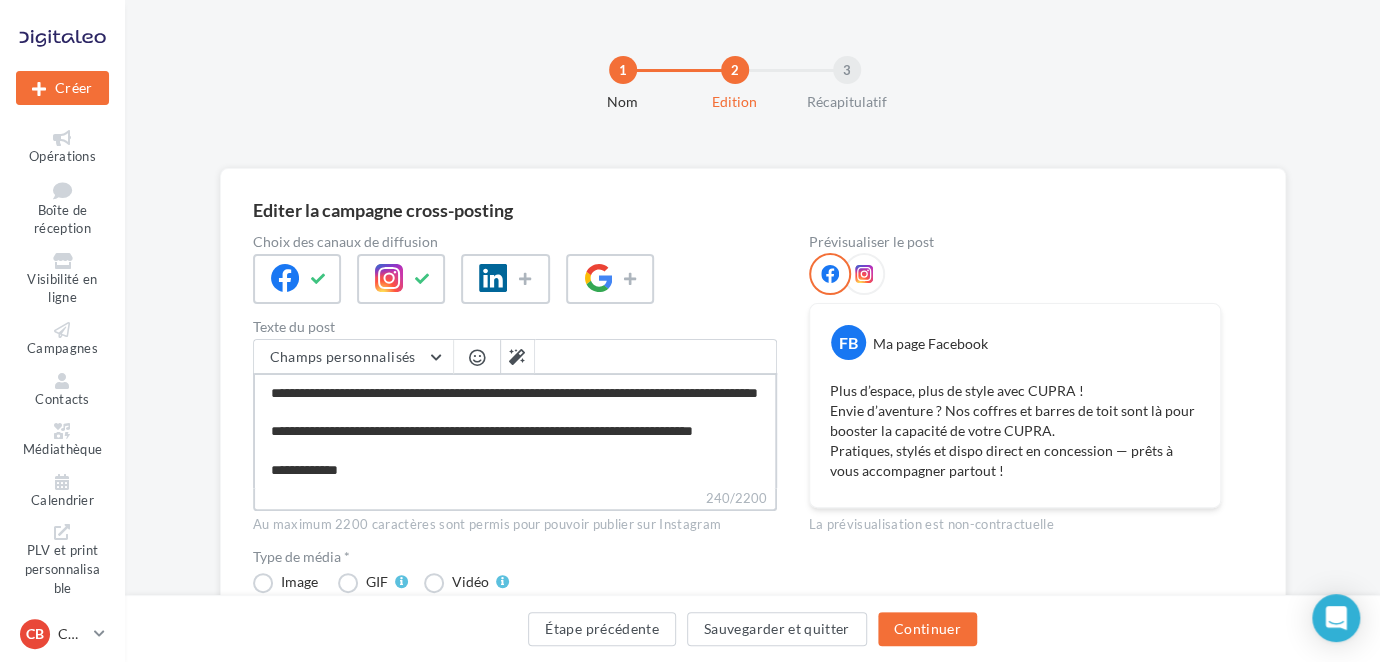 type on "**********" 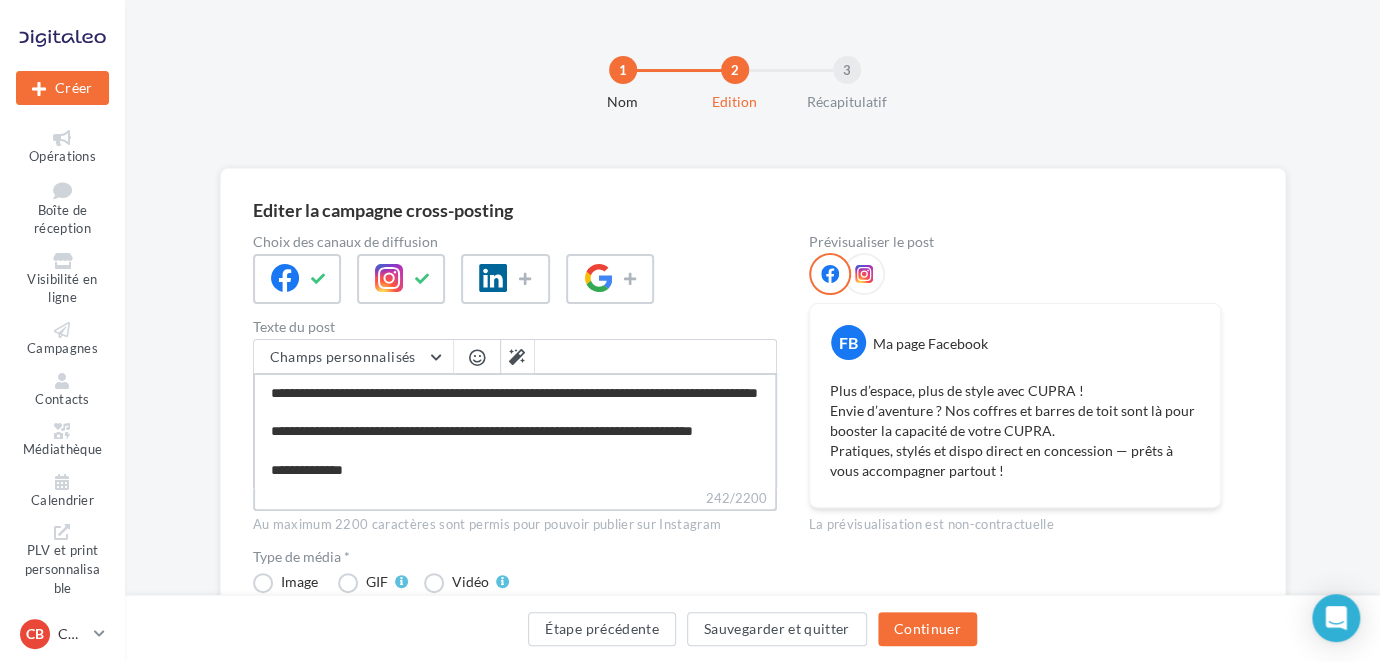 type on "**********" 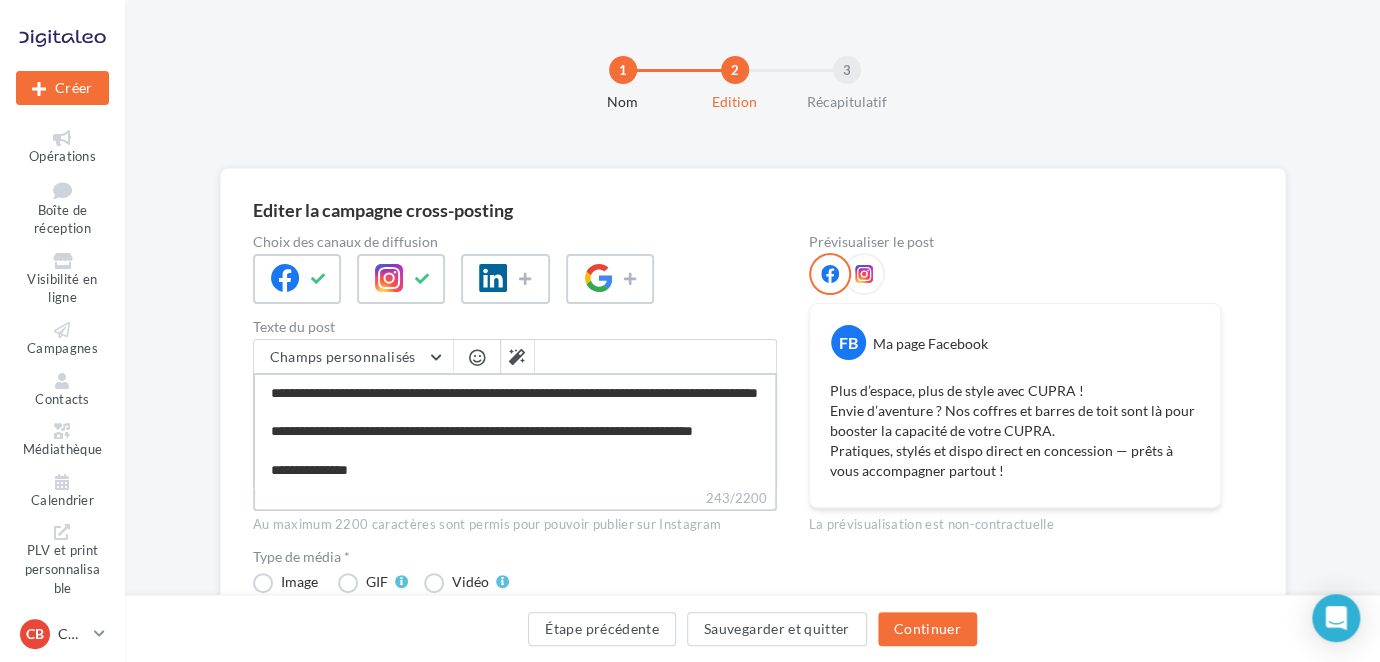 type on "**********" 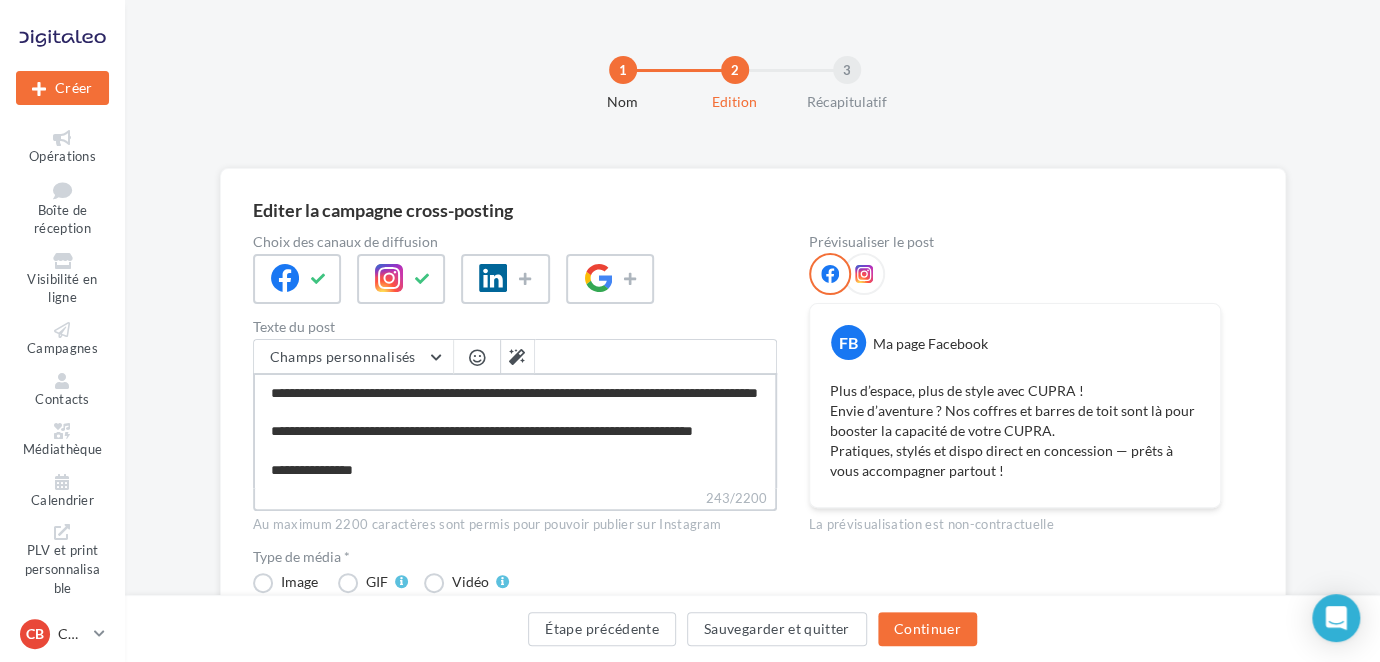 type on "**********" 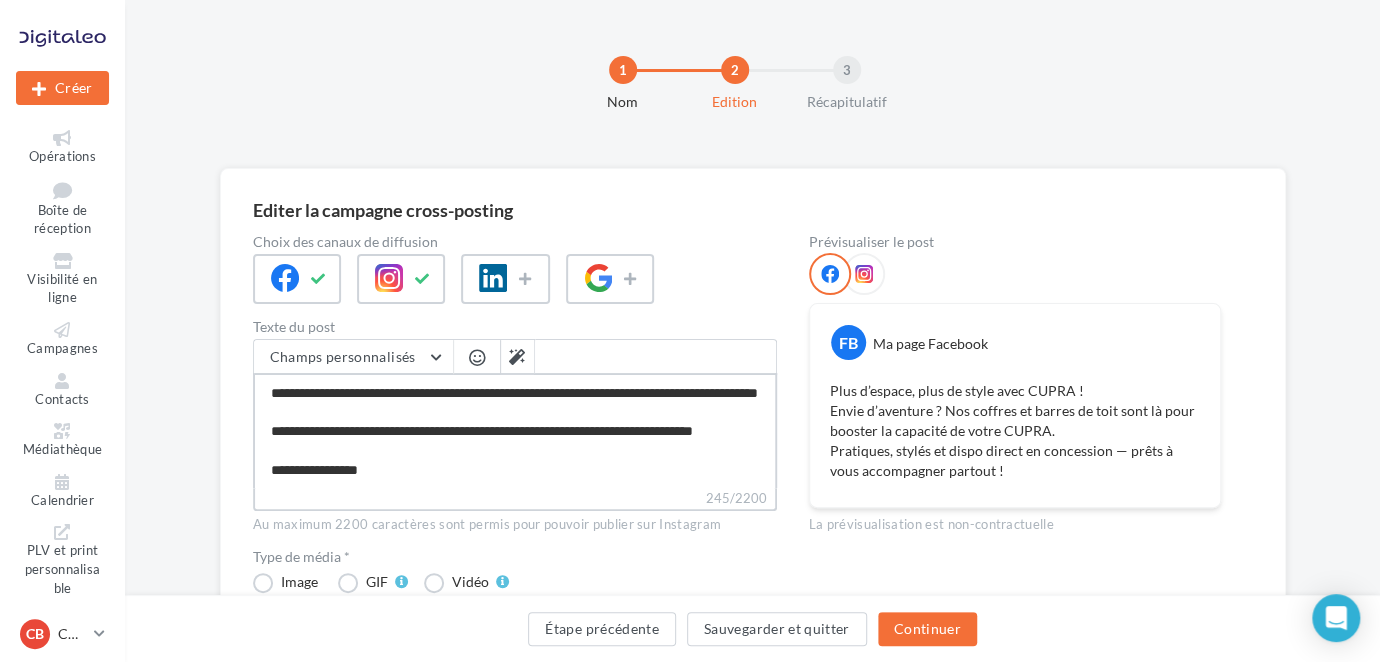 type on "**********" 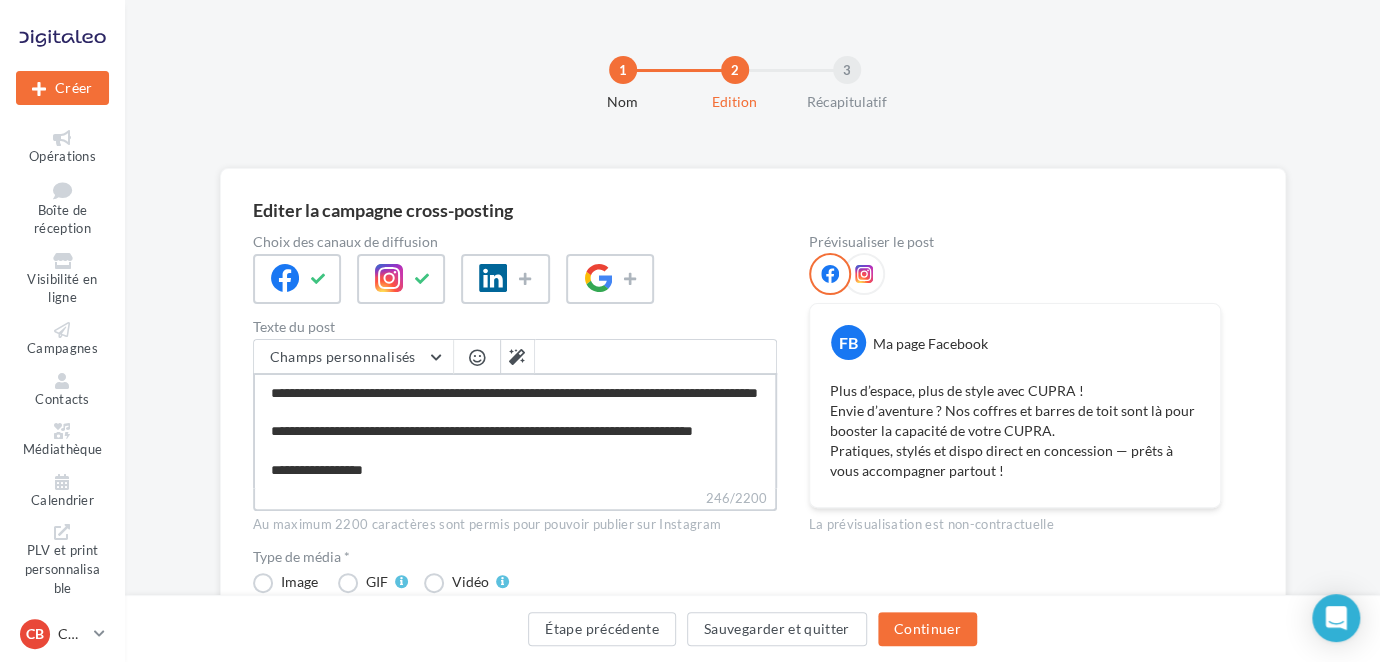 type on "**********" 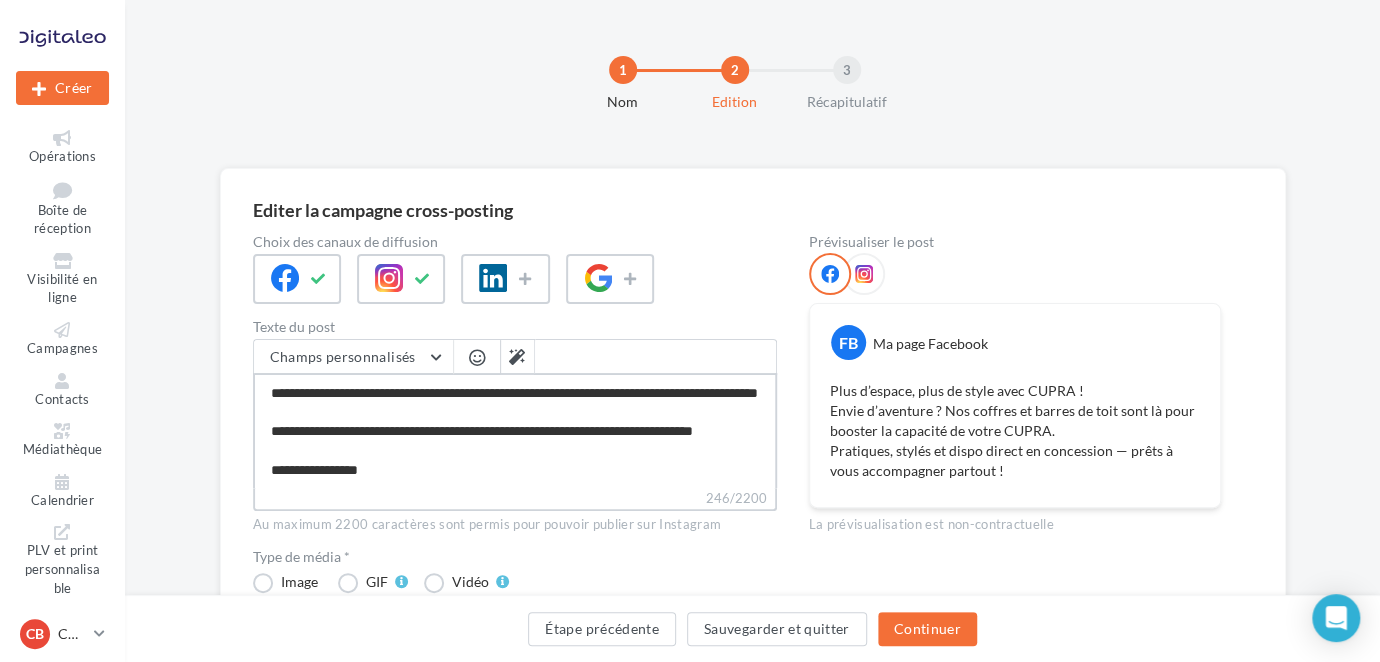 type on "**********" 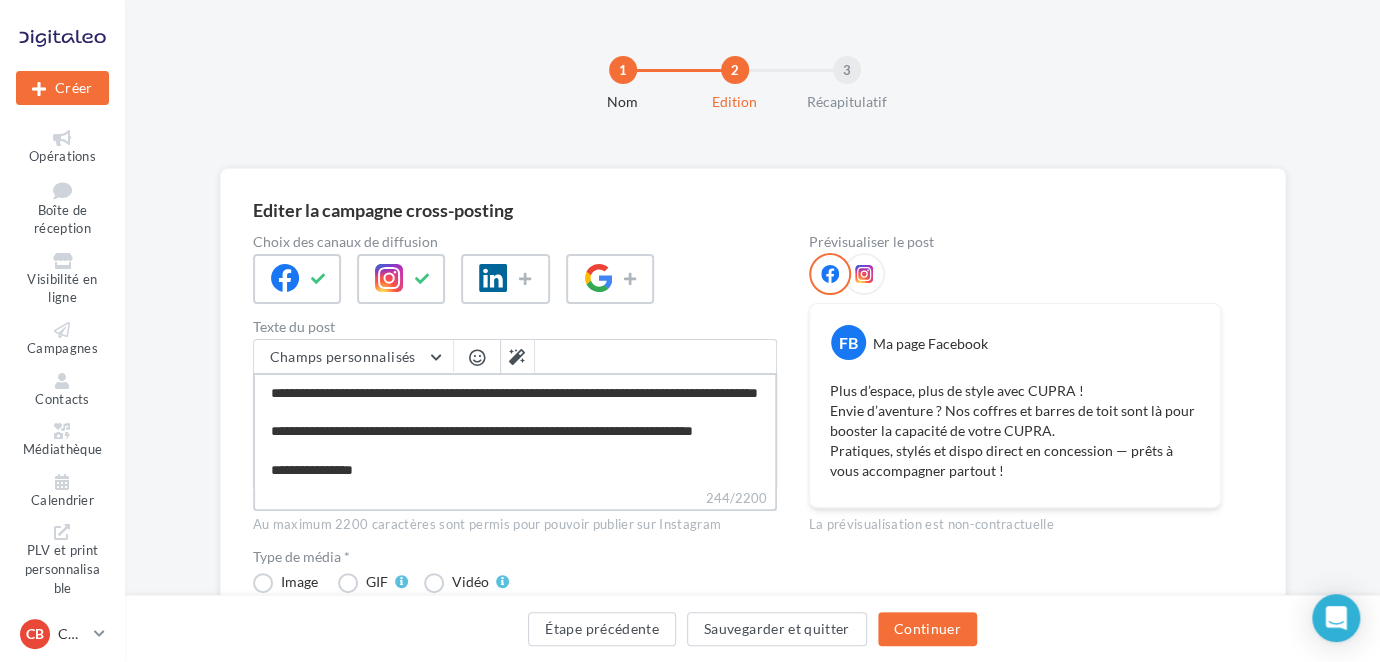 type on "**********" 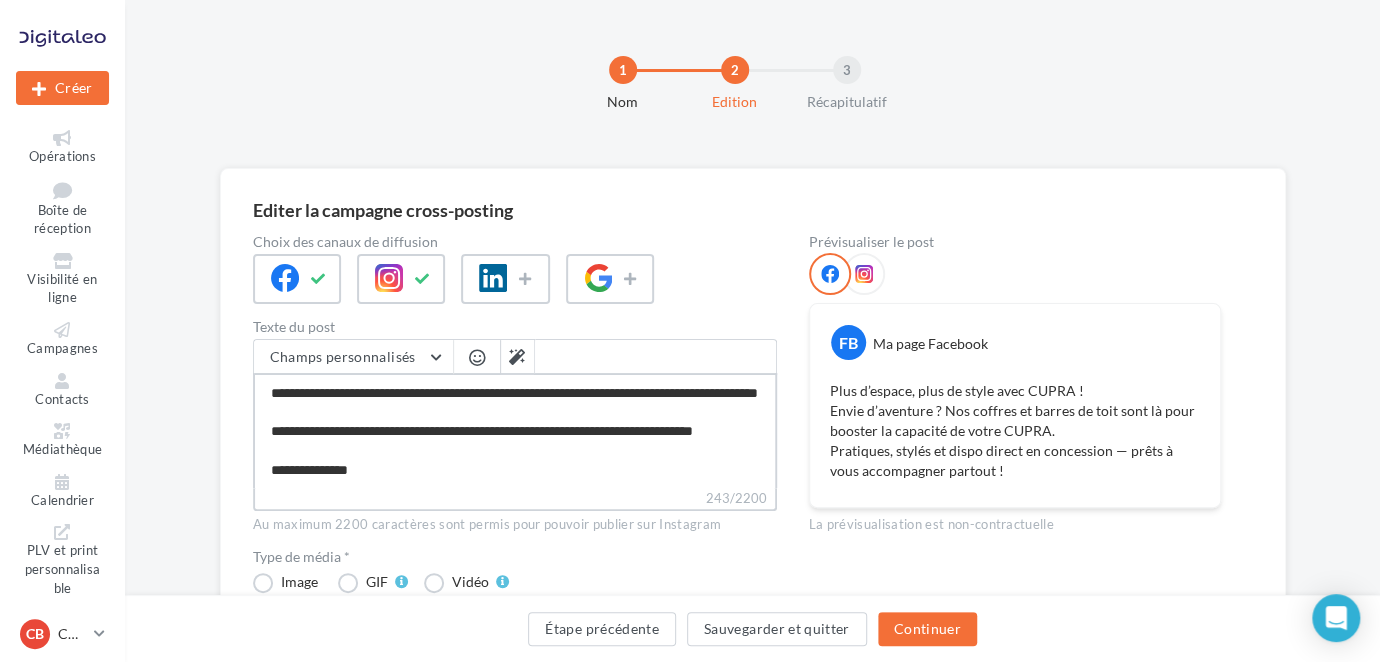 type on "**********" 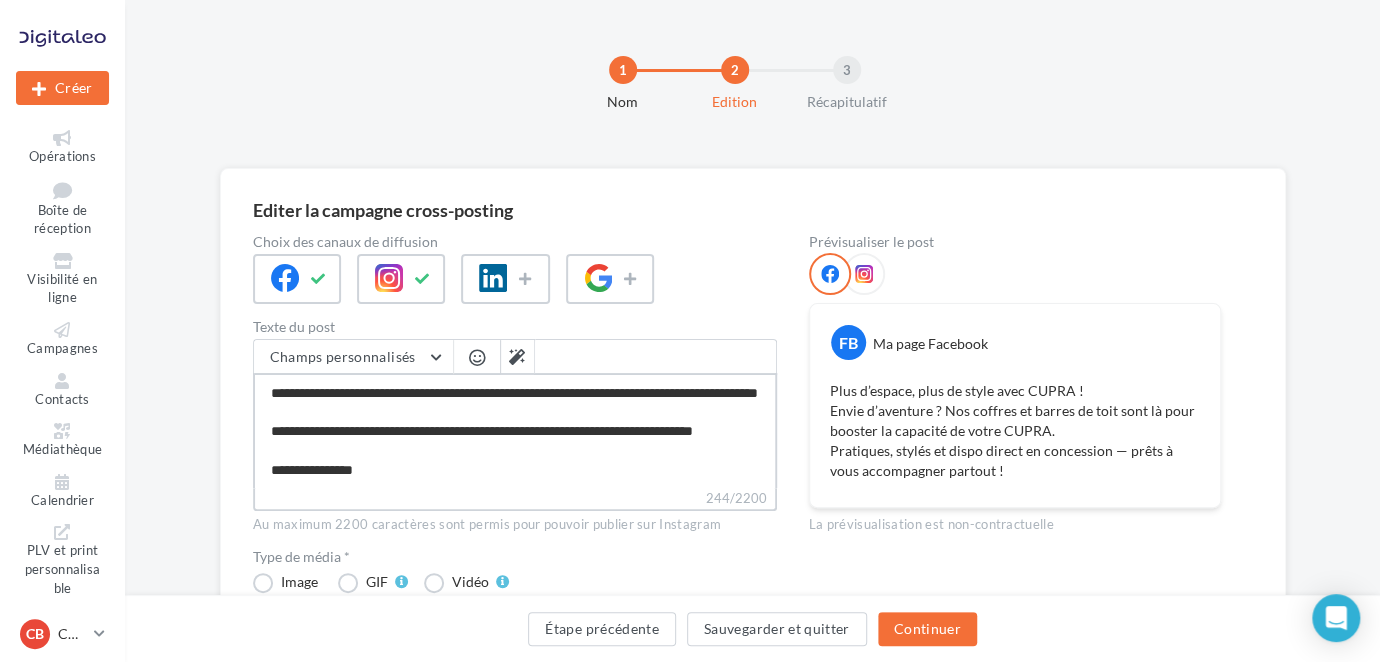 type on "**********" 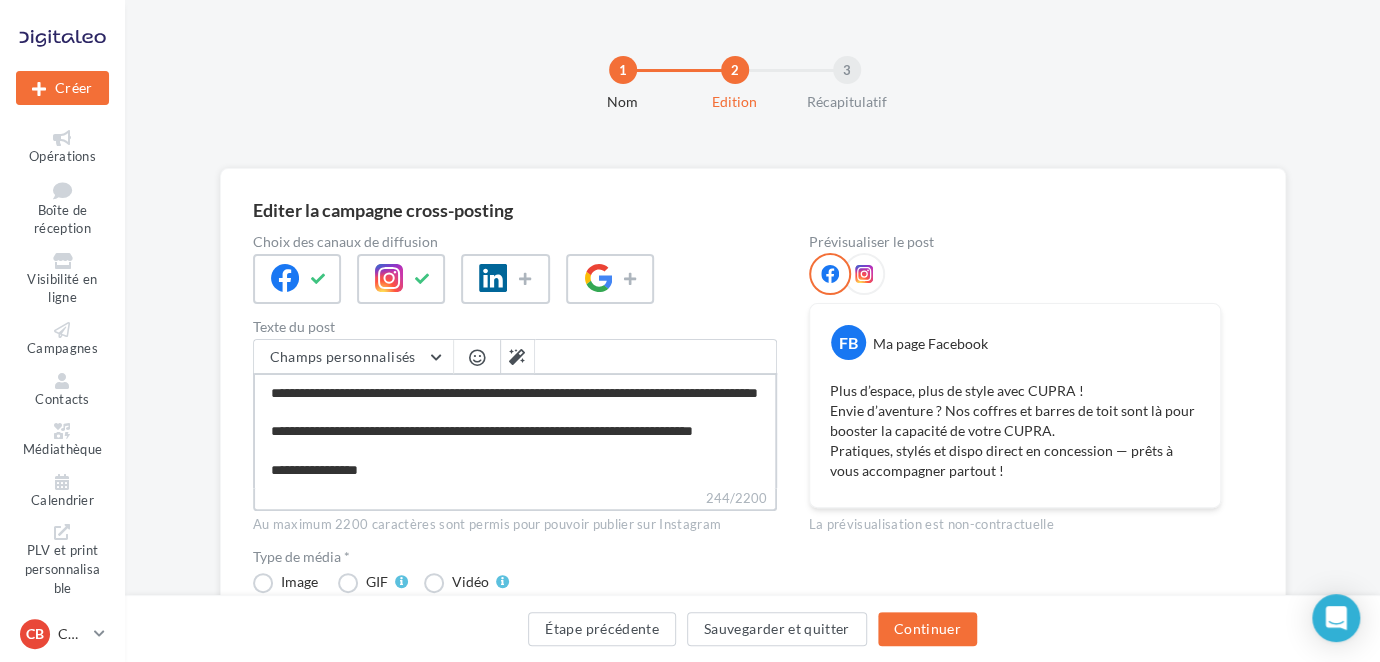 type on "**********" 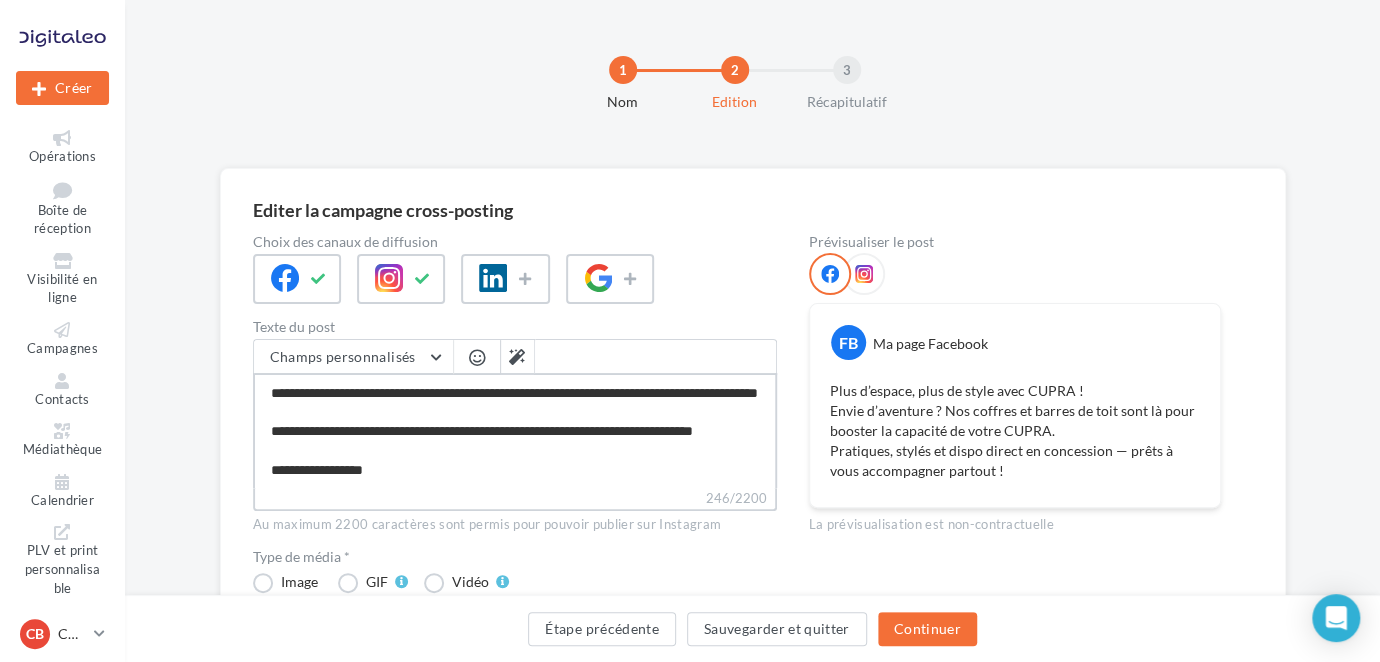 type on "**********" 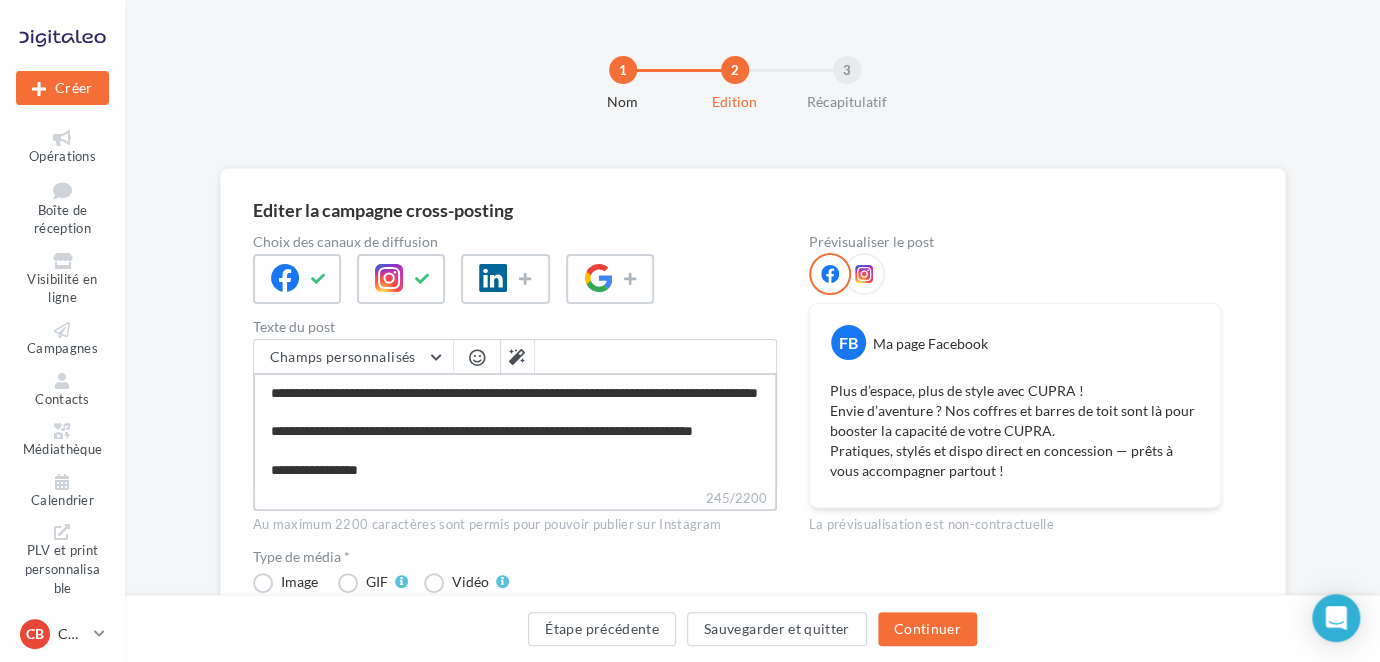 type on "**********" 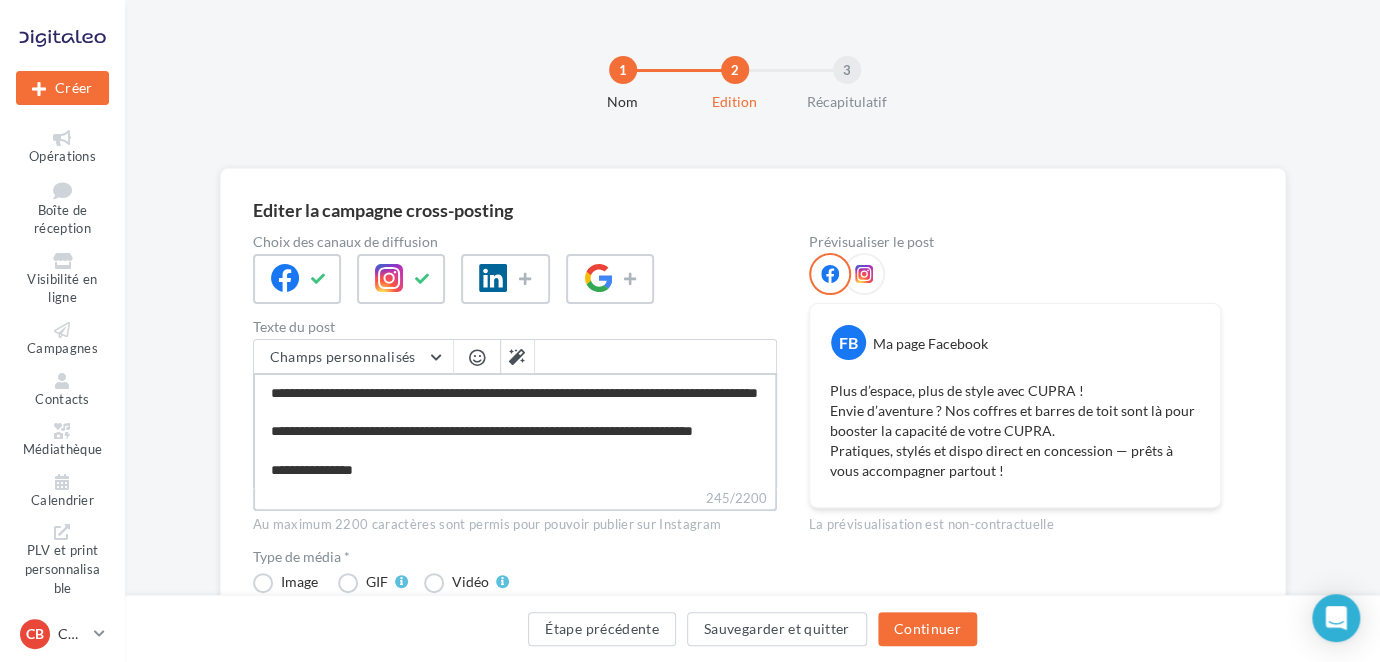 type on "**********" 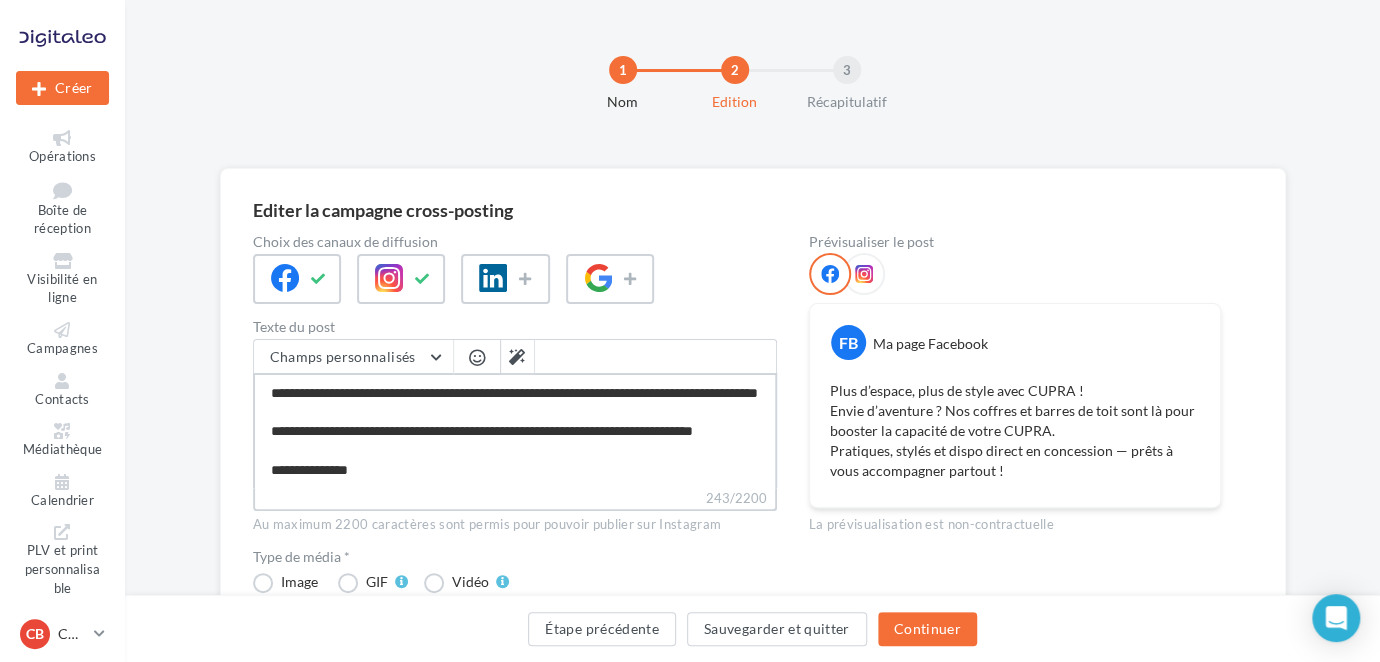 type on "**********" 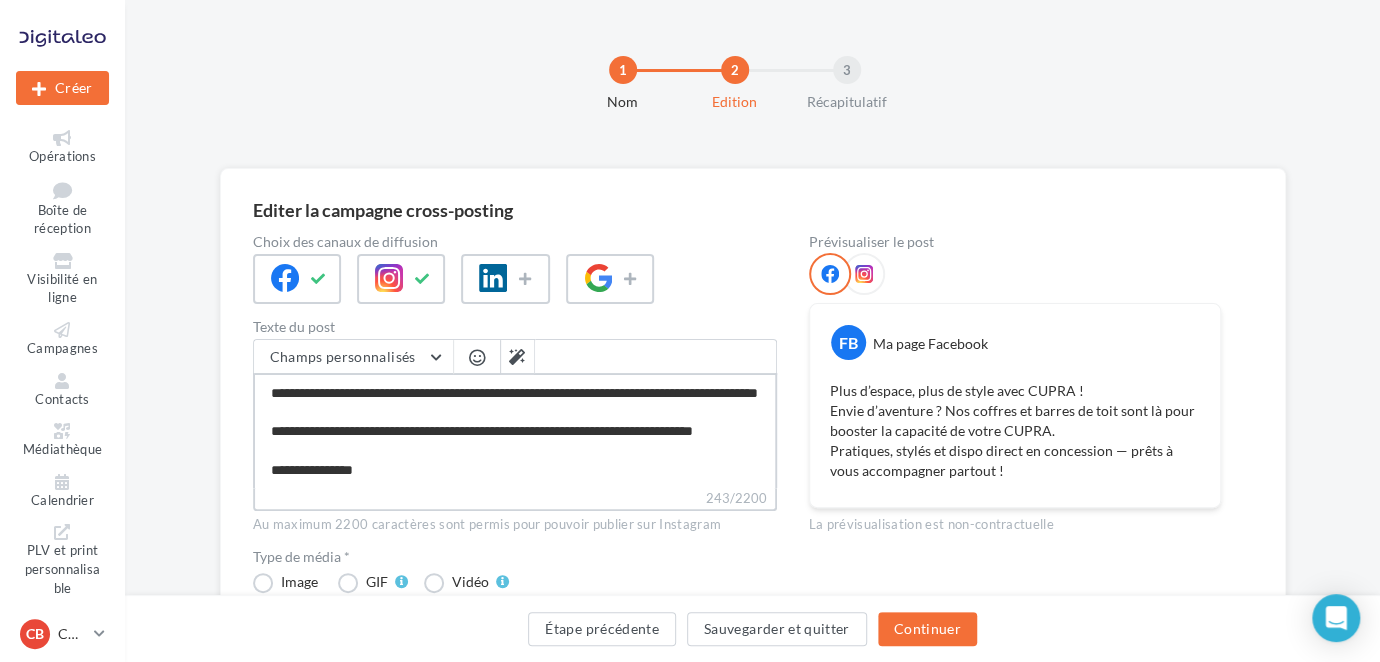 type on "**********" 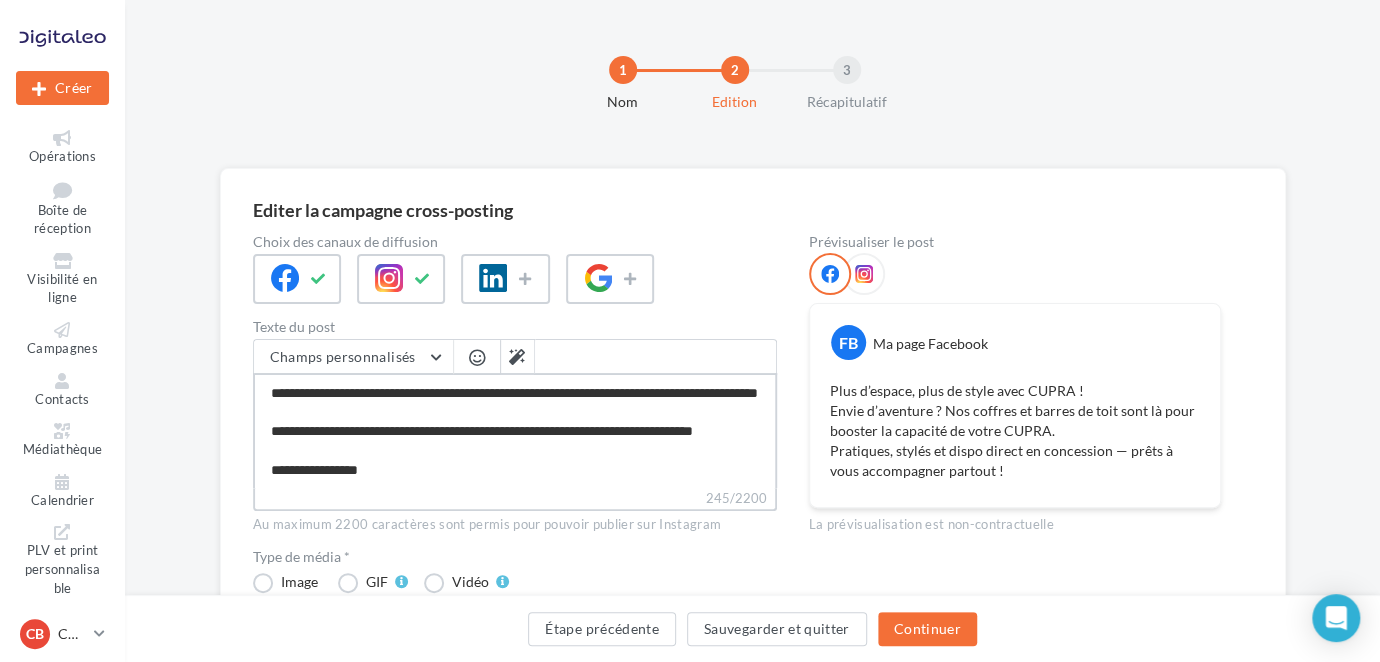 type on "**********" 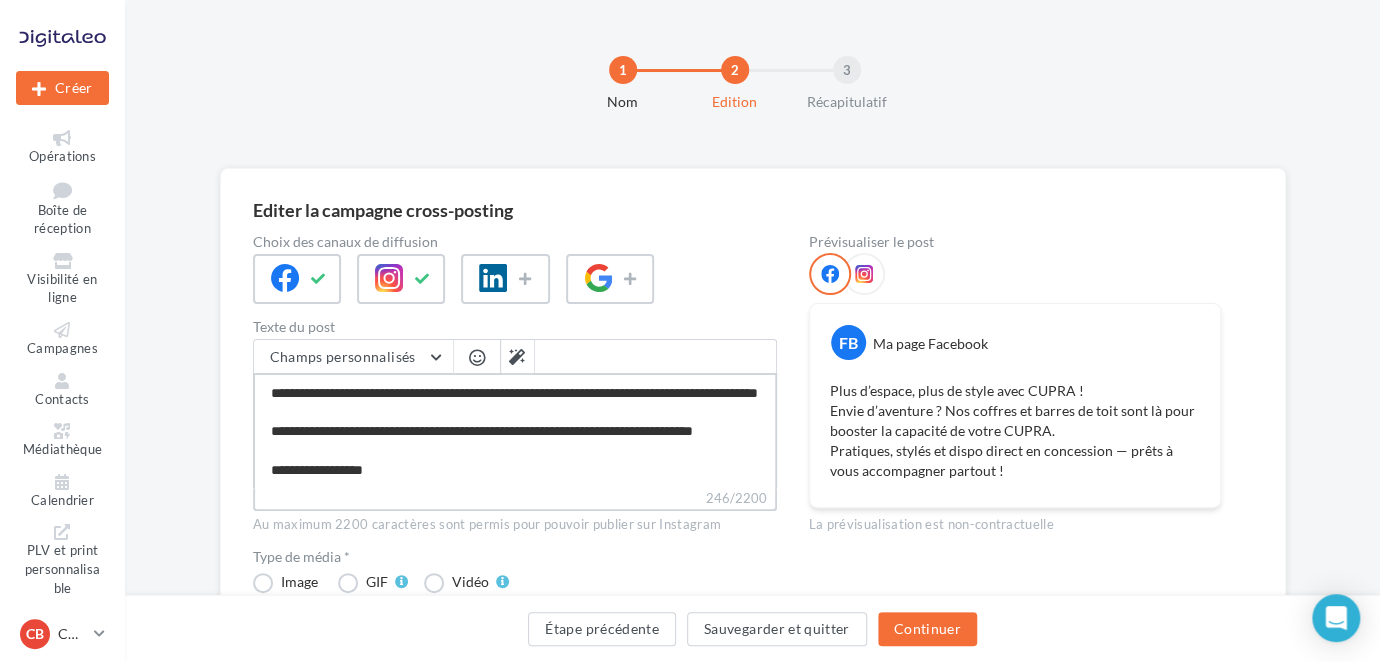 type on "**********" 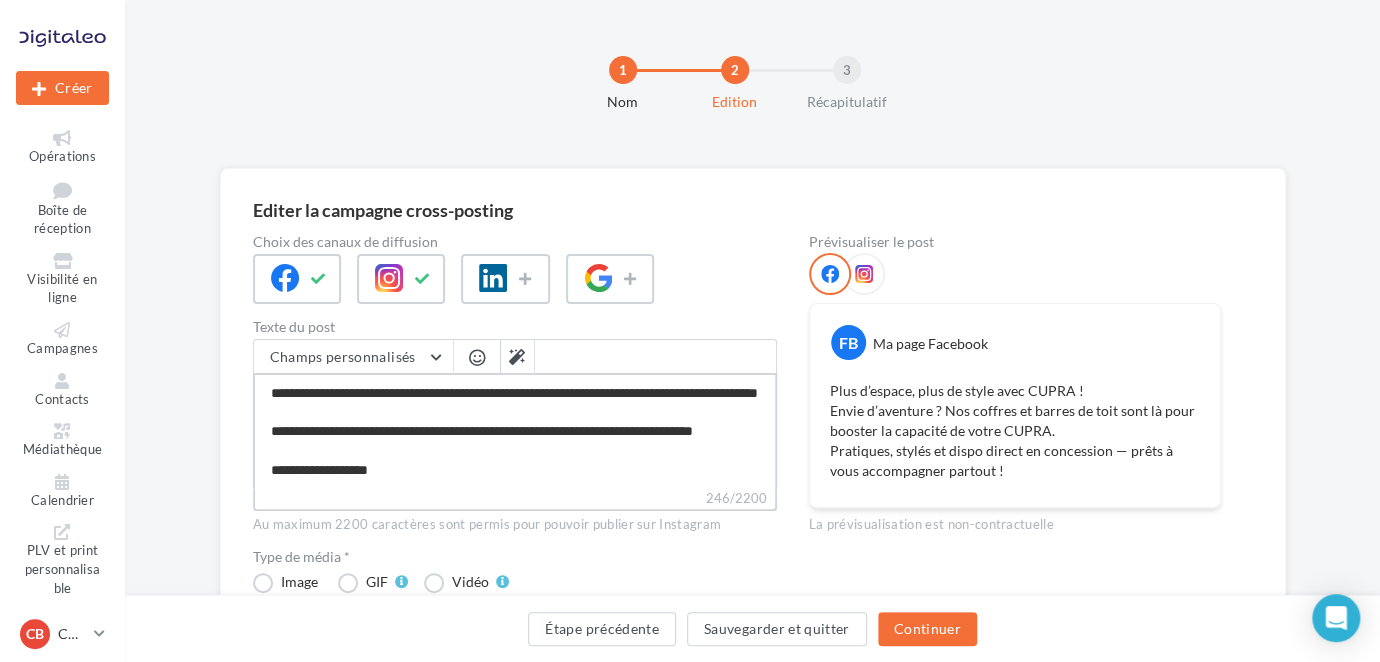 type on "**********" 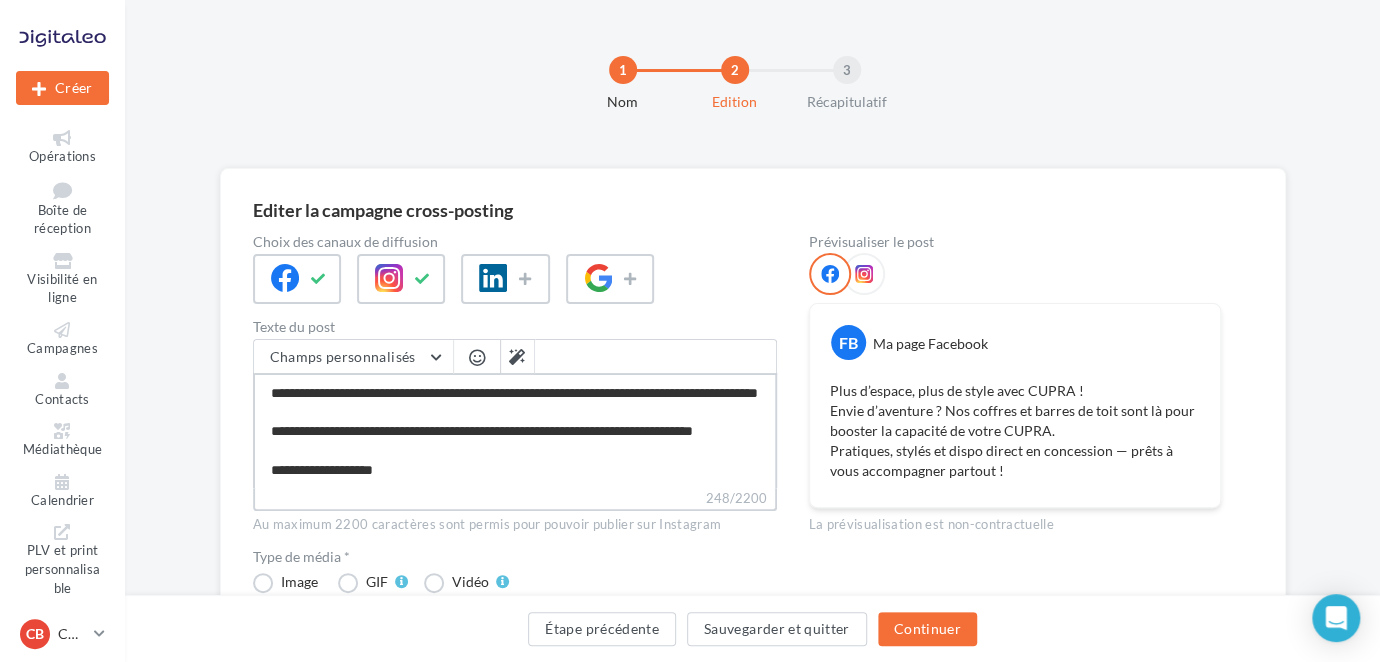 type on "**********" 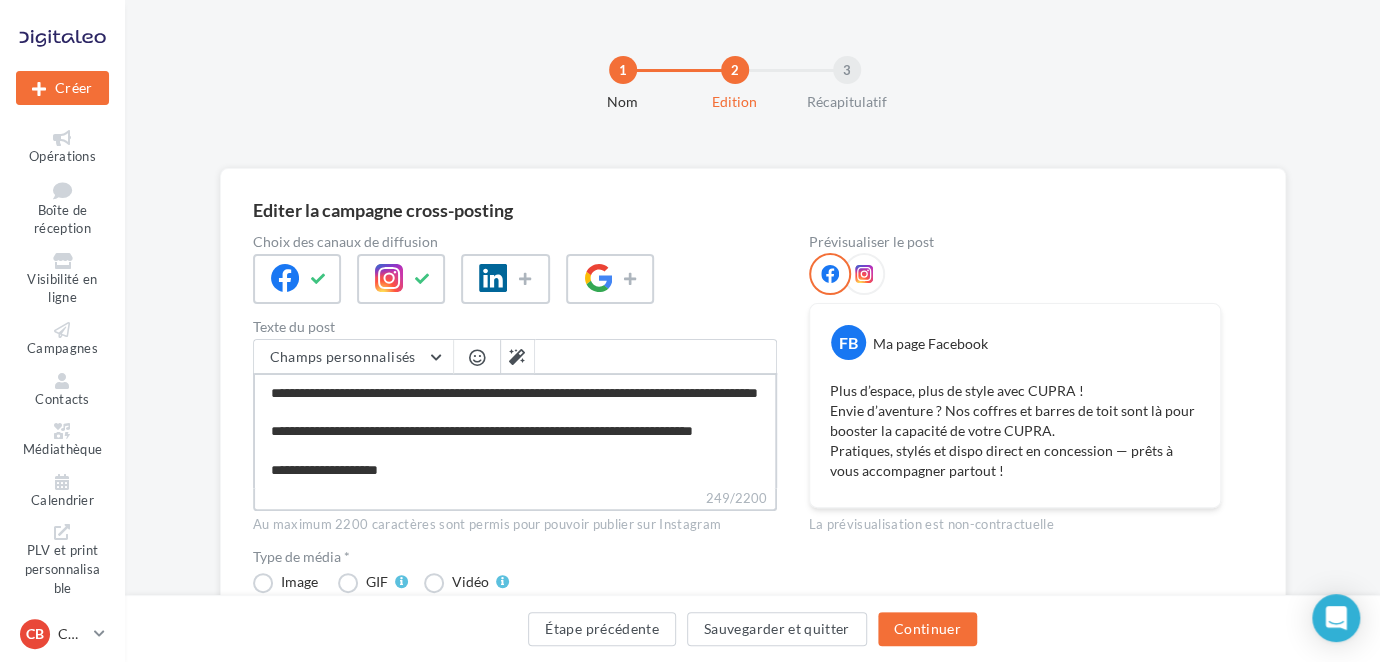 type on "**********" 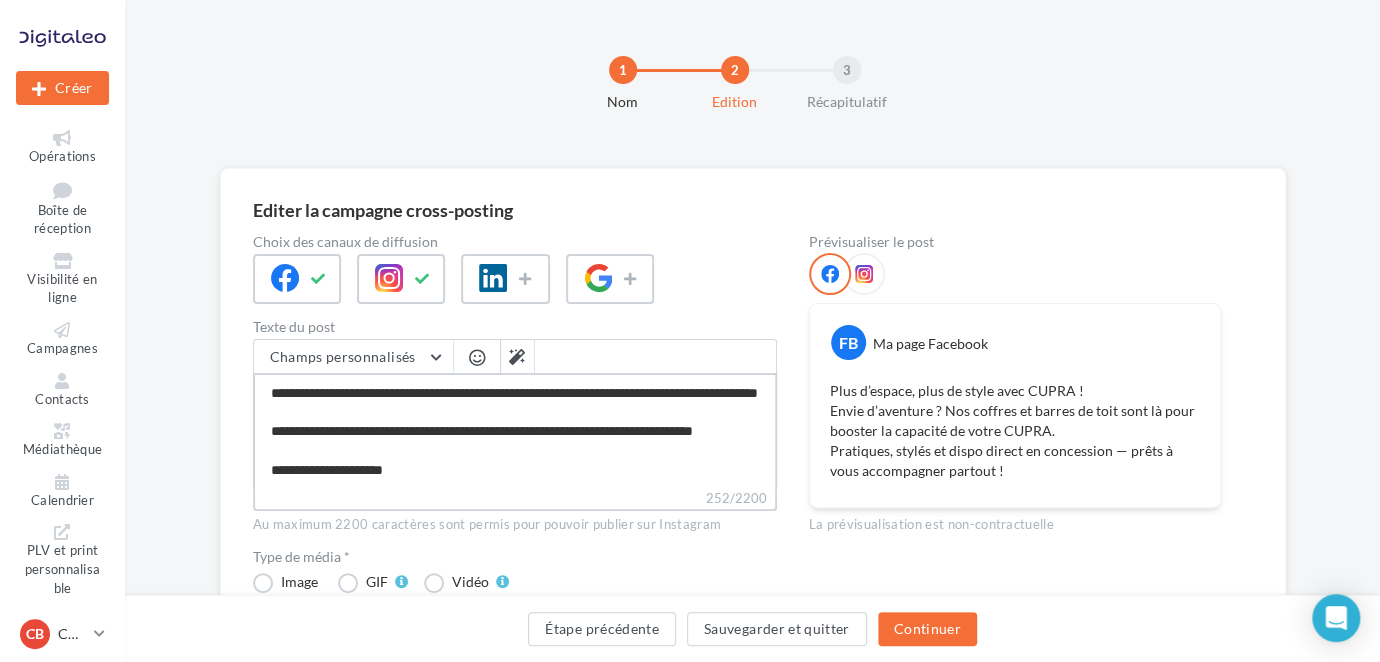 type on "**********" 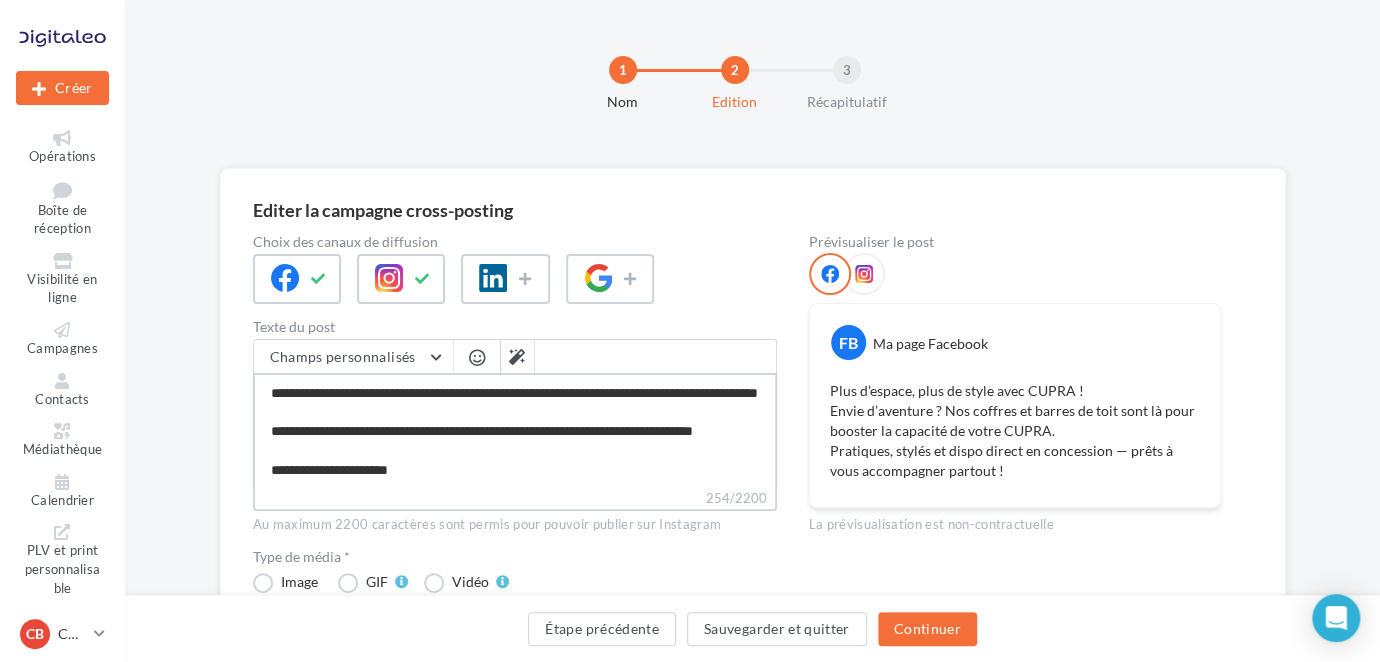 type on "**********" 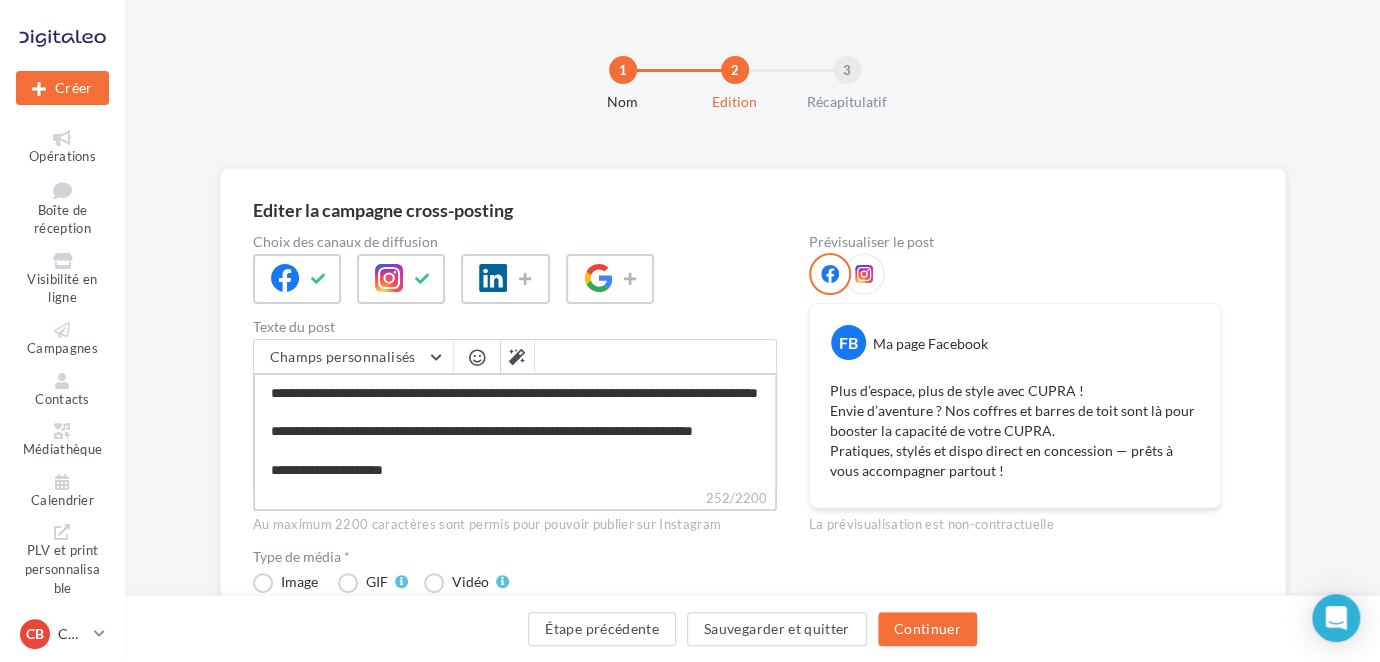 type on "**********" 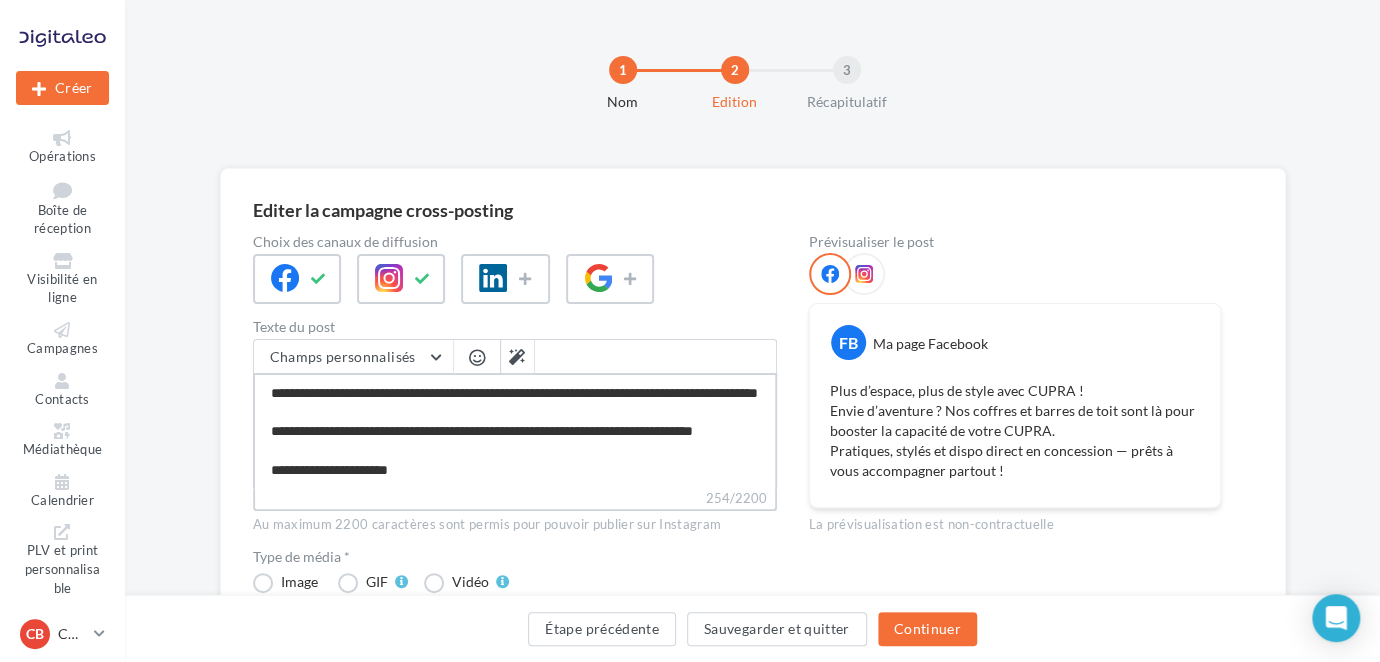 type on "**********" 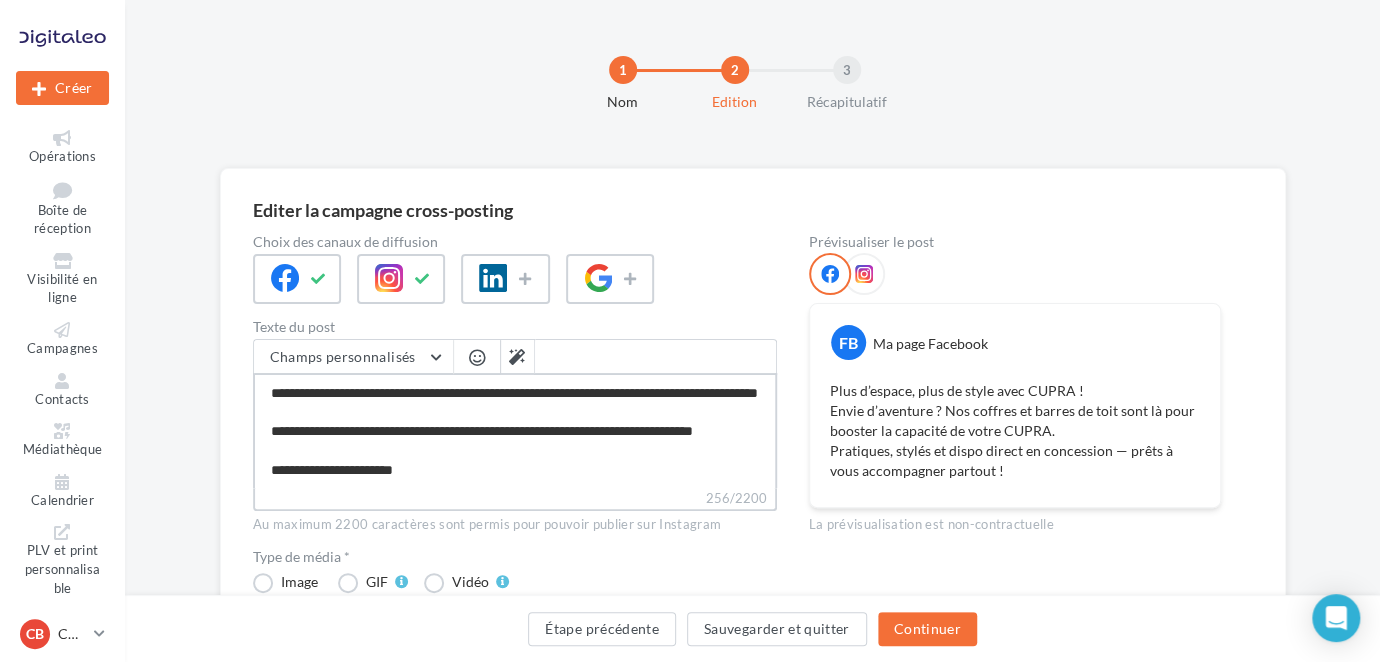 type on "**********" 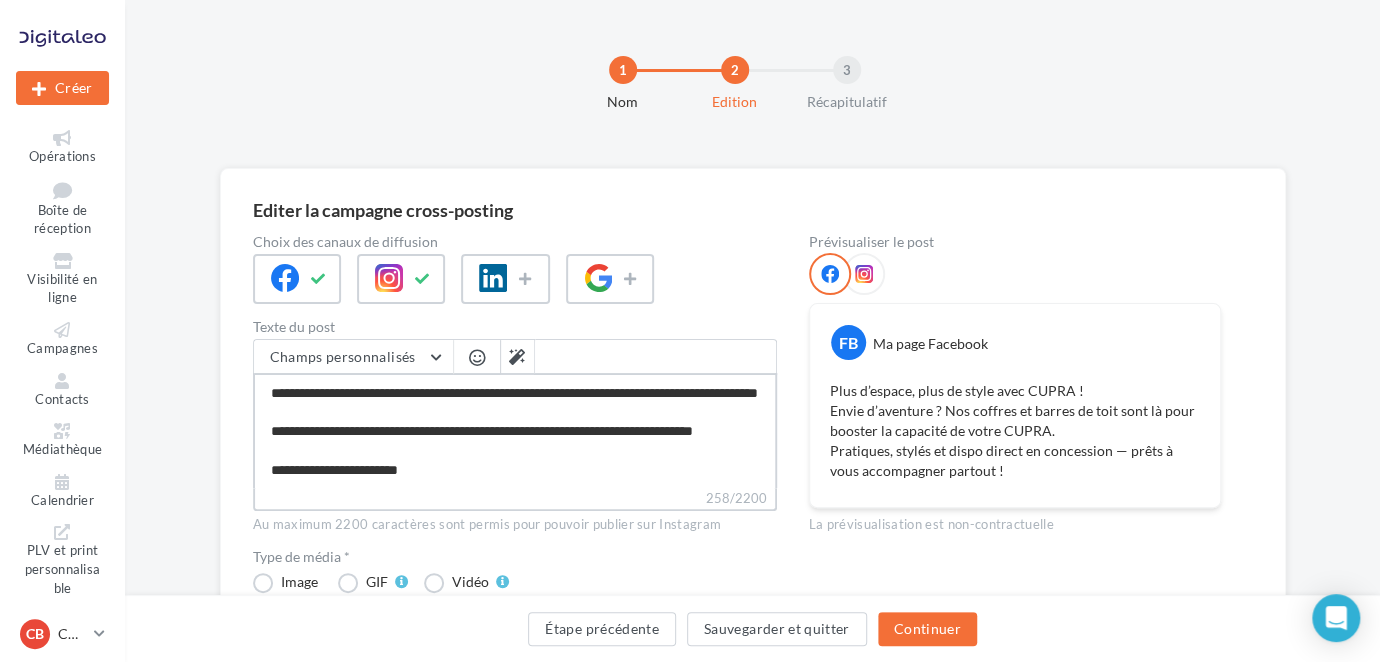 type on "**********" 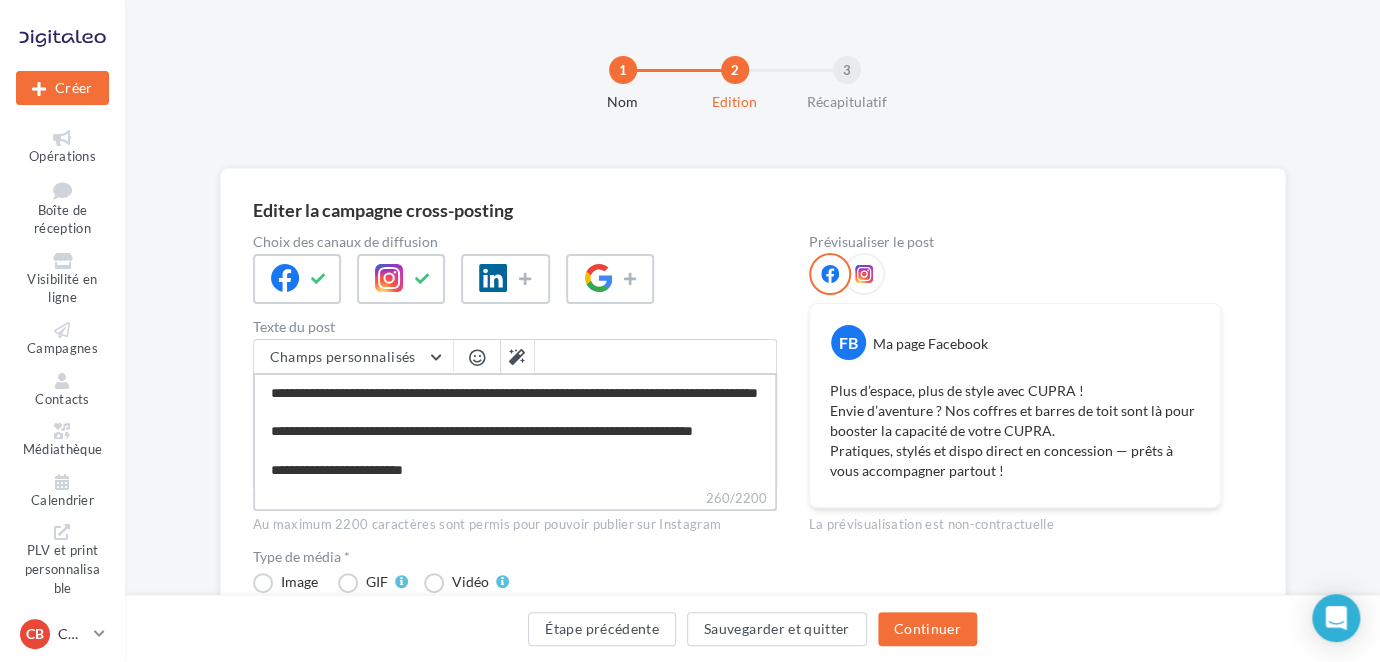 type on "**********" 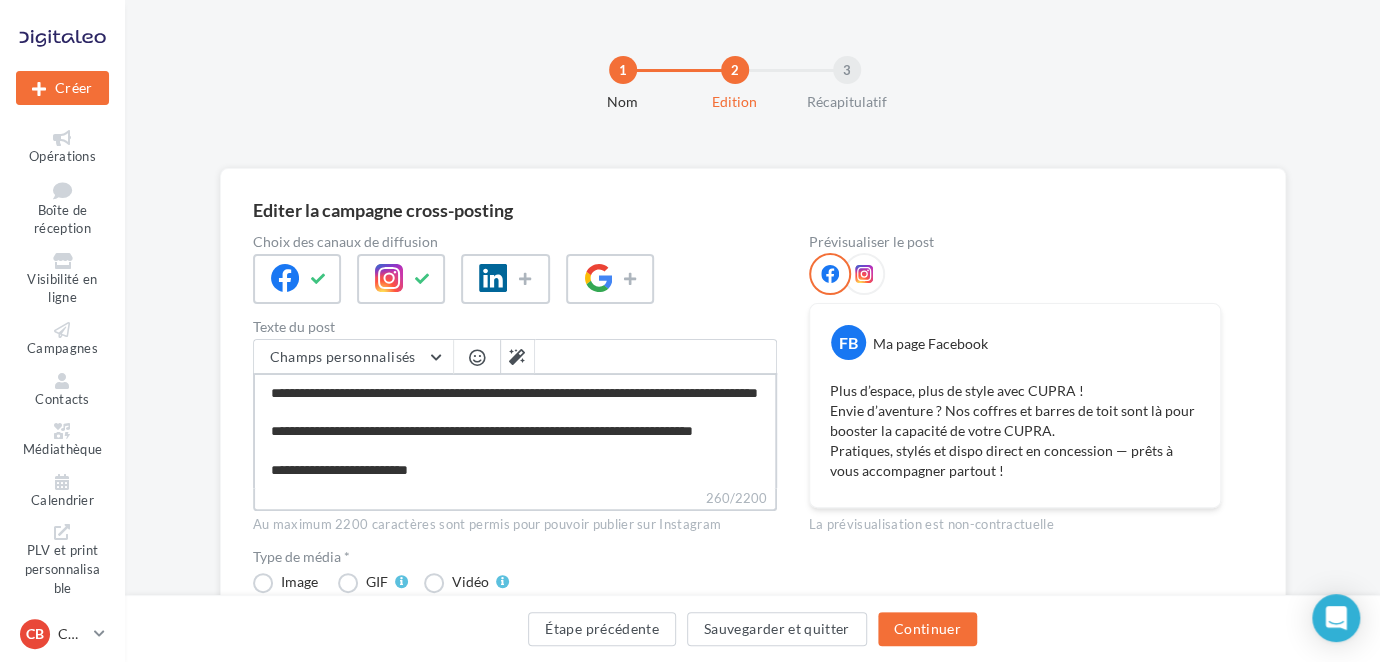 type on "**********" 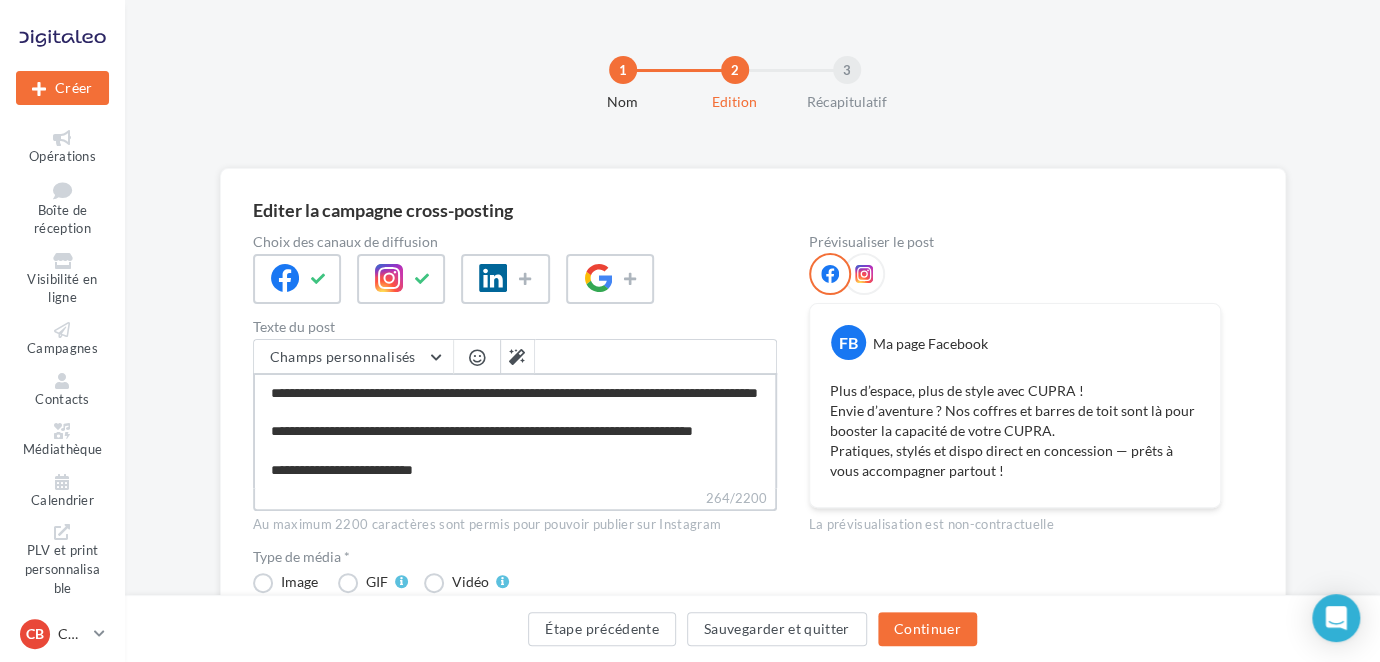 type on "**********" 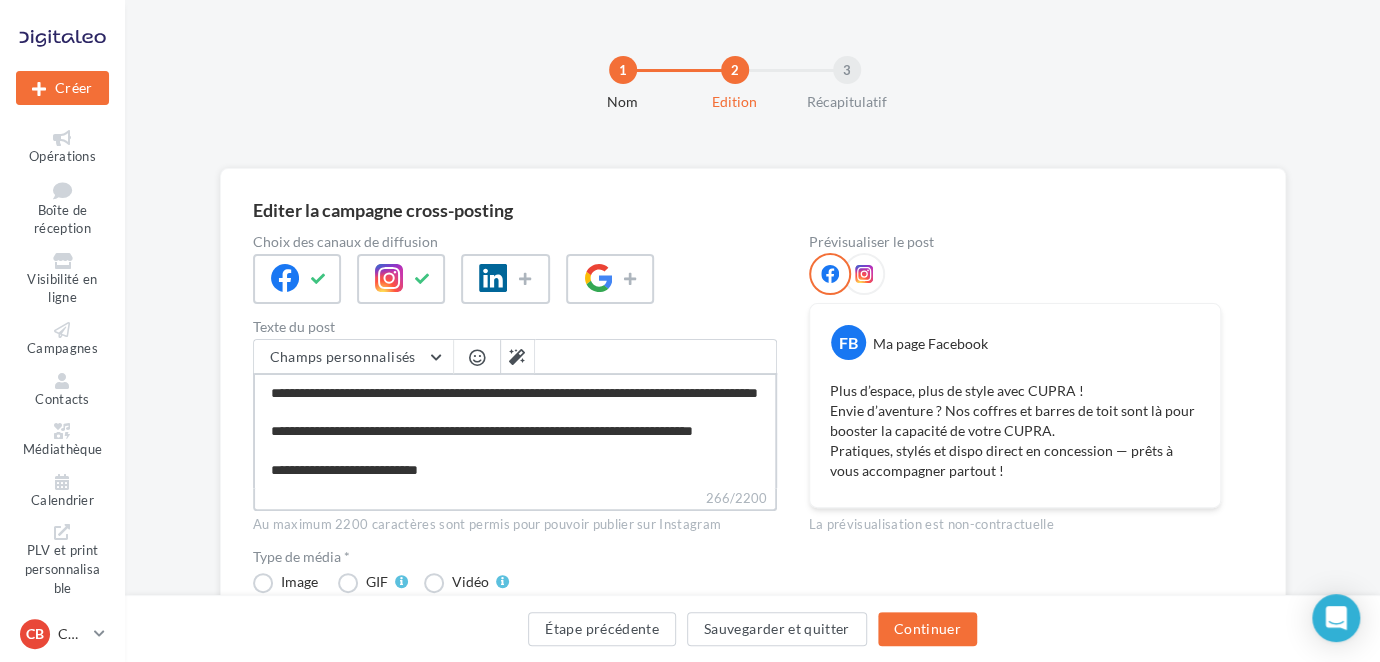 type on "**********" 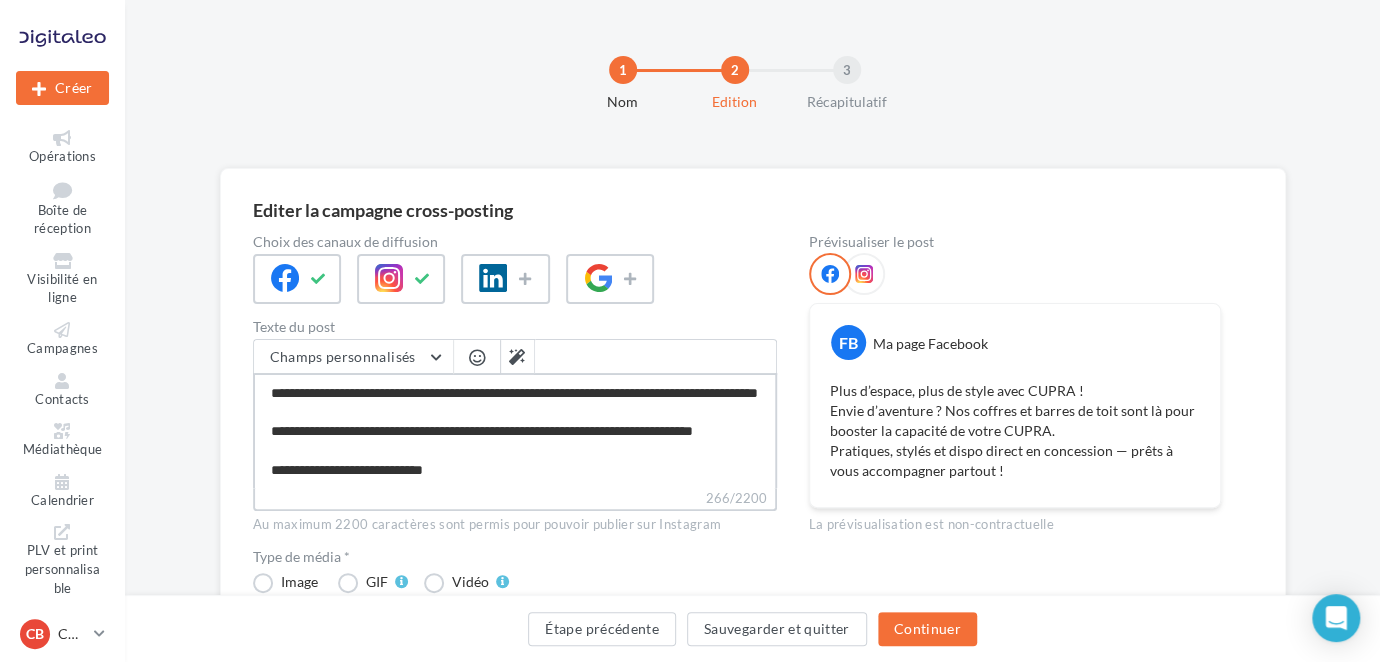 type on "**********" 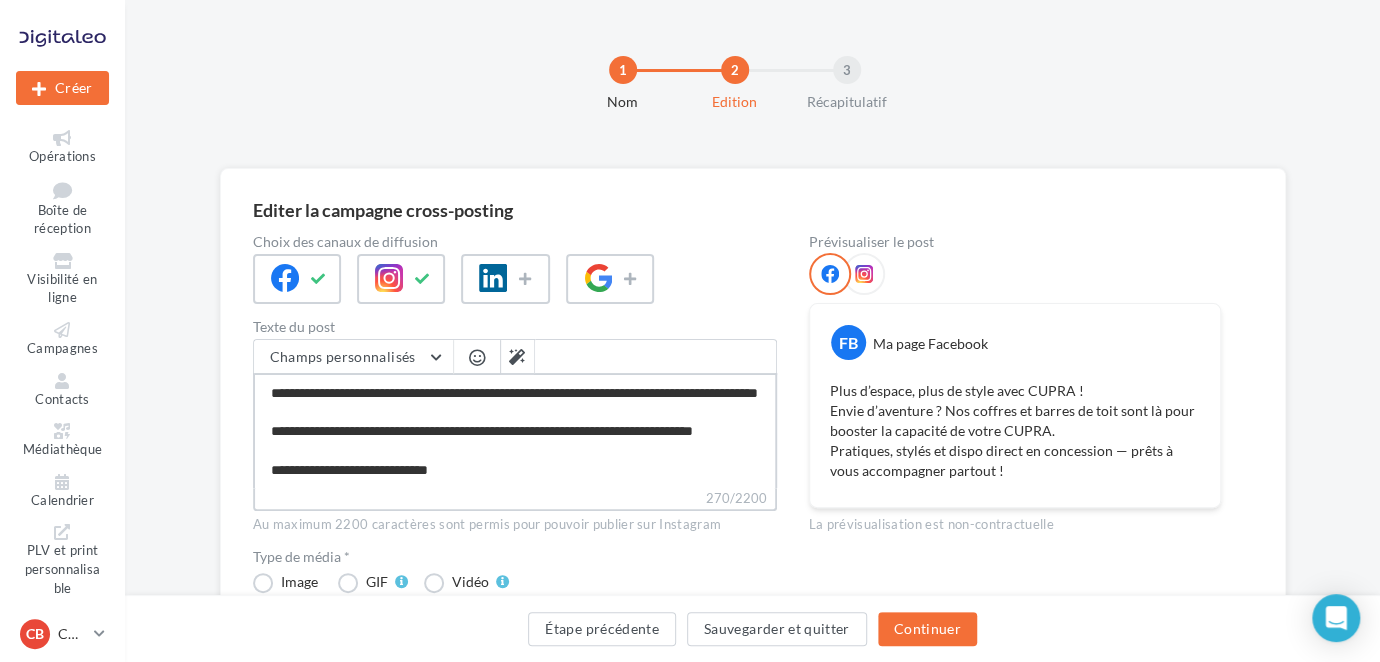 type on "**********" 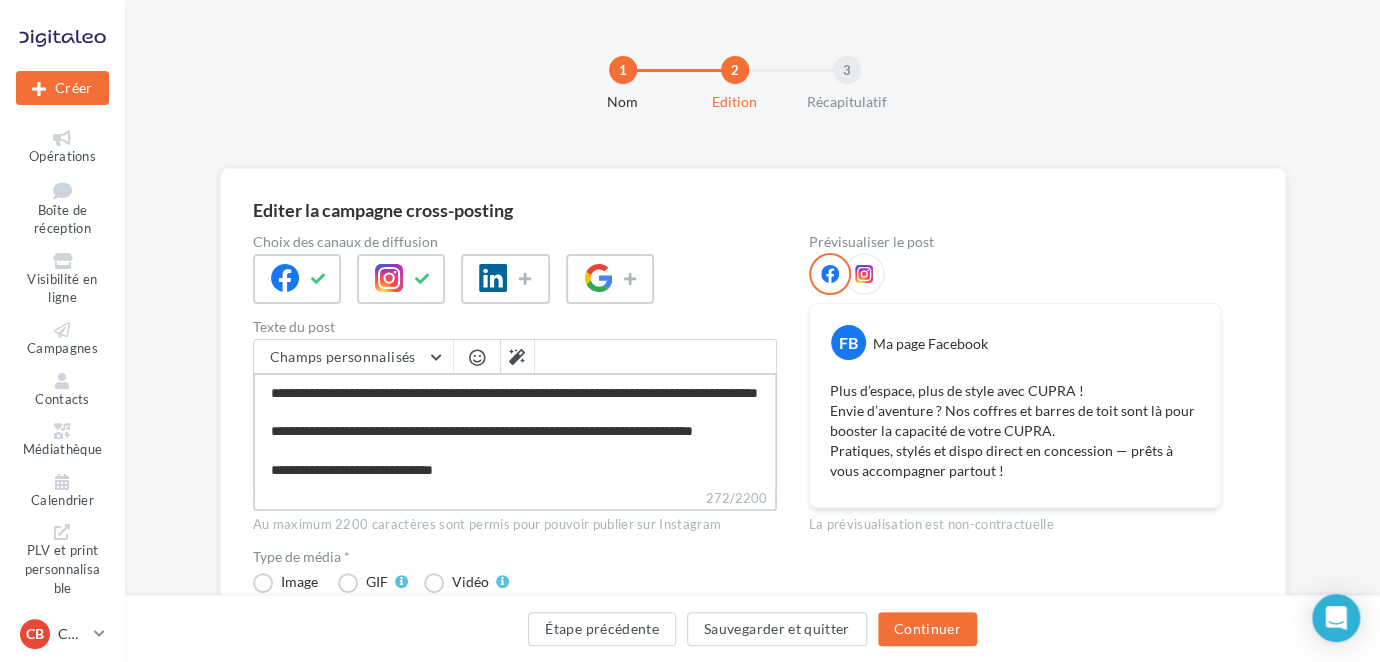 type on "**********" 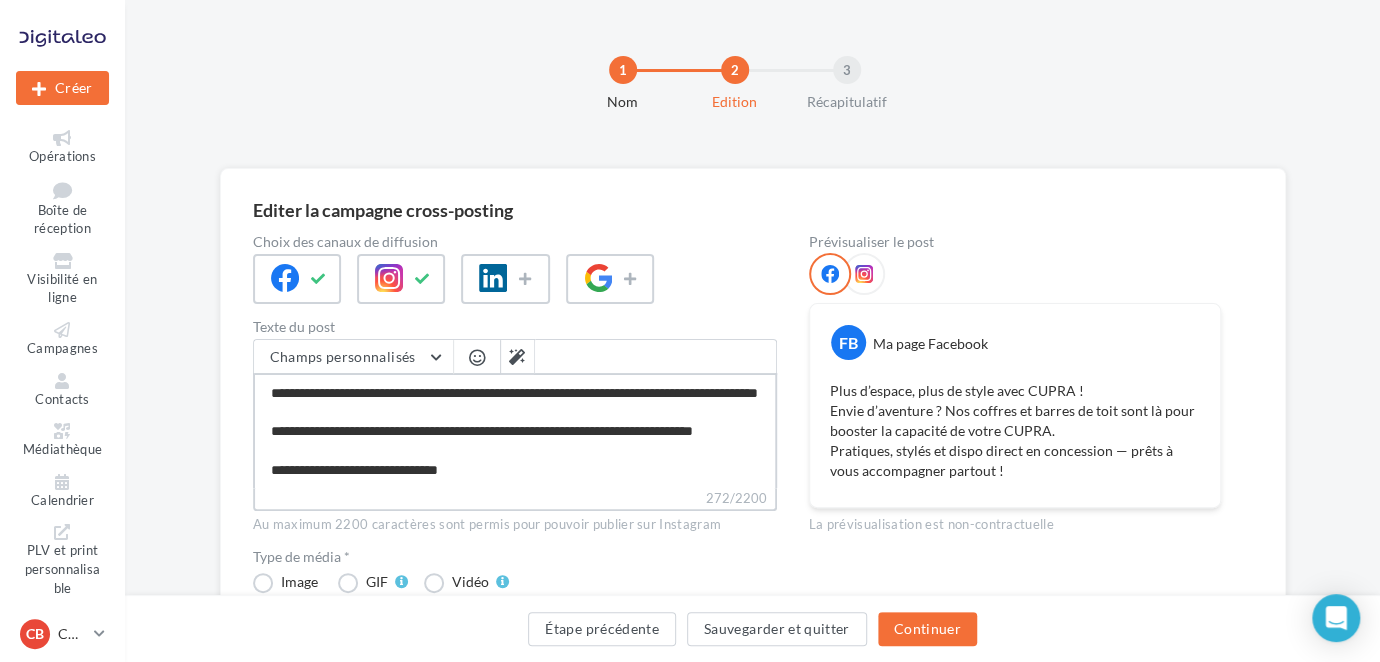 type on "**********" 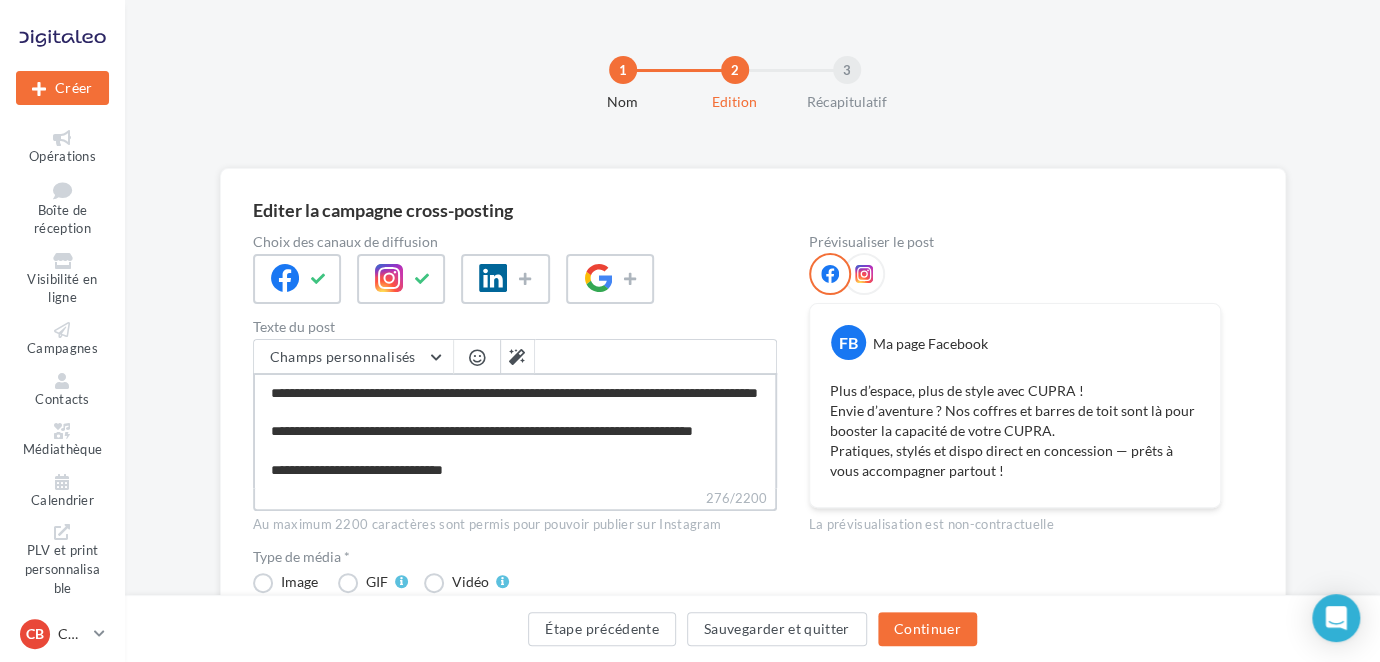 type on "**********" 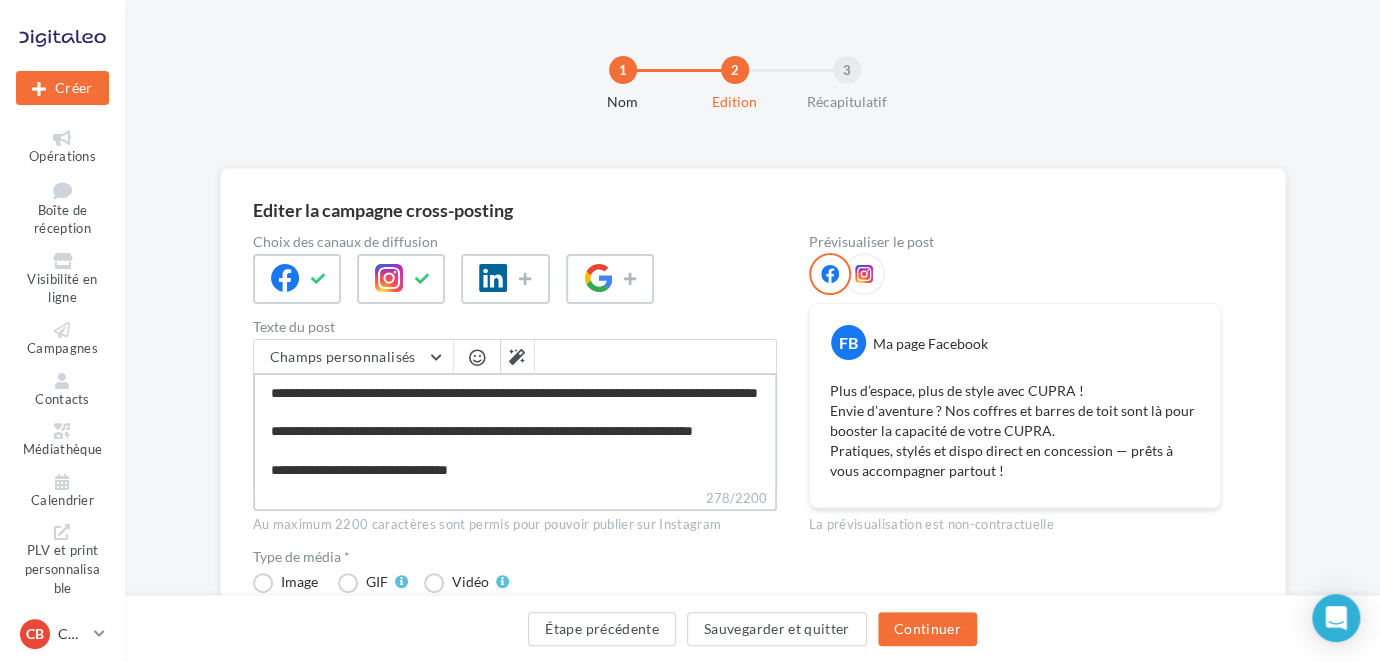 type on "**********" 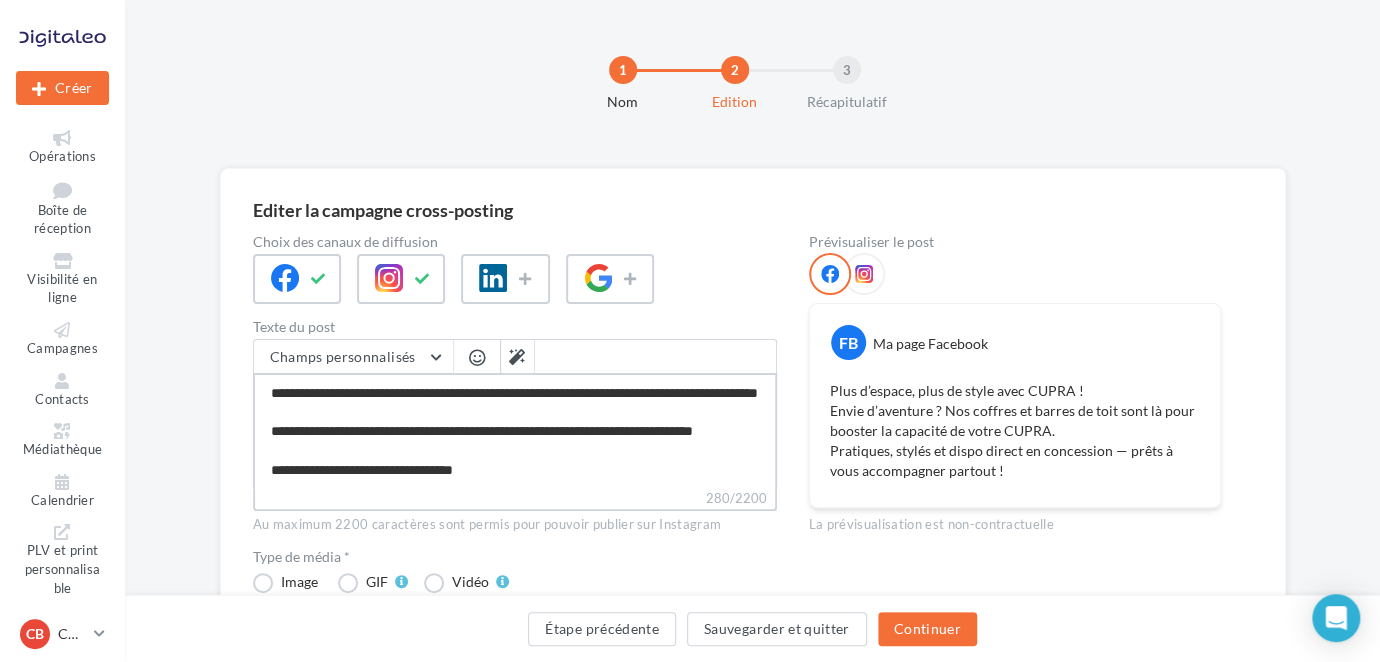 type on "**********" 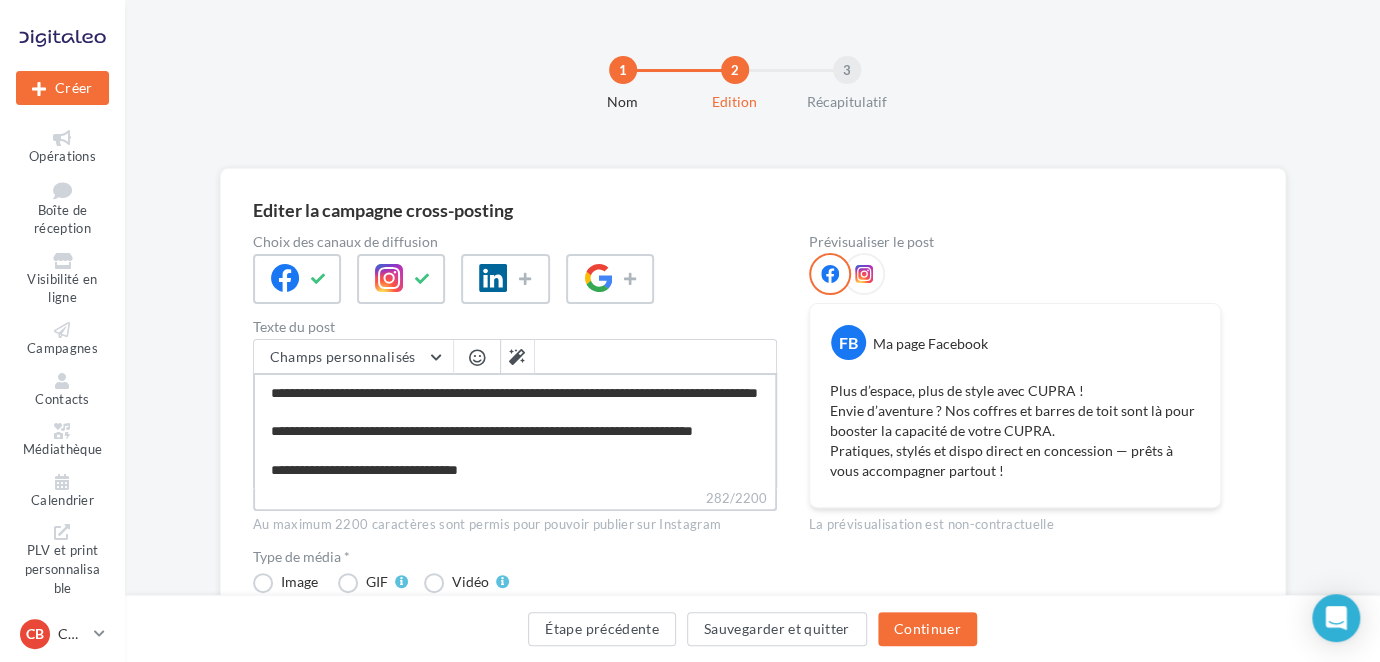 type on "**********" 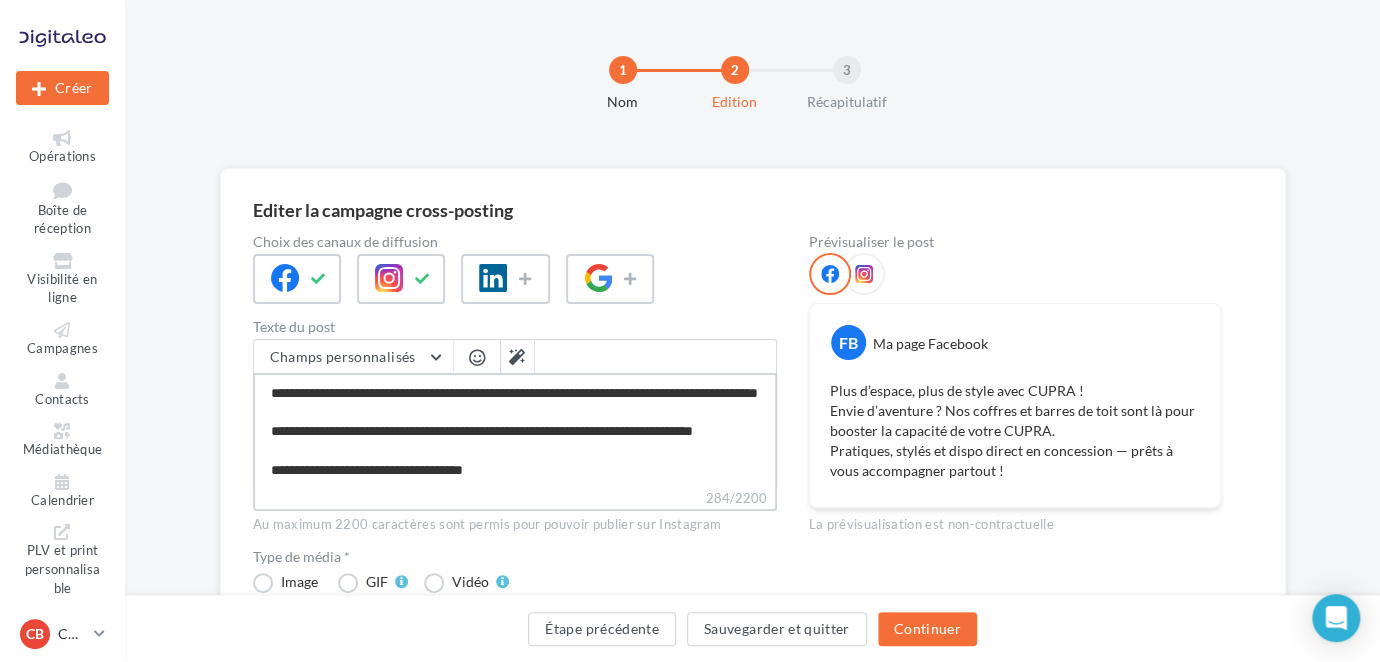 type on "**********" 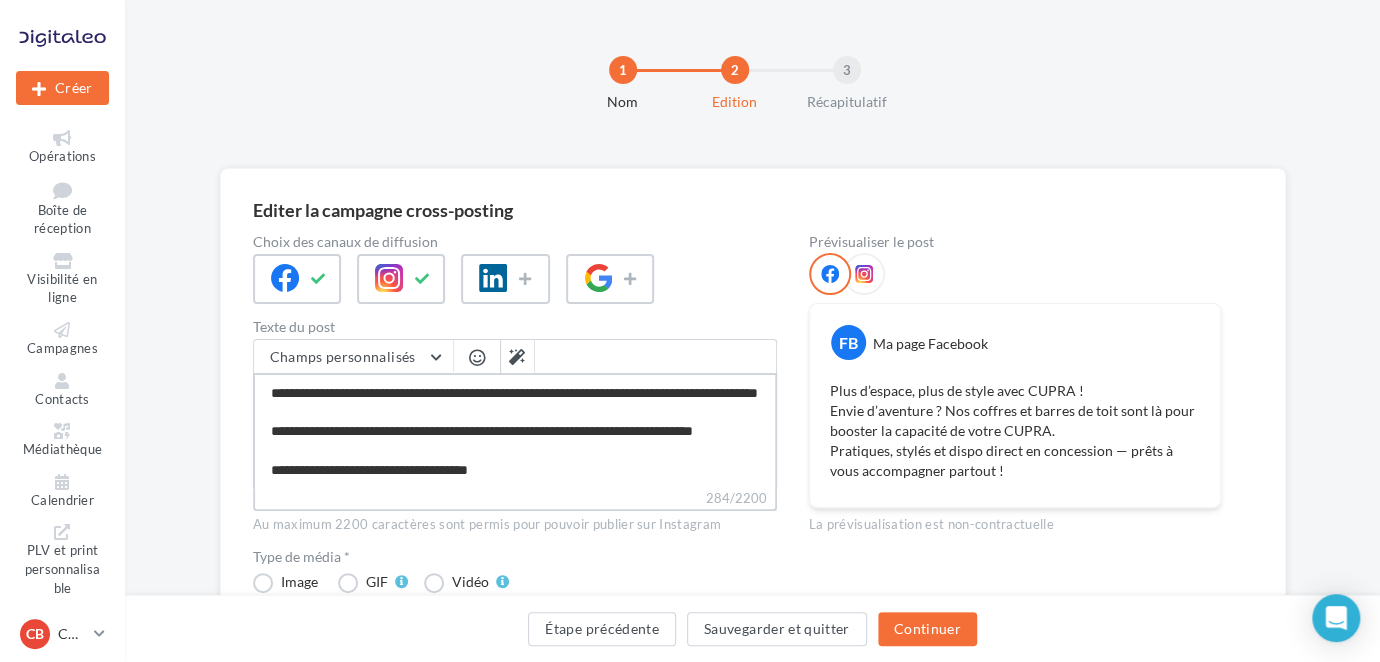 type on "**********" 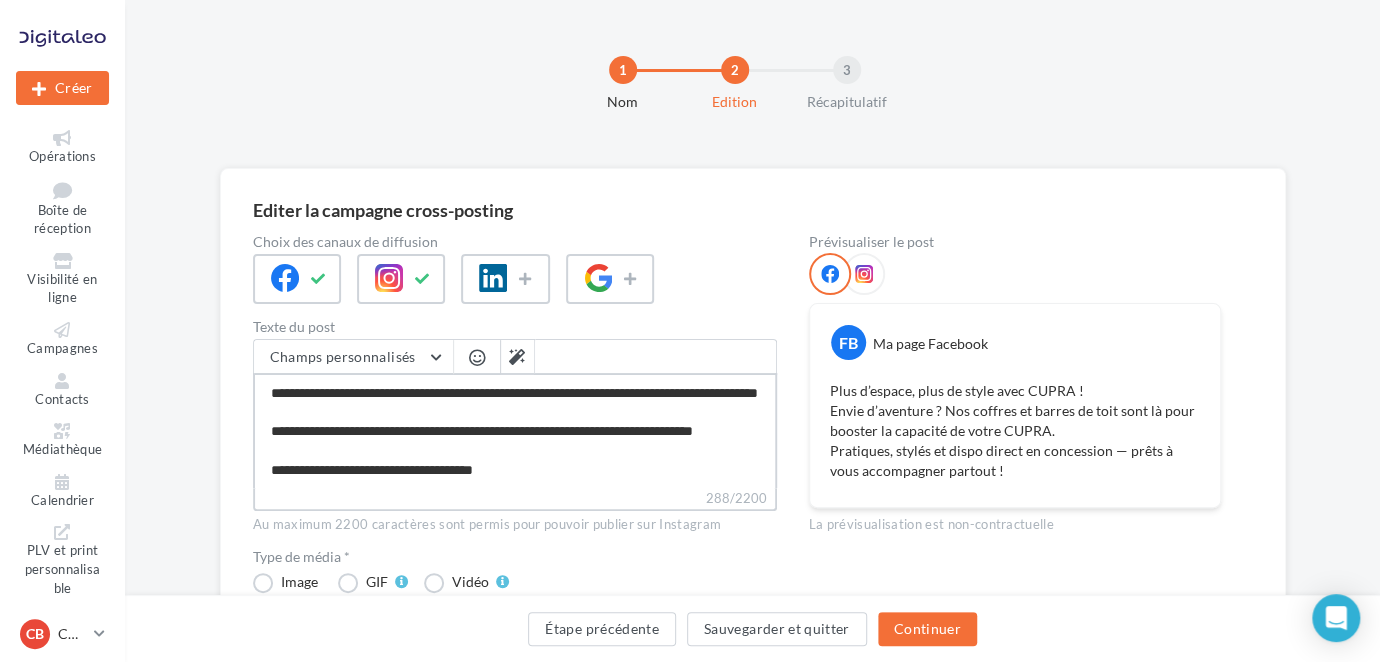 type on "**********" 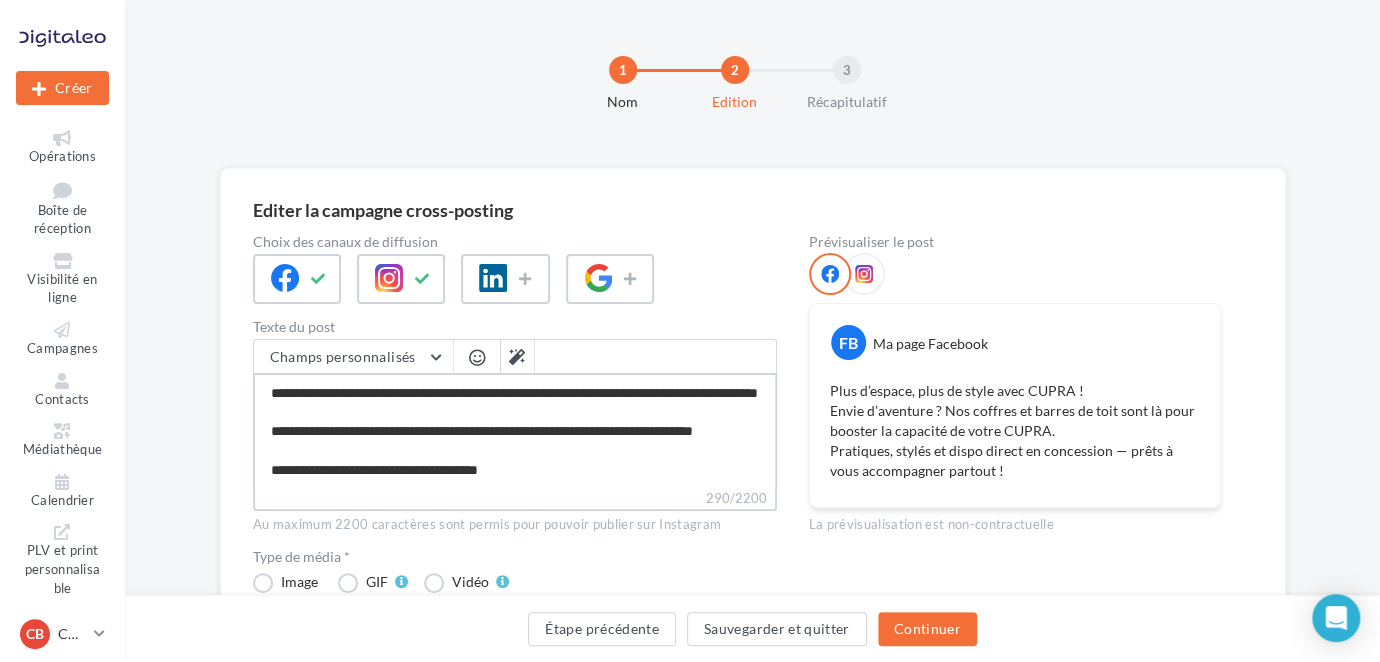 type on "**********" 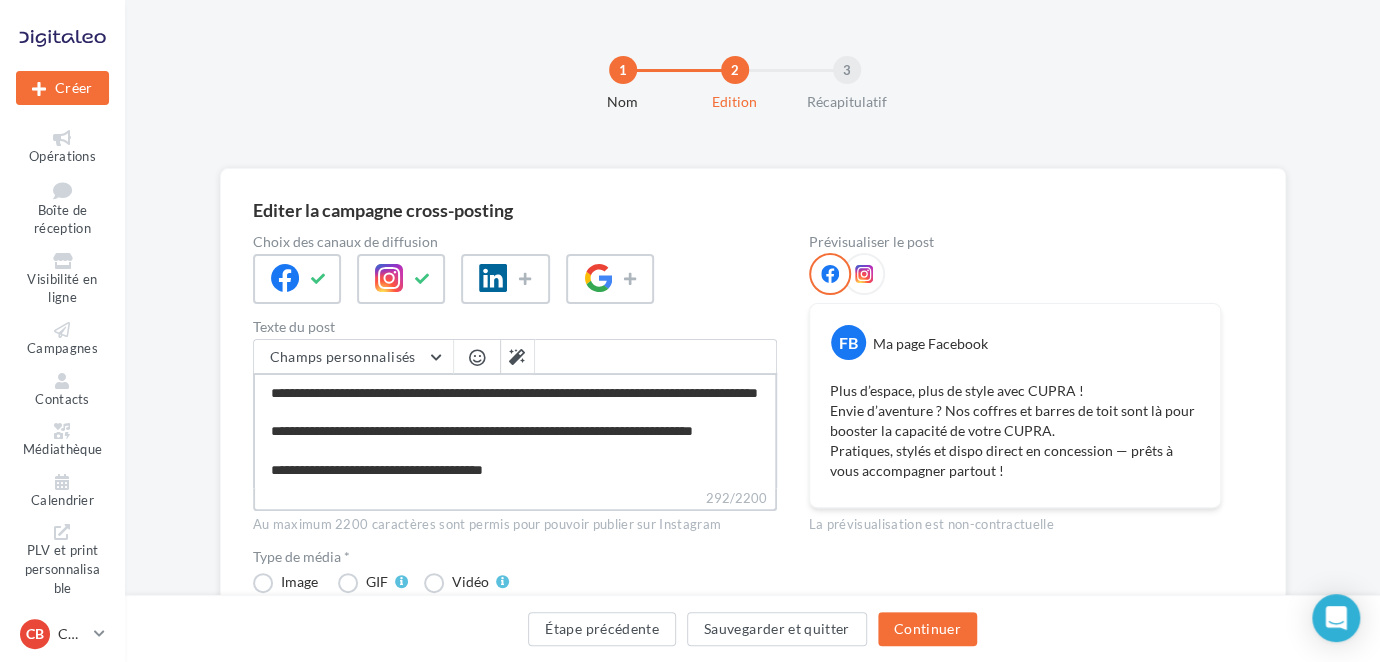 type on "**********" 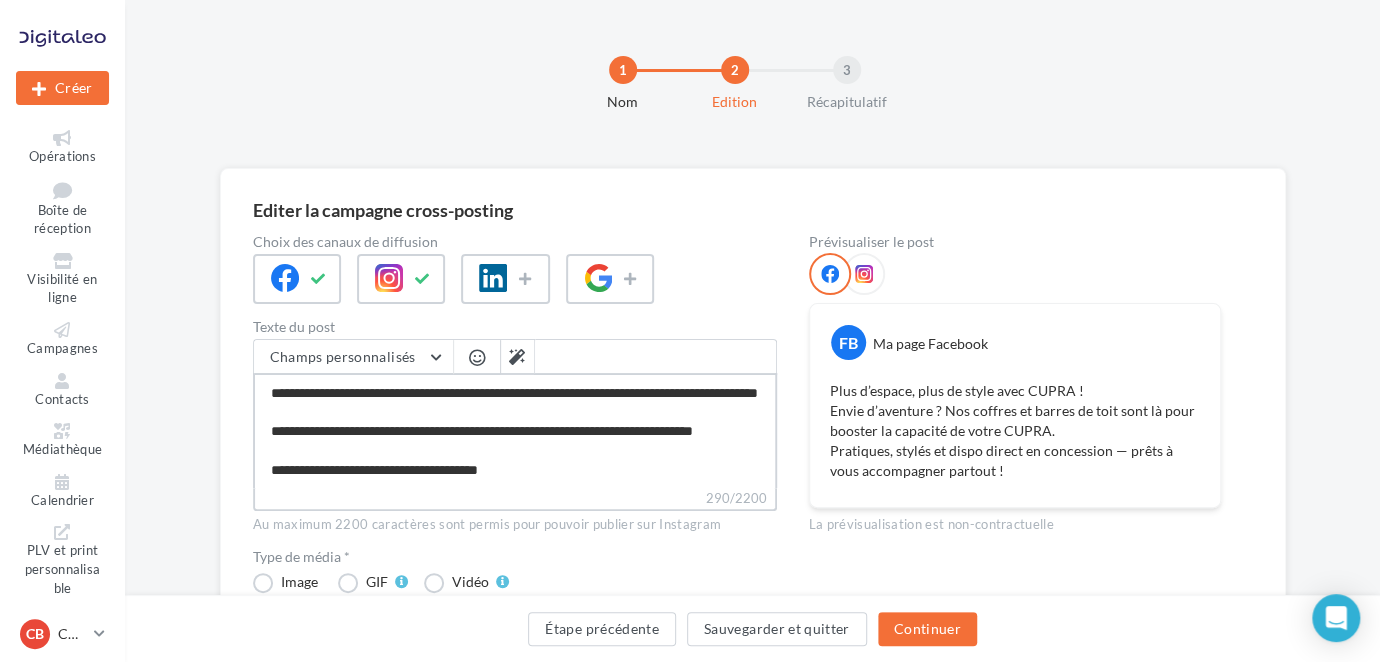 type on "**********" 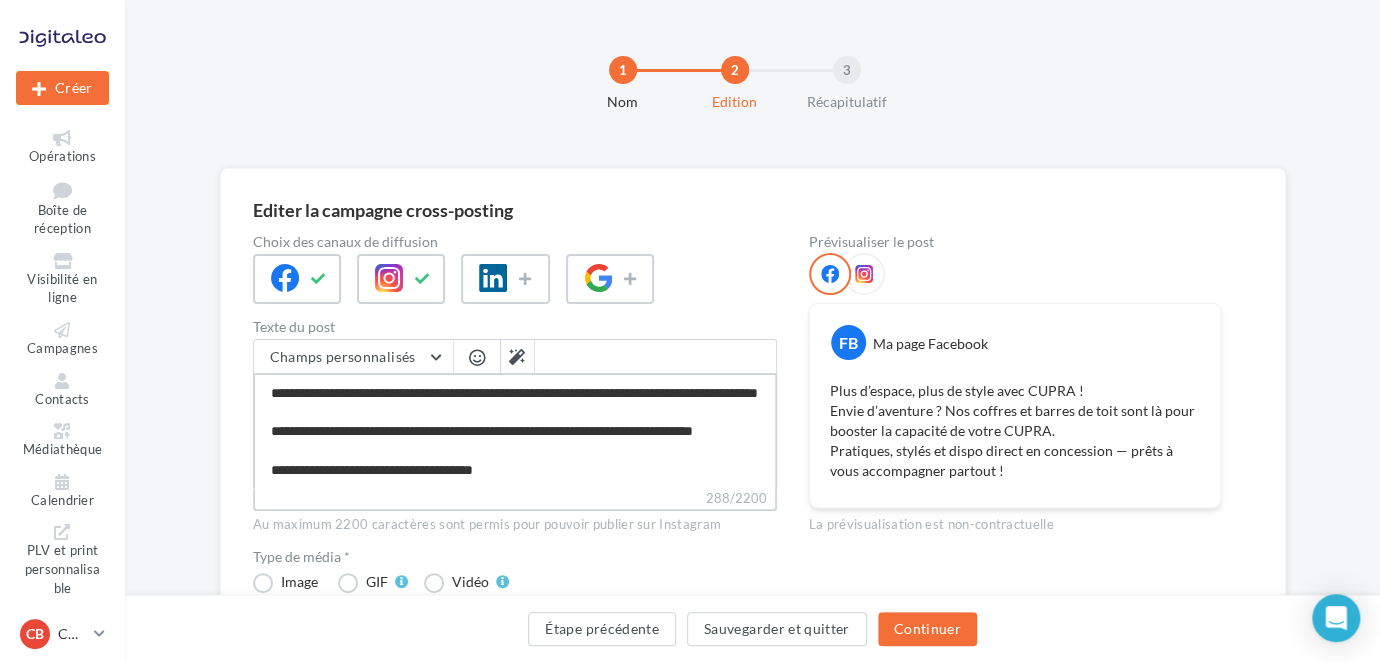 type on "**********" 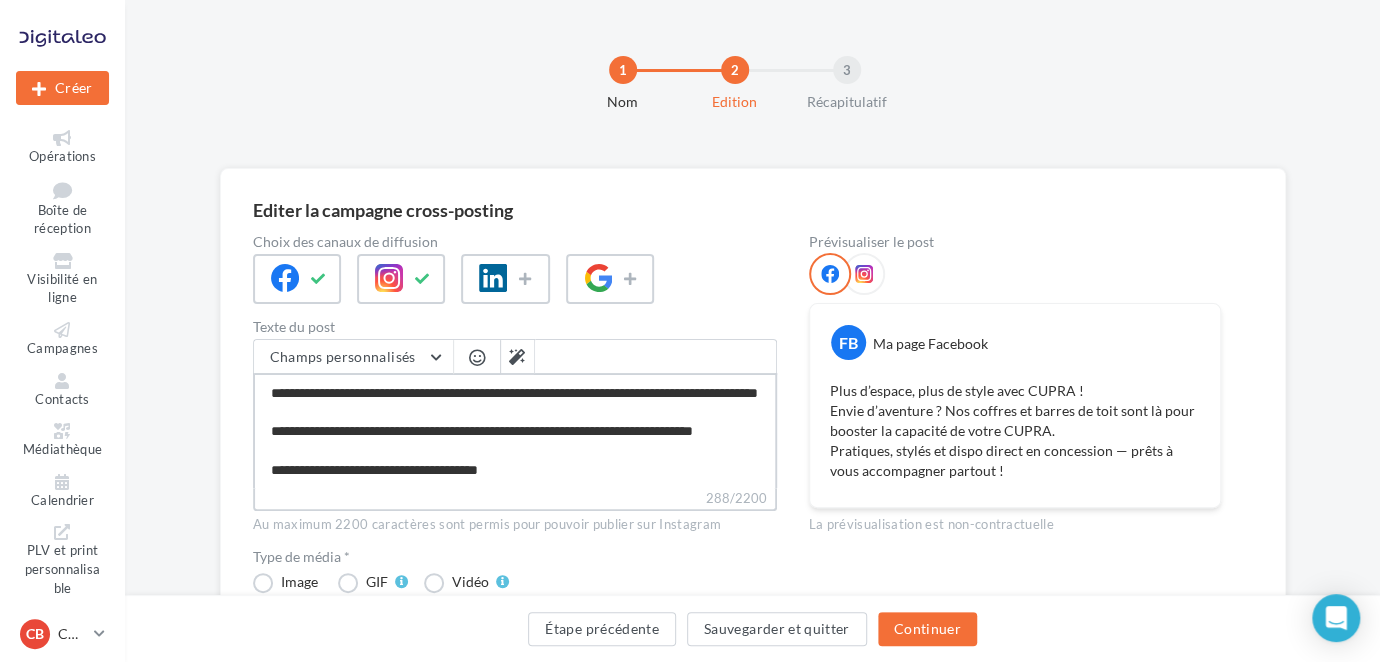 type on "**********" 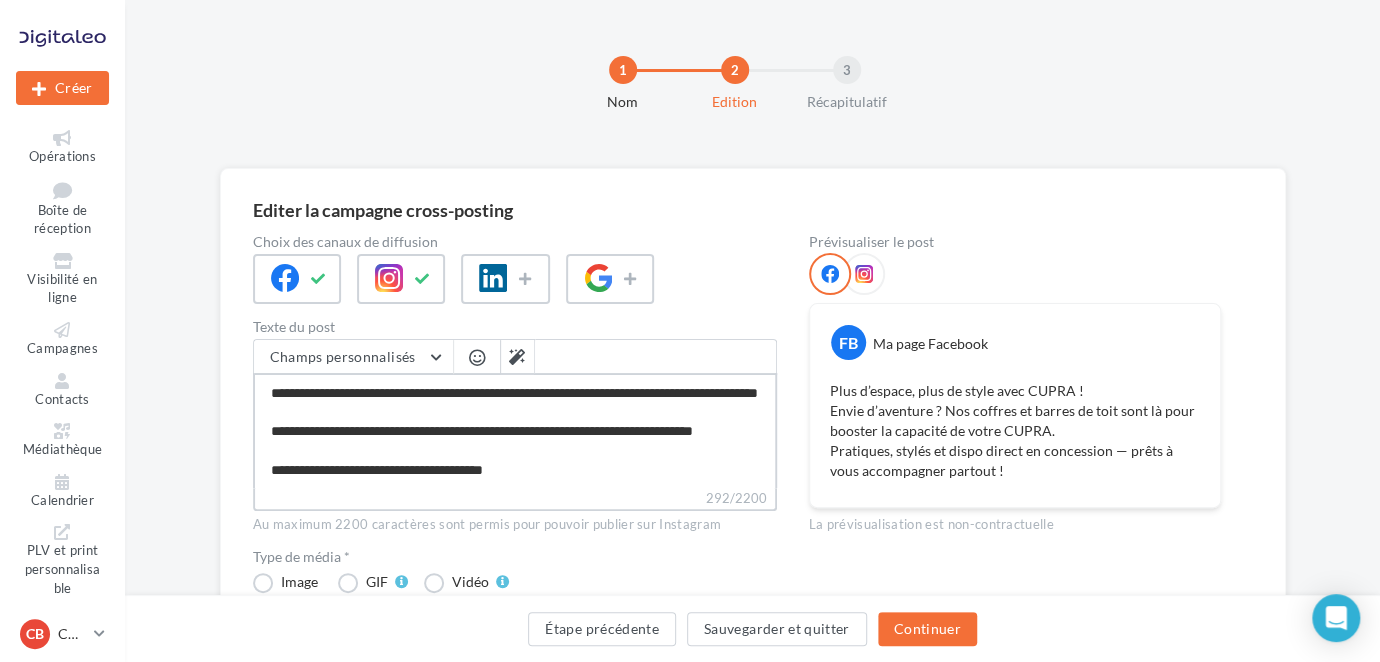 type on "**********" 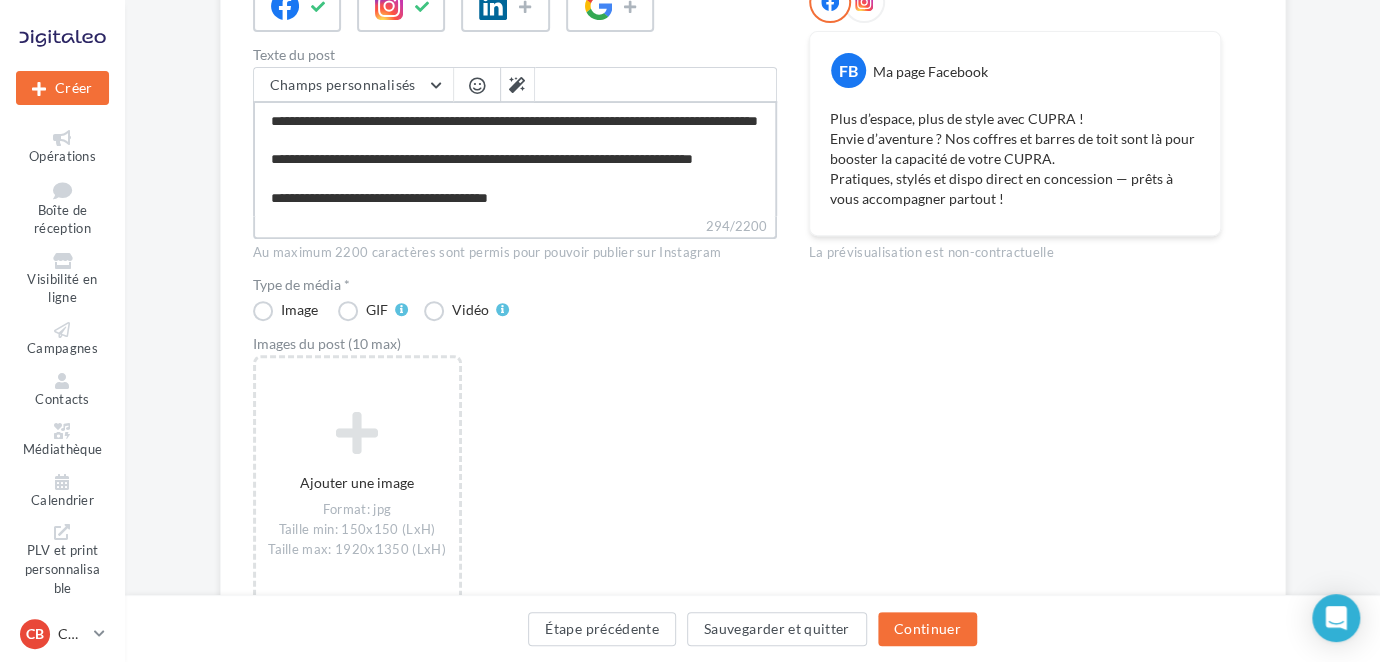scroll, scrollTop: 363, scrollLeft: 0, axis: vertical 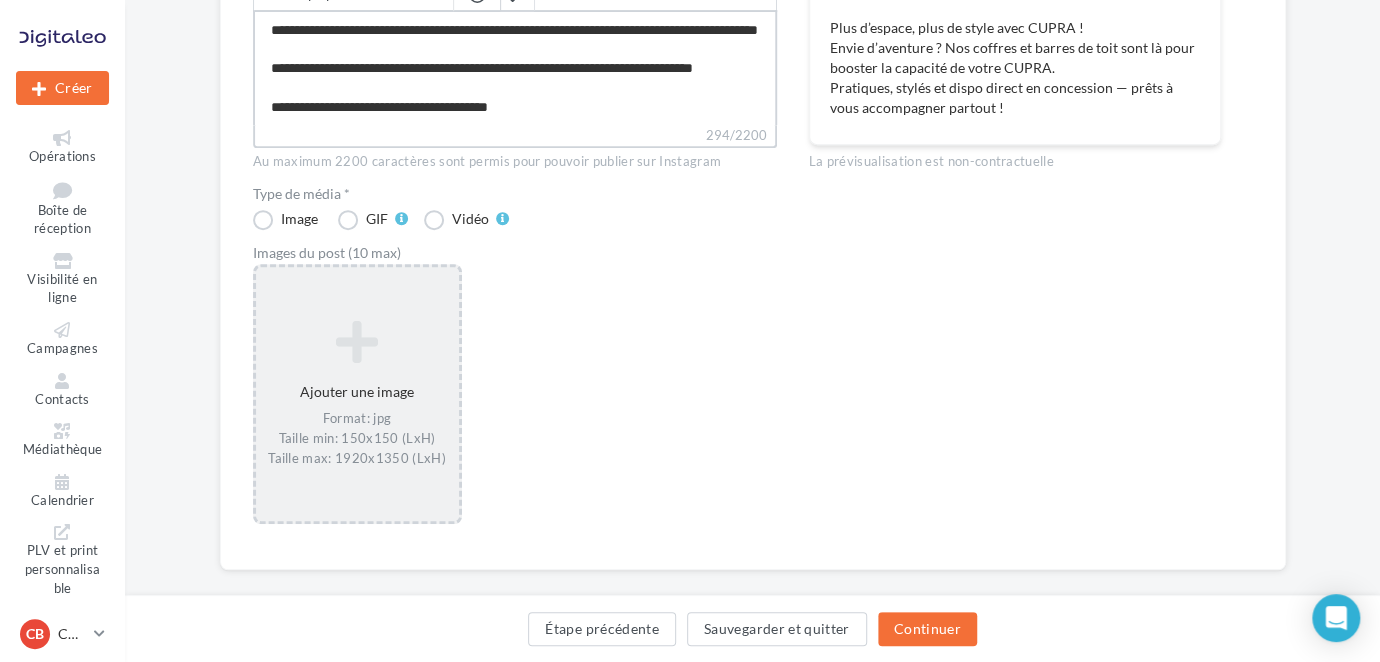 type on "**********" 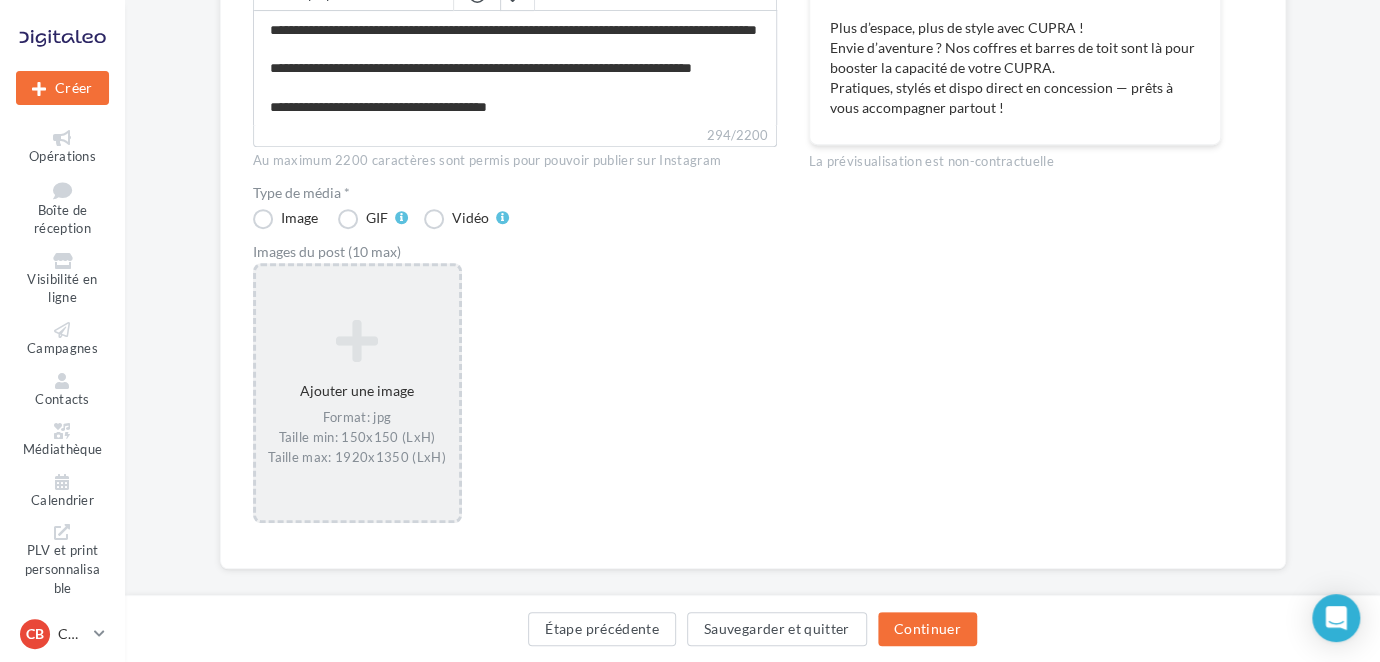 click on "Ajouter une image     Format: jpg   Taille min: 150x150 (LxH)   Taille max: 1920x1350 (LxH)" at bounding box center (357, 393) 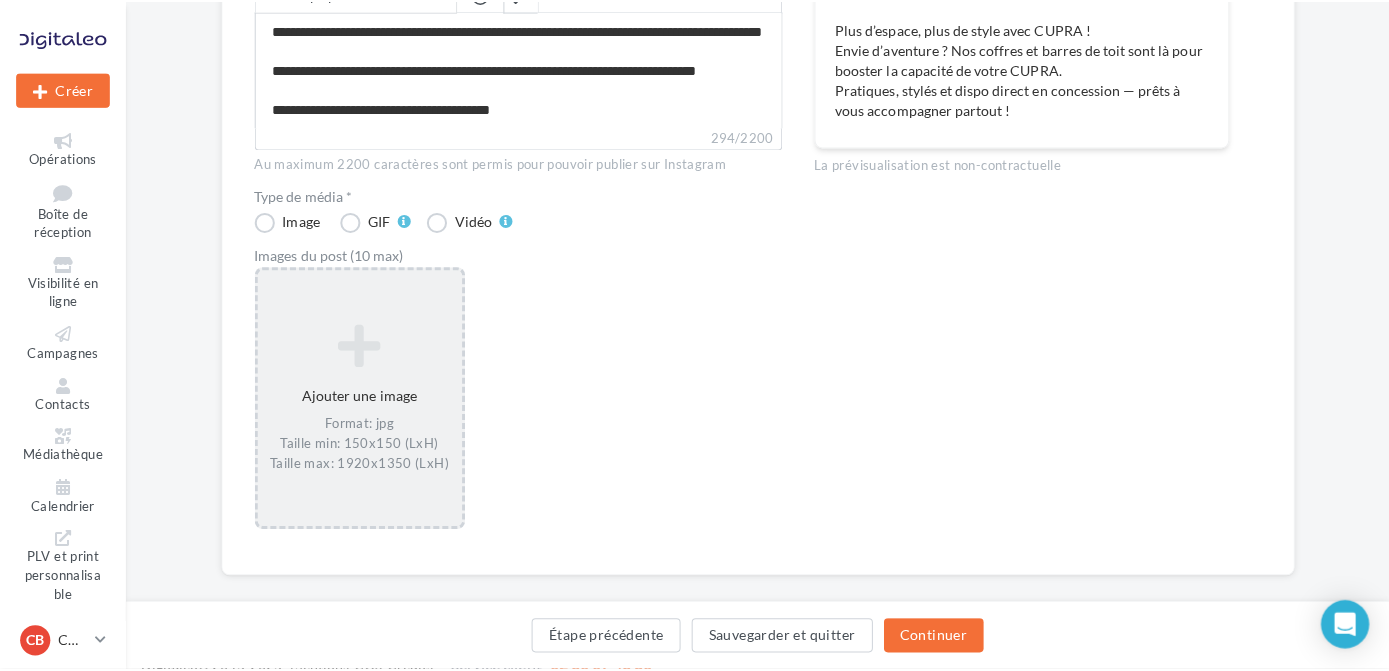scroll, scrollTop: 65, scrollLeft: 0, axis: vertical 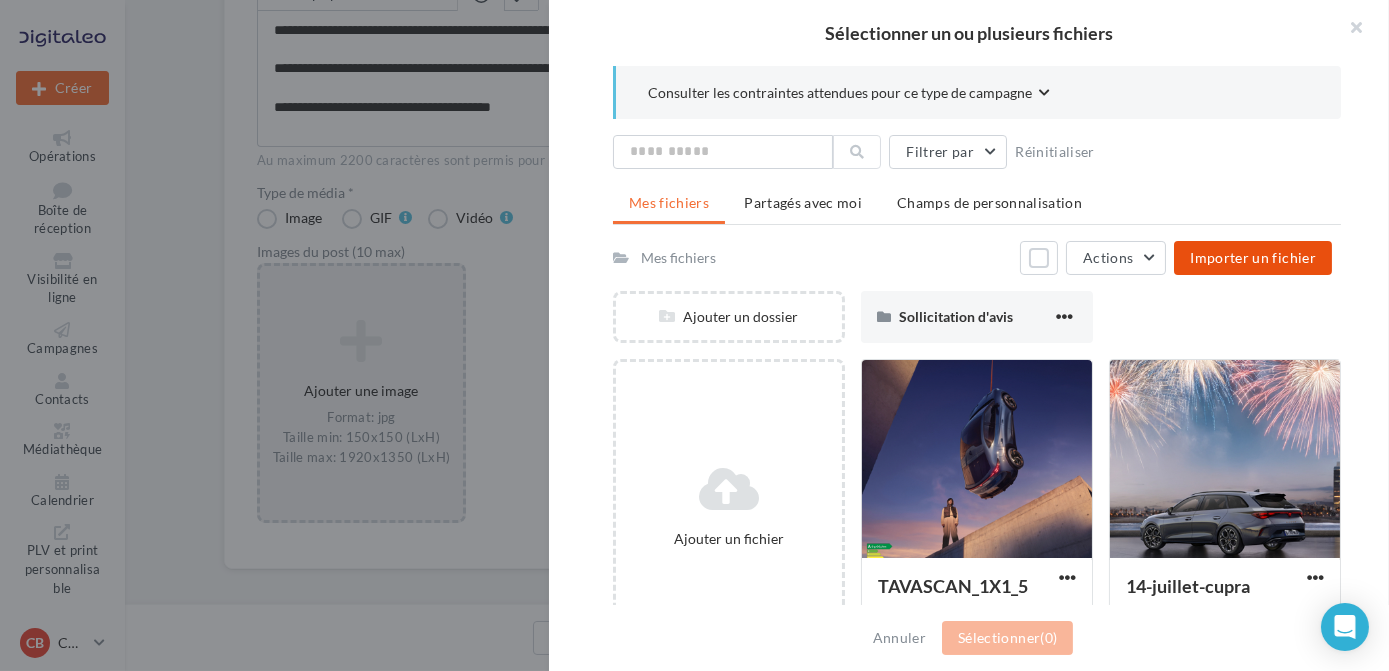 click on "Importer un fichier" at bounding box center (1253, 257) 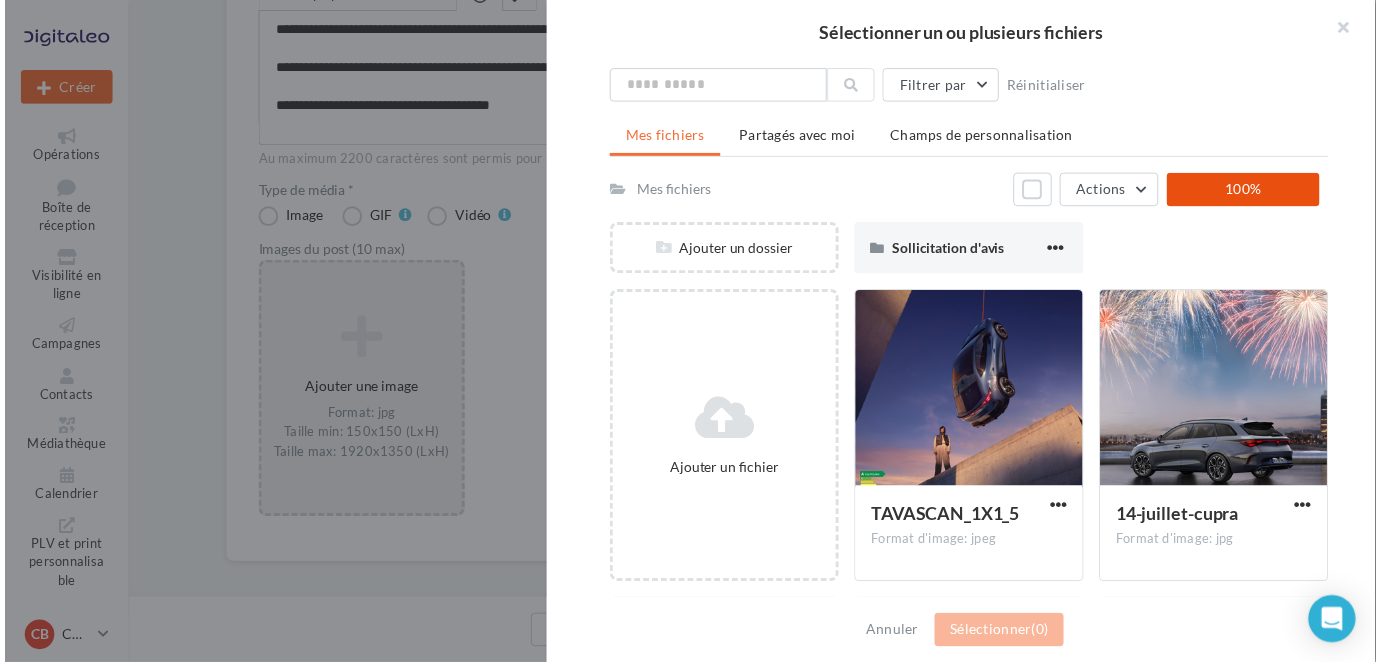 scroll, scrollTop: 272, scrollLeft: 0, axis: vertical 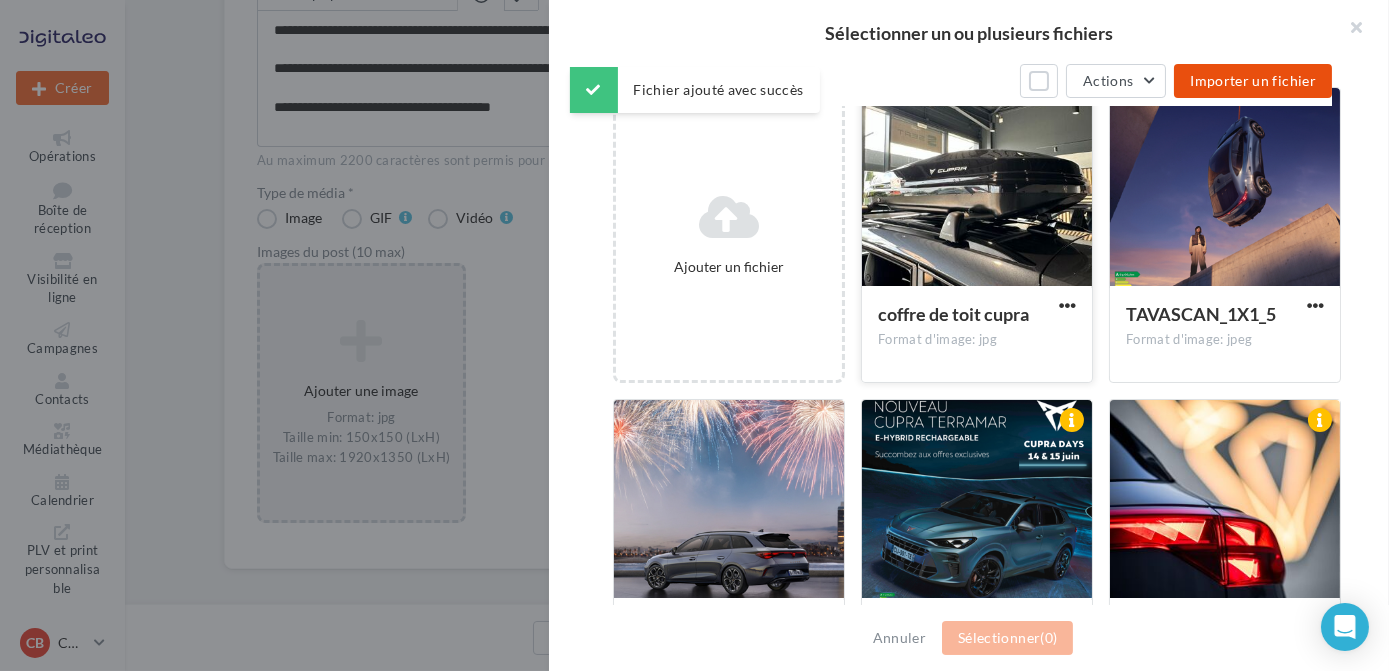 click at bounding box center [977, 188] 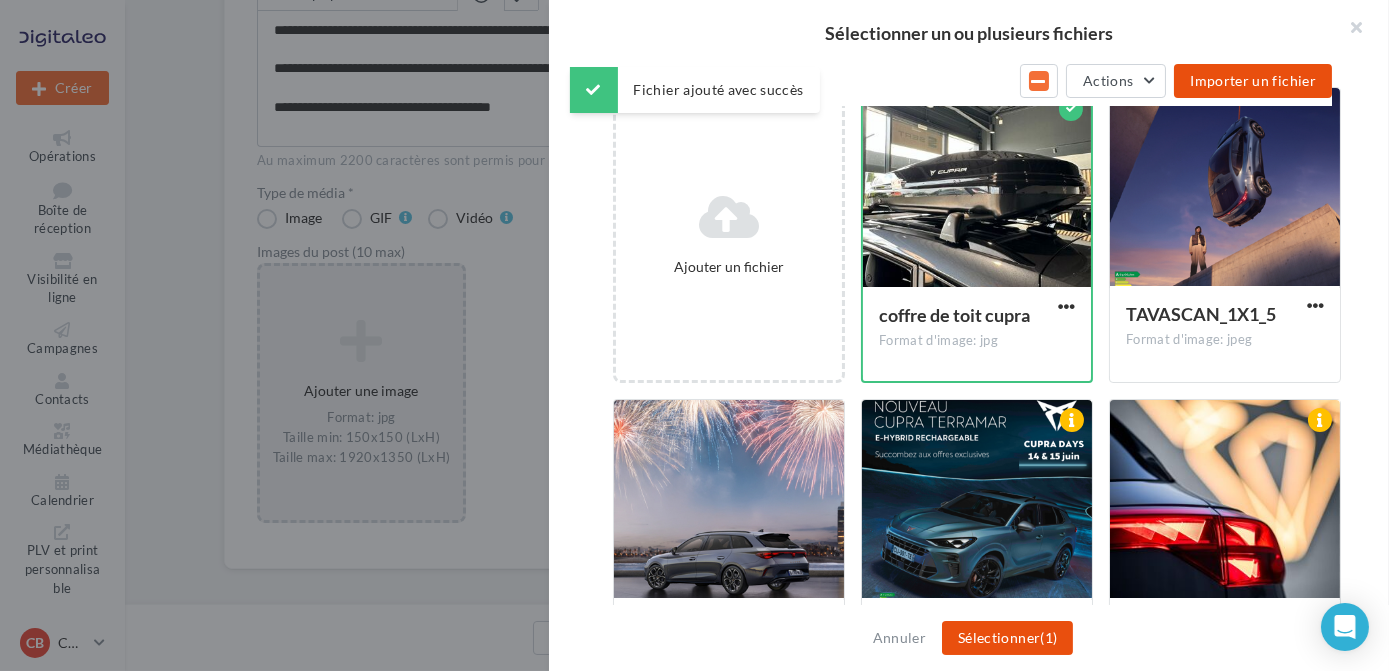 click on "Sélectionner   (1)" at bounding box center (1007, 638) 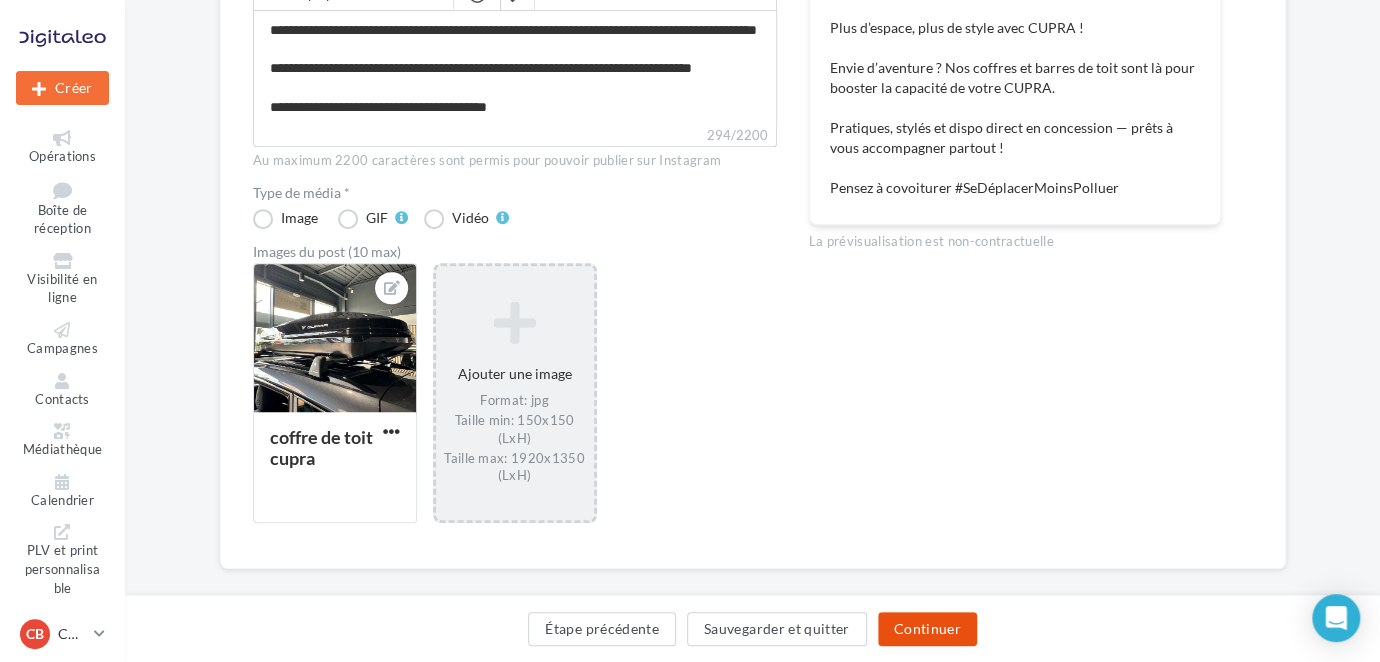 click on "Continuer" at bounding box center (927, 629) 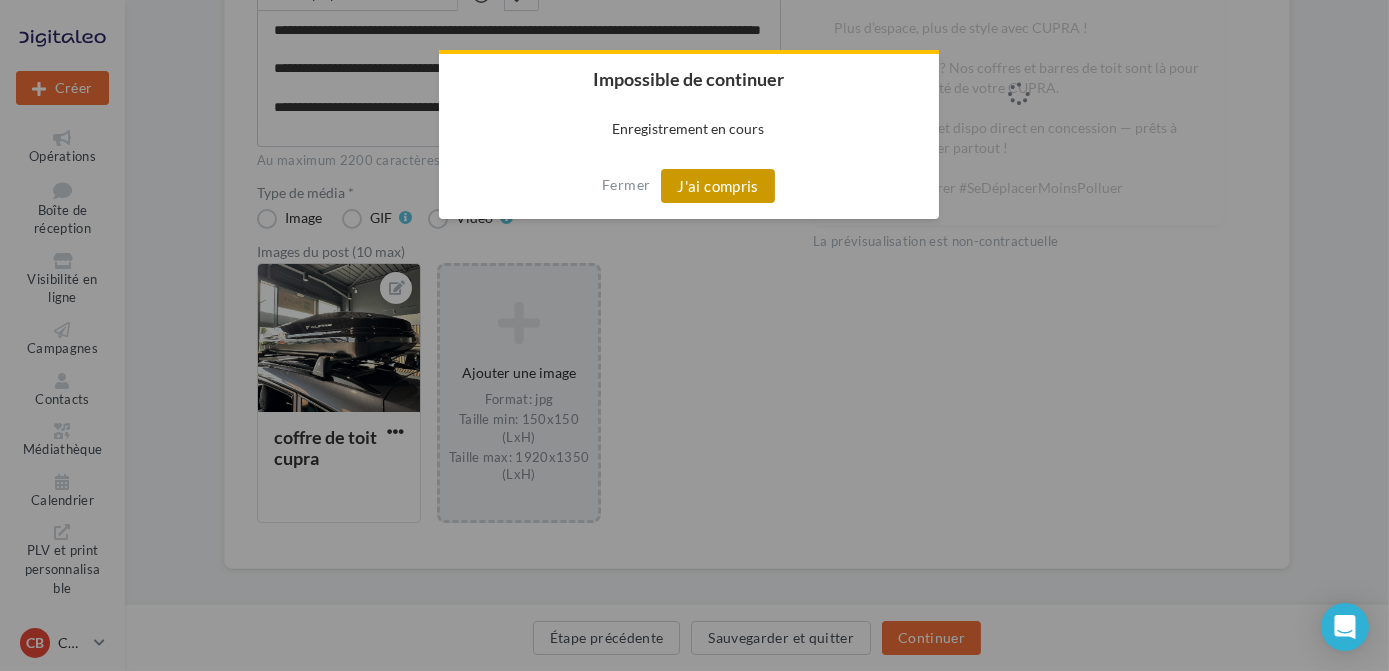 click on "J'ai compris" at bounding box center [718, 186] 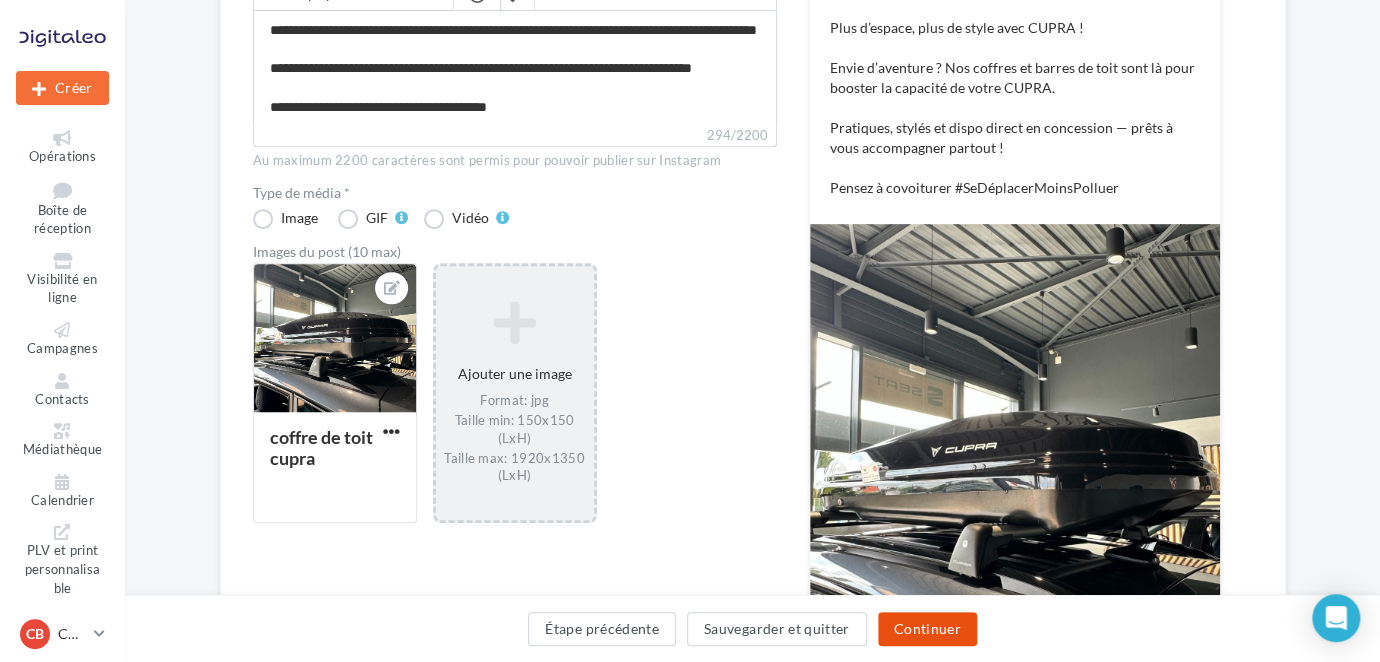 click on "Continuer" at bounding box center [927, 629] 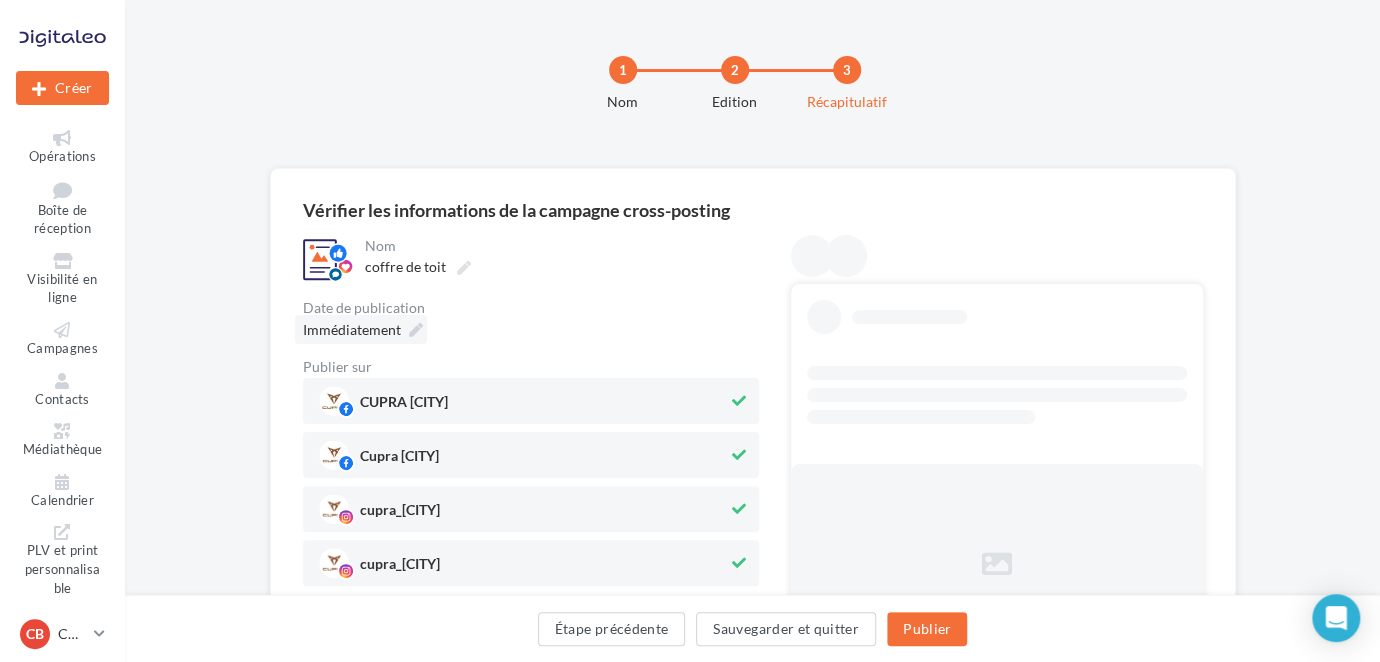 click at bounding box center (416, 330) 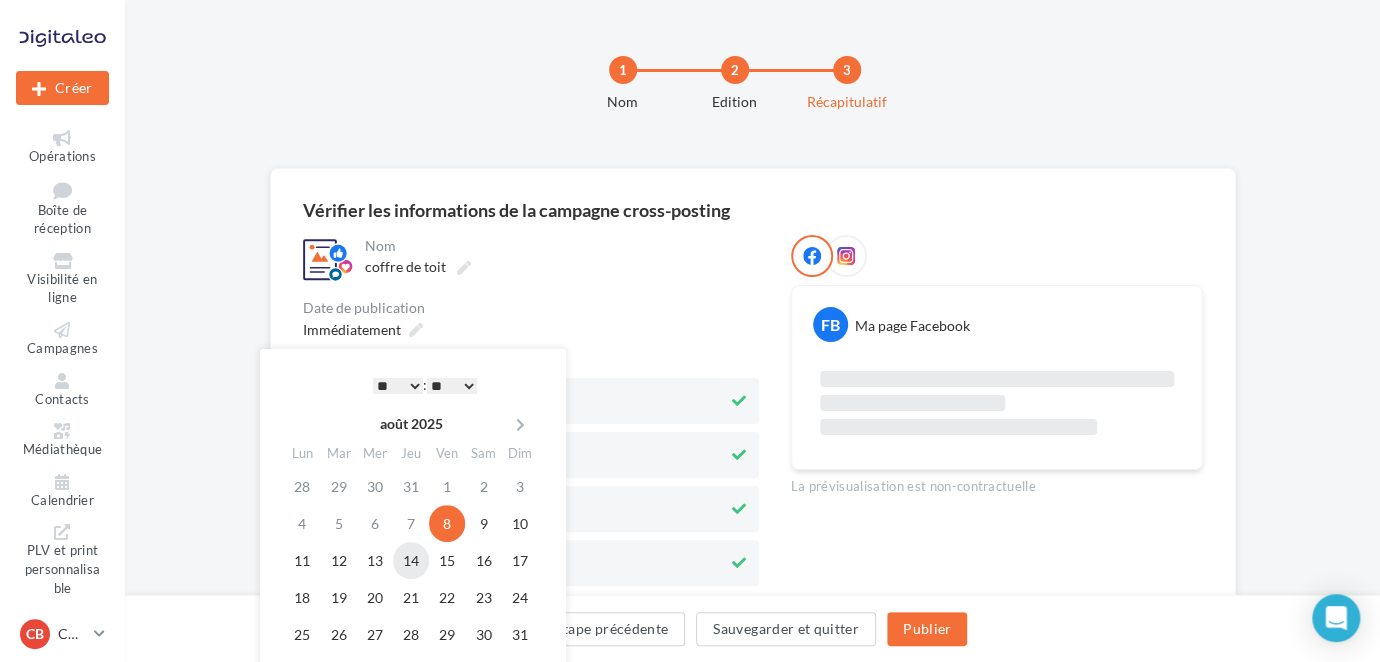 click on "14" at bounding box center [411, 560] 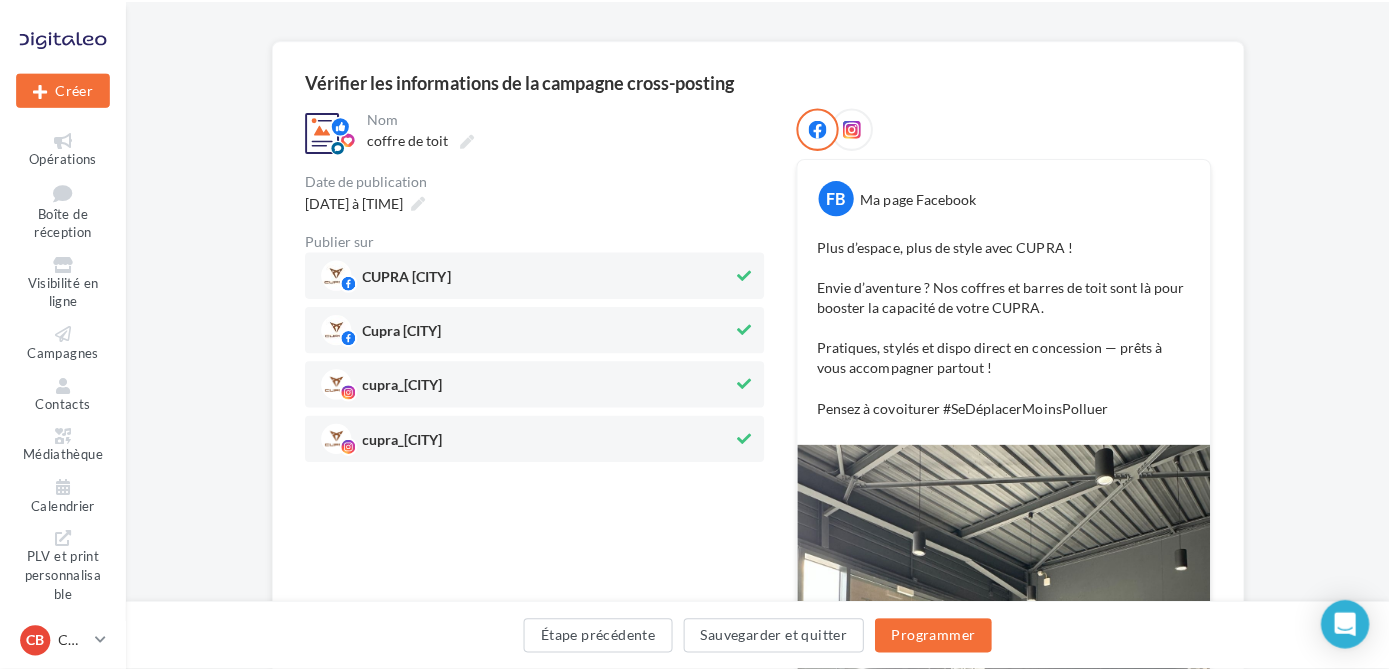 scroll, scrollTop: 272, scrollLeft: 0, axis: vertical 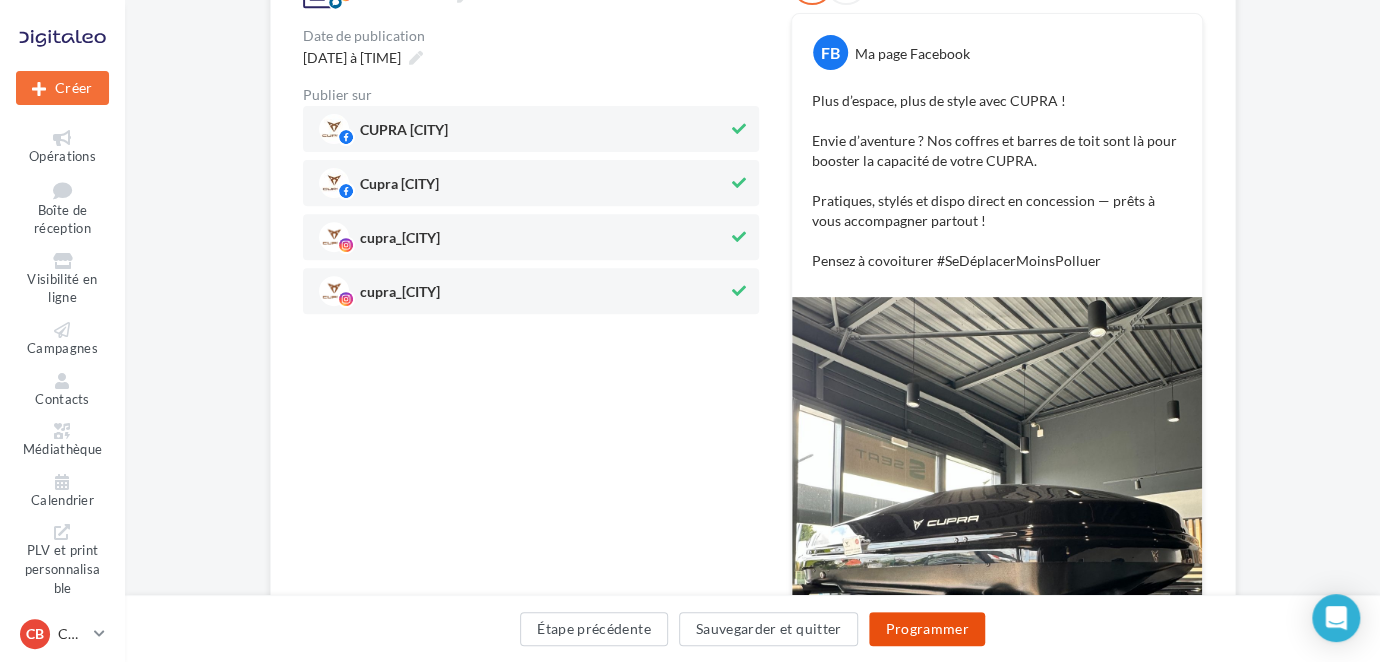 click on "Programmer" at bounding box center (927, 629) 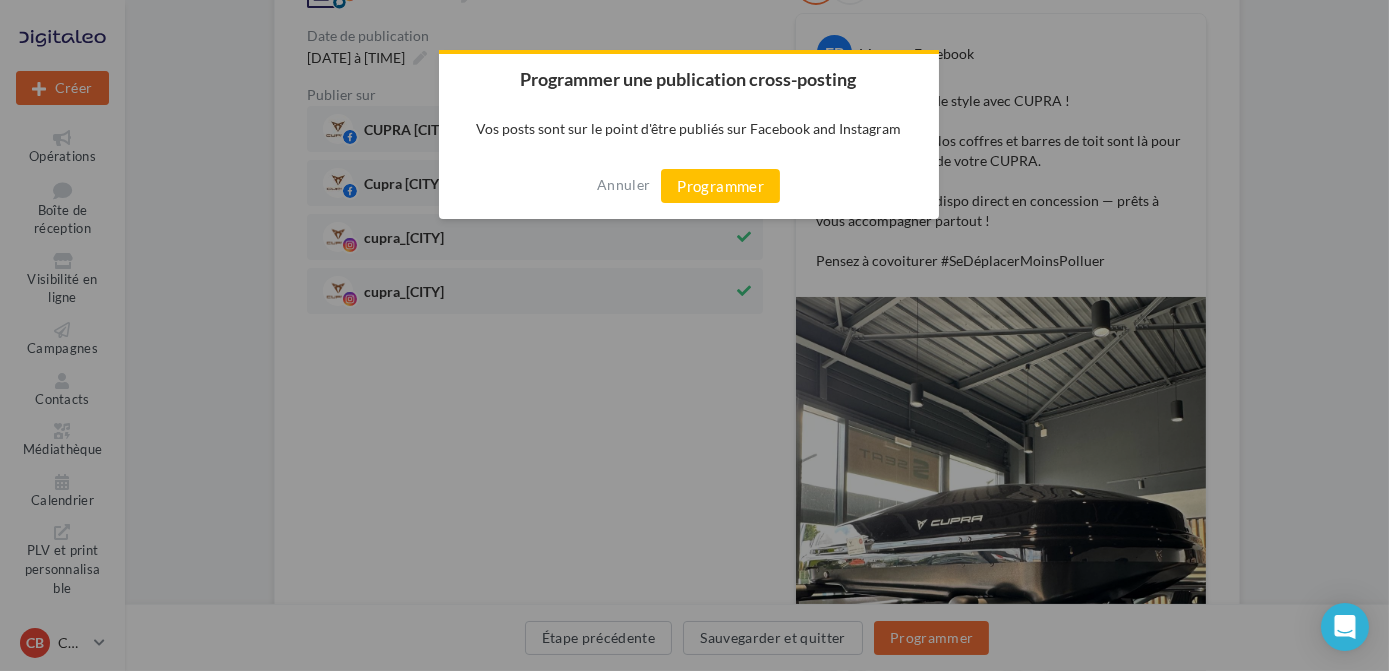 click on "Annuler
Programmer" at bounding box center (689, 186) 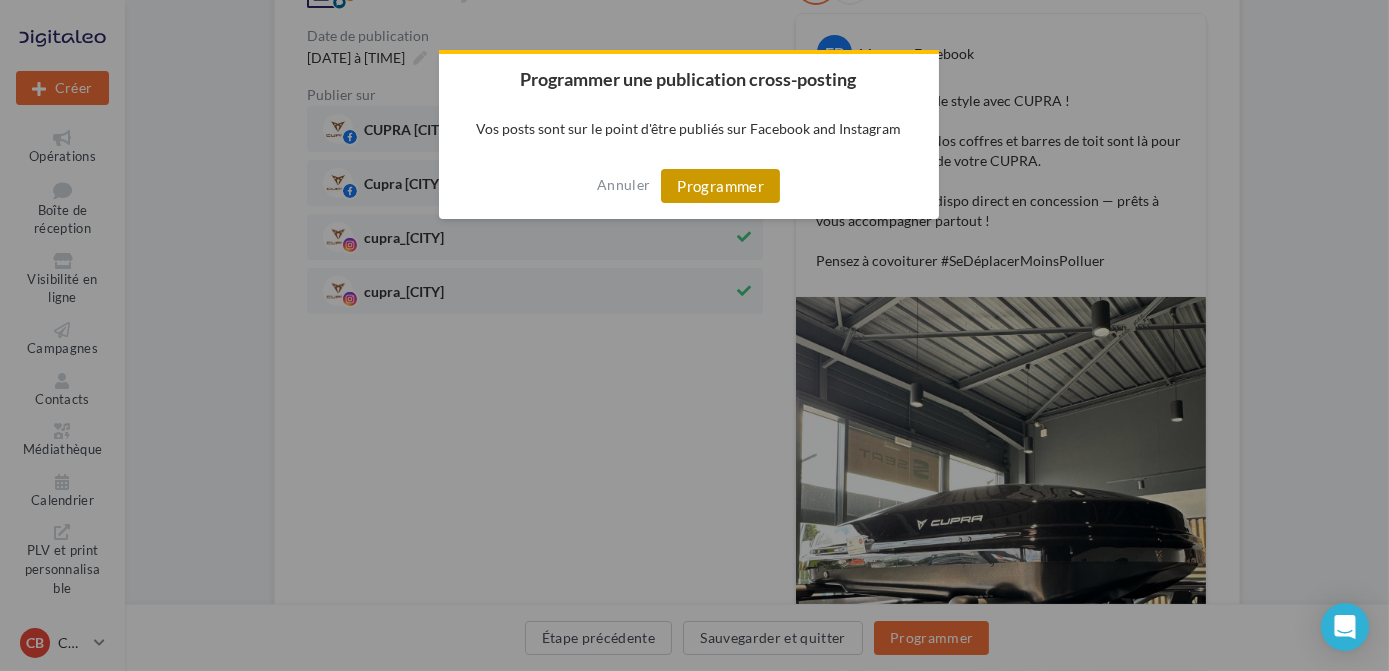 click on "Programmer" at bounding box center [720, 186] 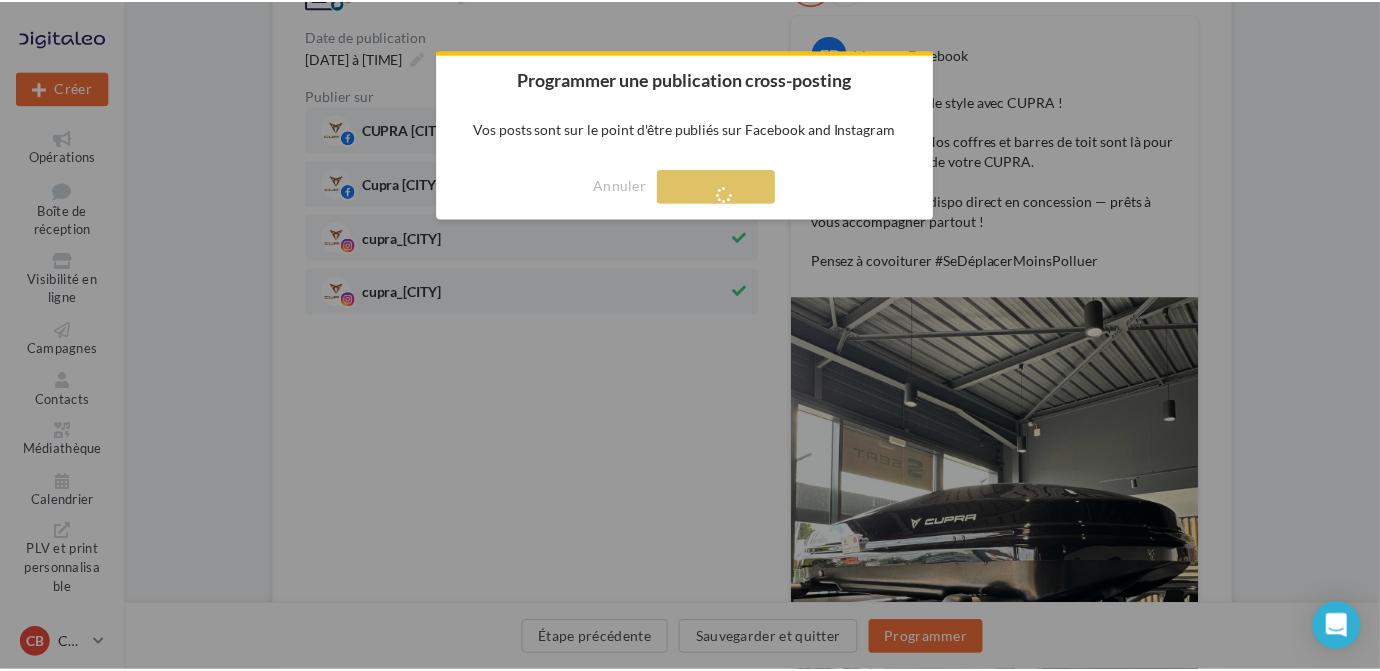 scroll, scrollTop: 32, scrollLeft: 0, axis: vertical 